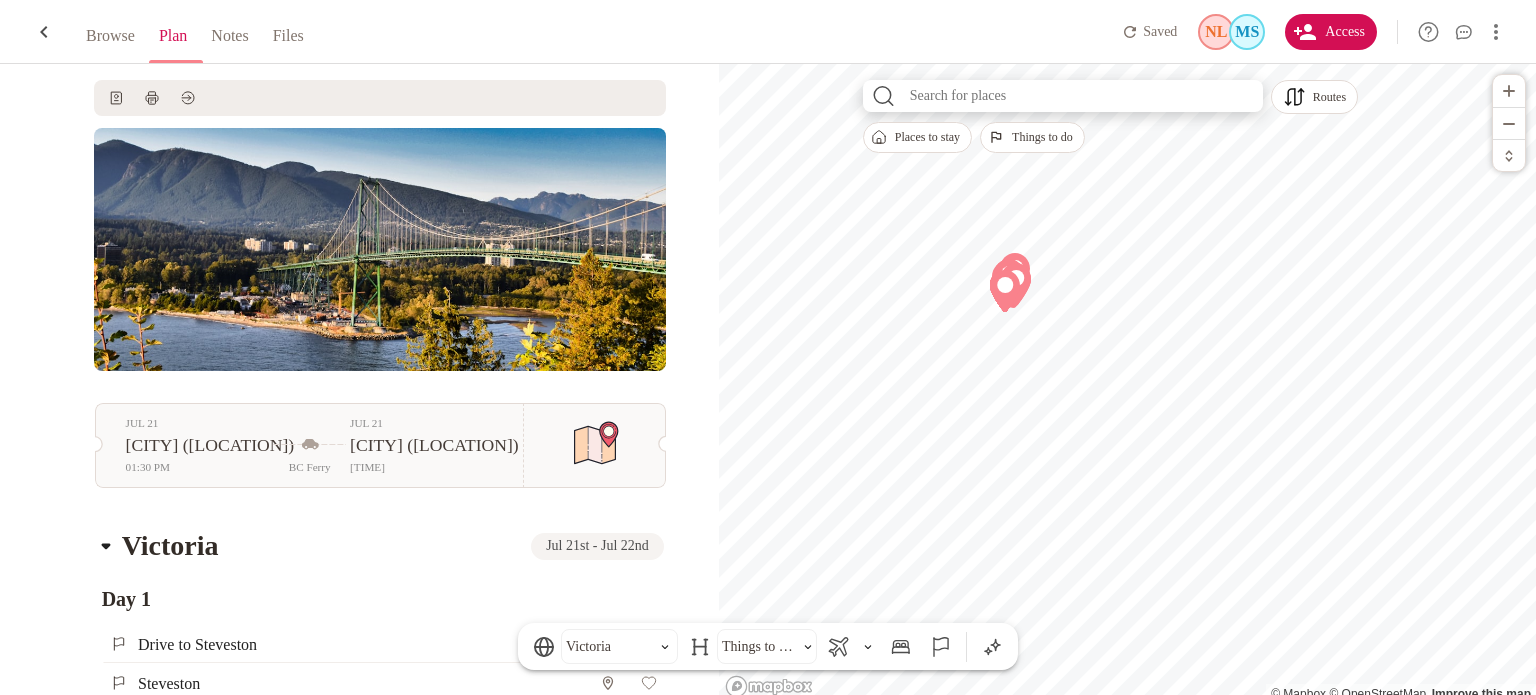 scroll, scrollTop: 0, scrollLeft: 0, axis: both 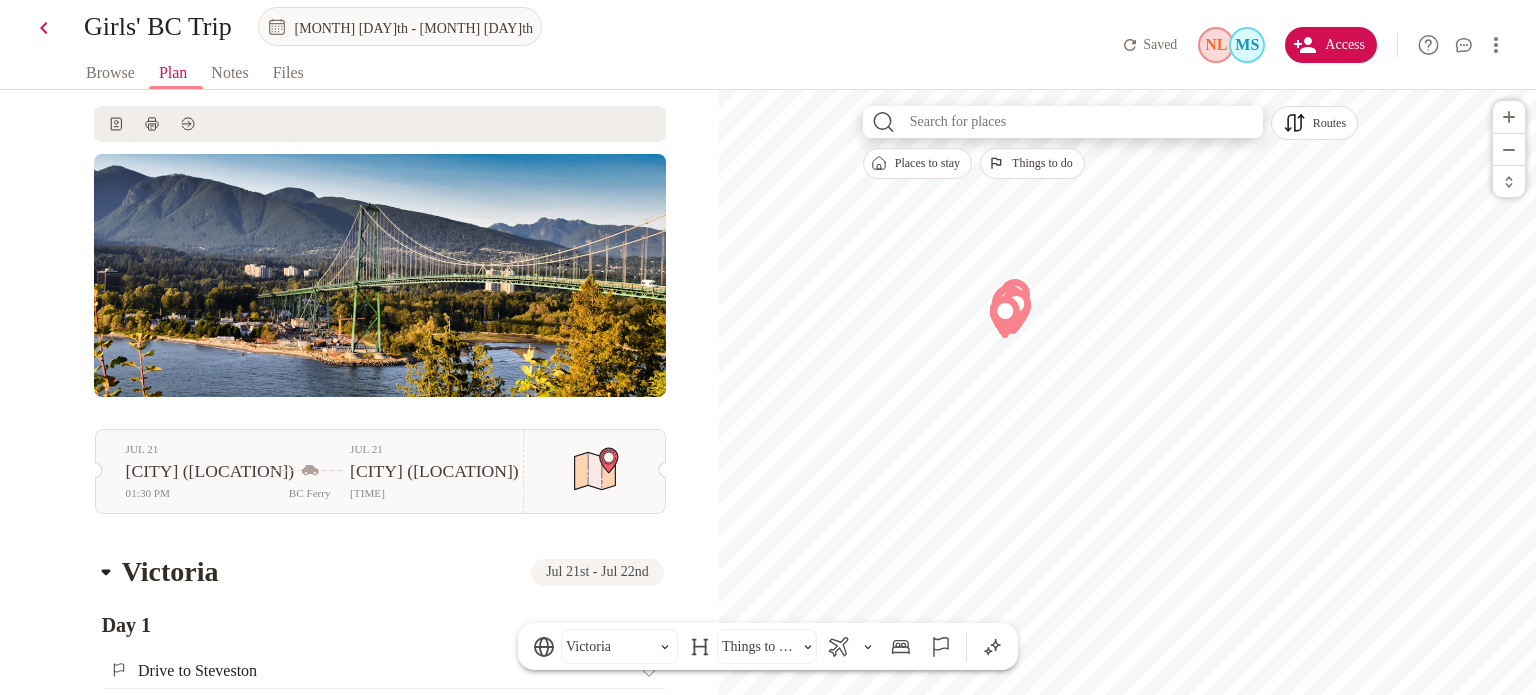 click at bounding box center [44, 28] 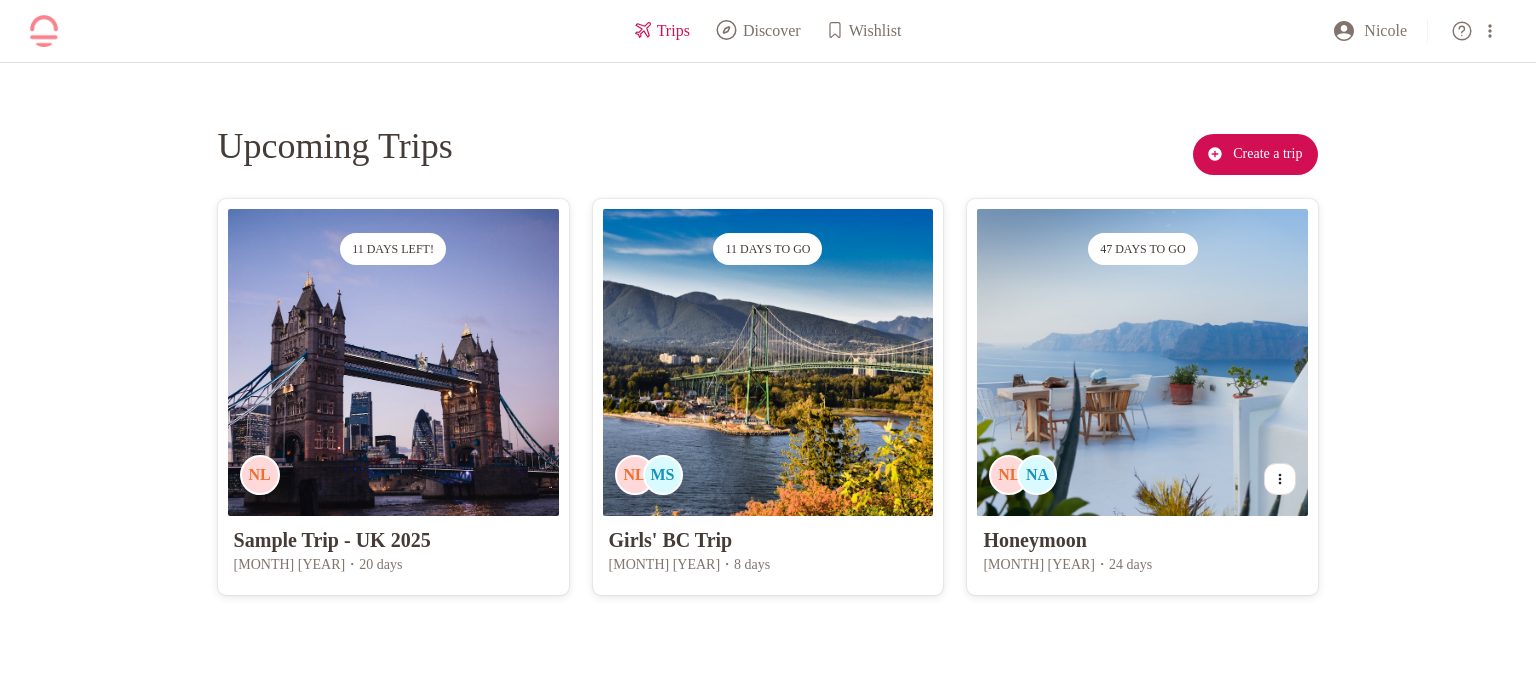 click on "47 days to go NL NA" at bounding box center [1142, 362] 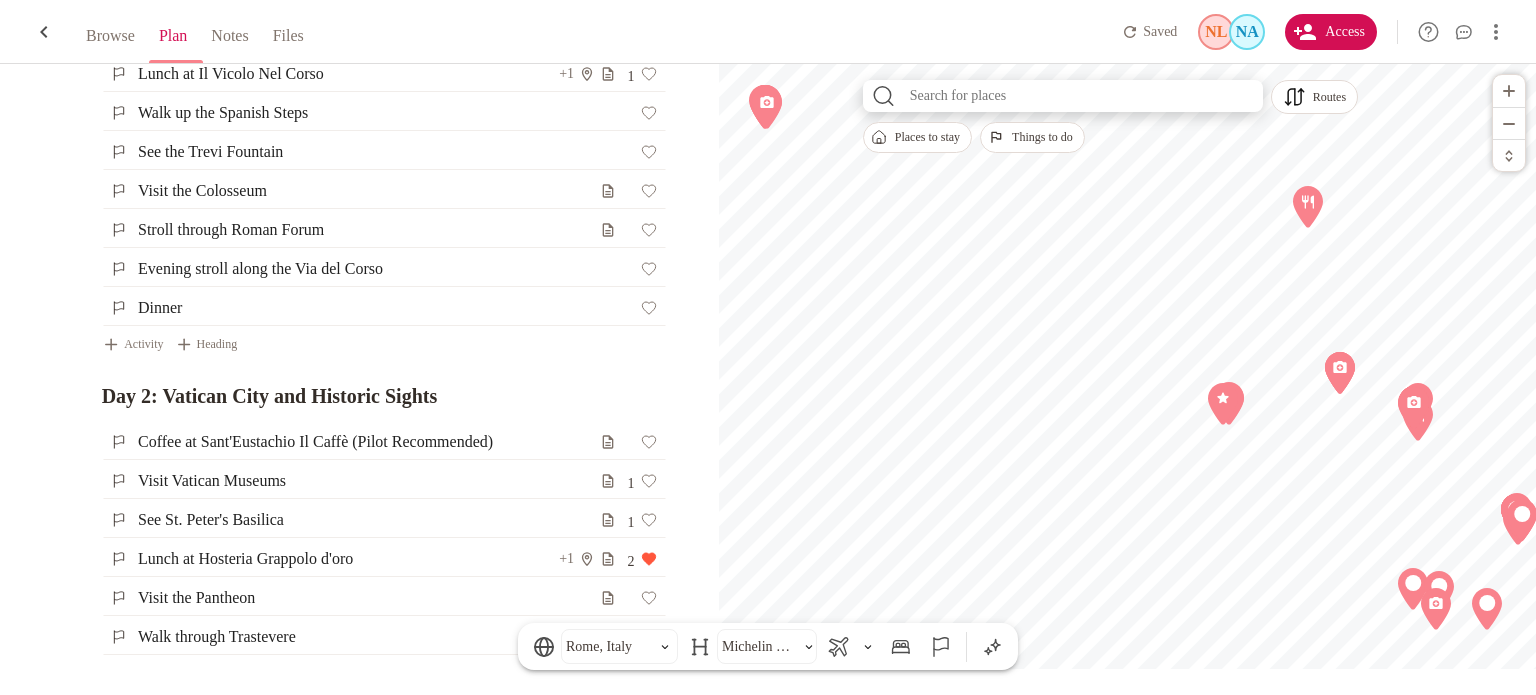 scroll, scrollTop: 1100, scrollLeft: 0, axis: vertical 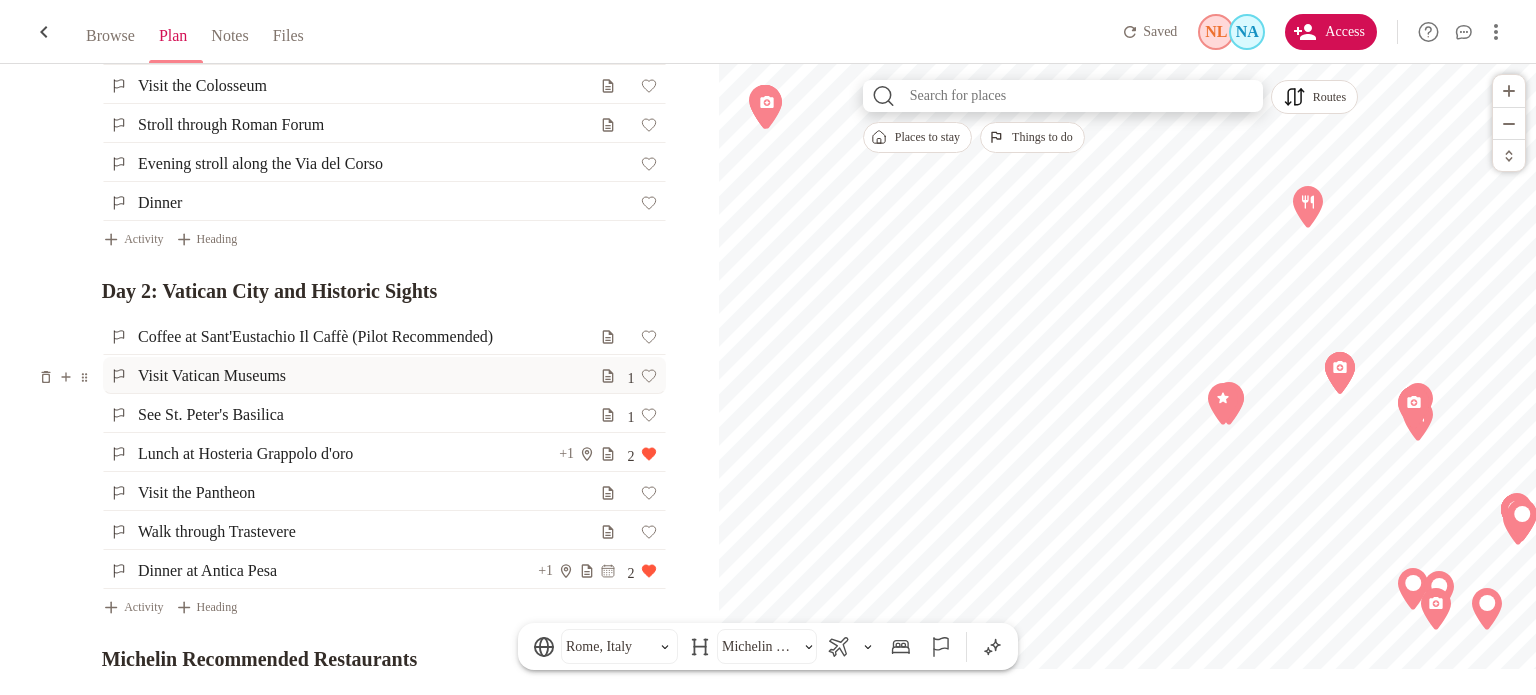 click on "Visit Vatican Museums" at bounding box center (367, 375) 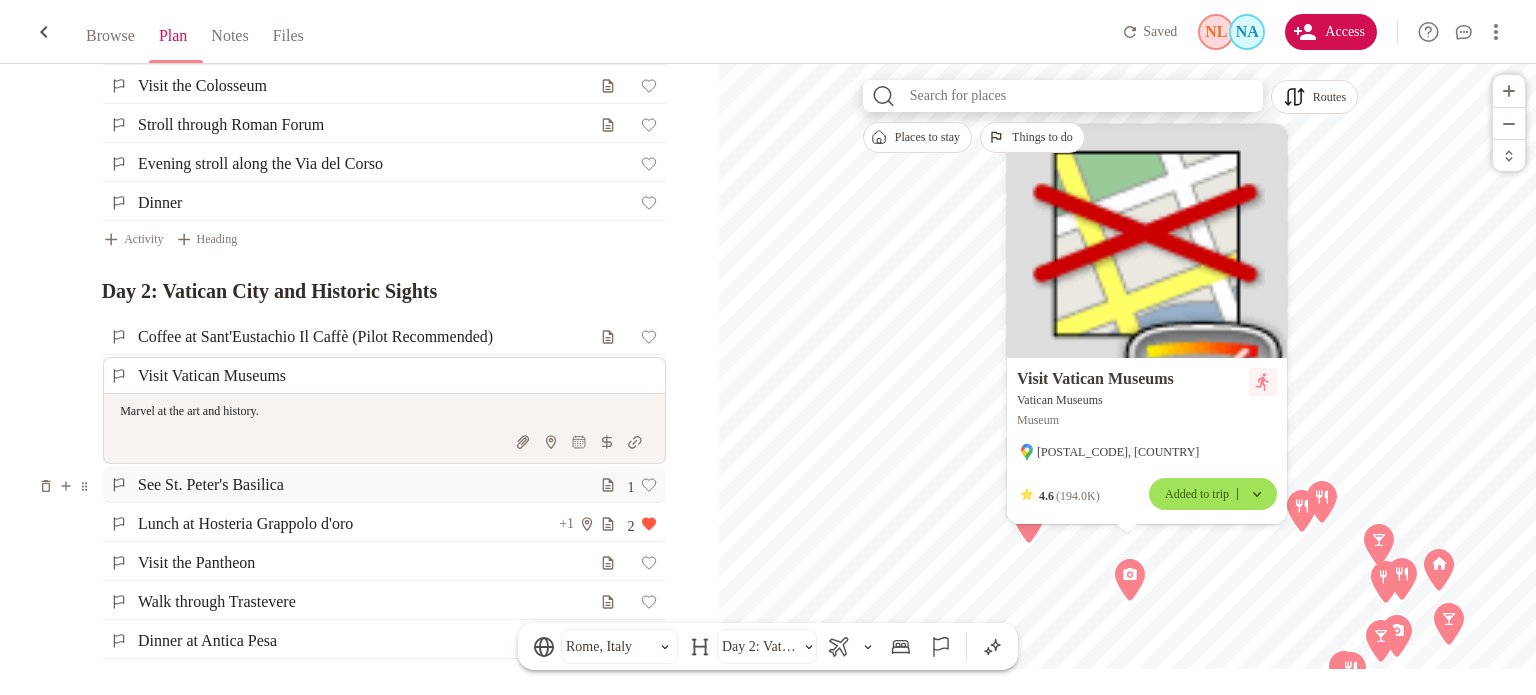 click on "See St. Peter's Basilica" at bounding box center (367, 484) 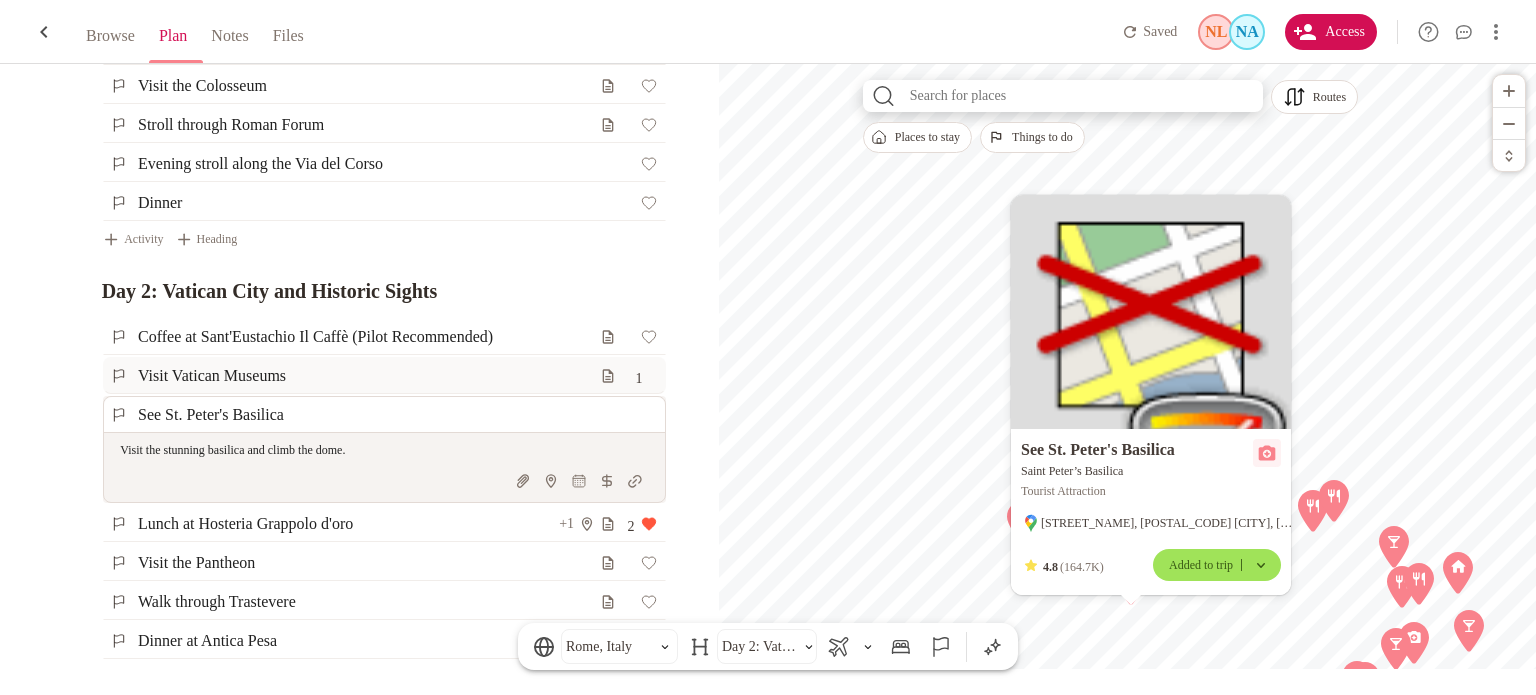 click on "Visit Vatican Museums" at bounding box center (367, 375) 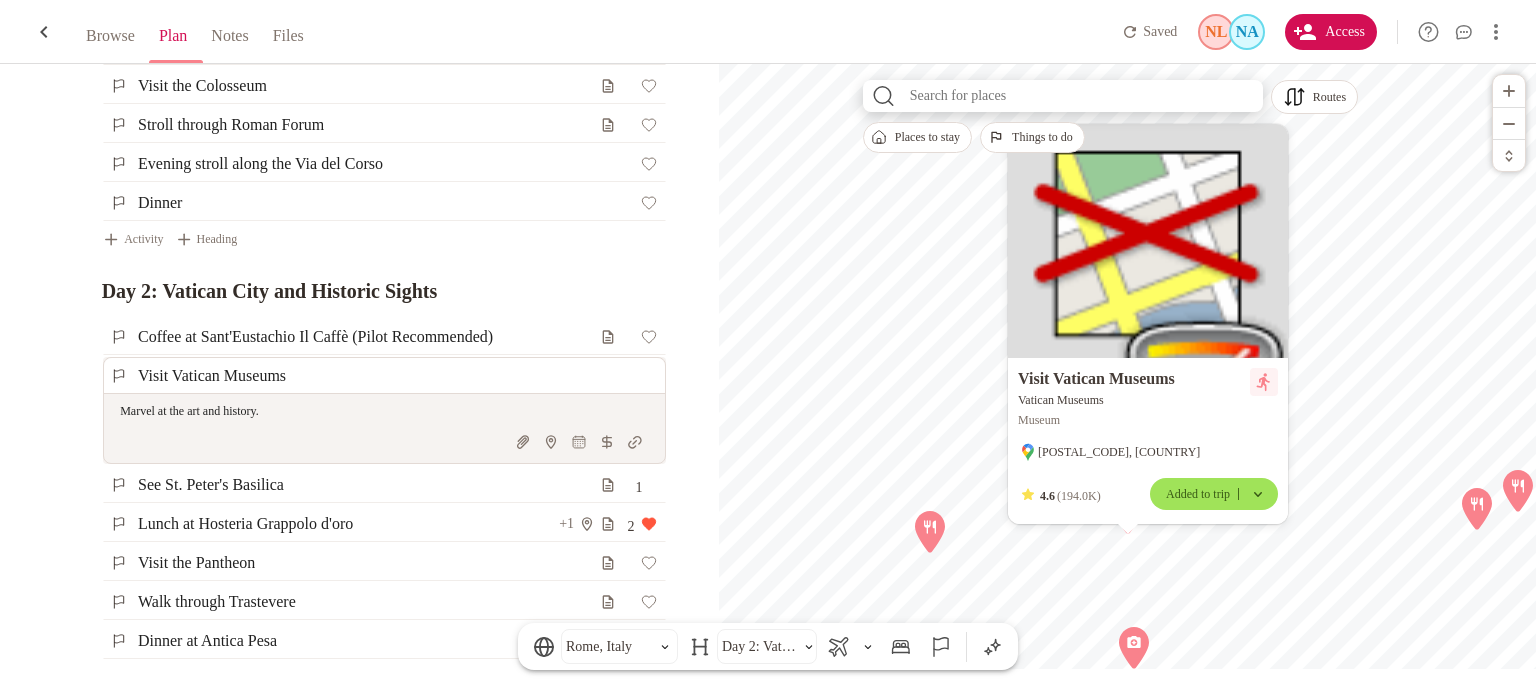 click on "Saint Peter's Basilica" at bounding box center [342, 484] 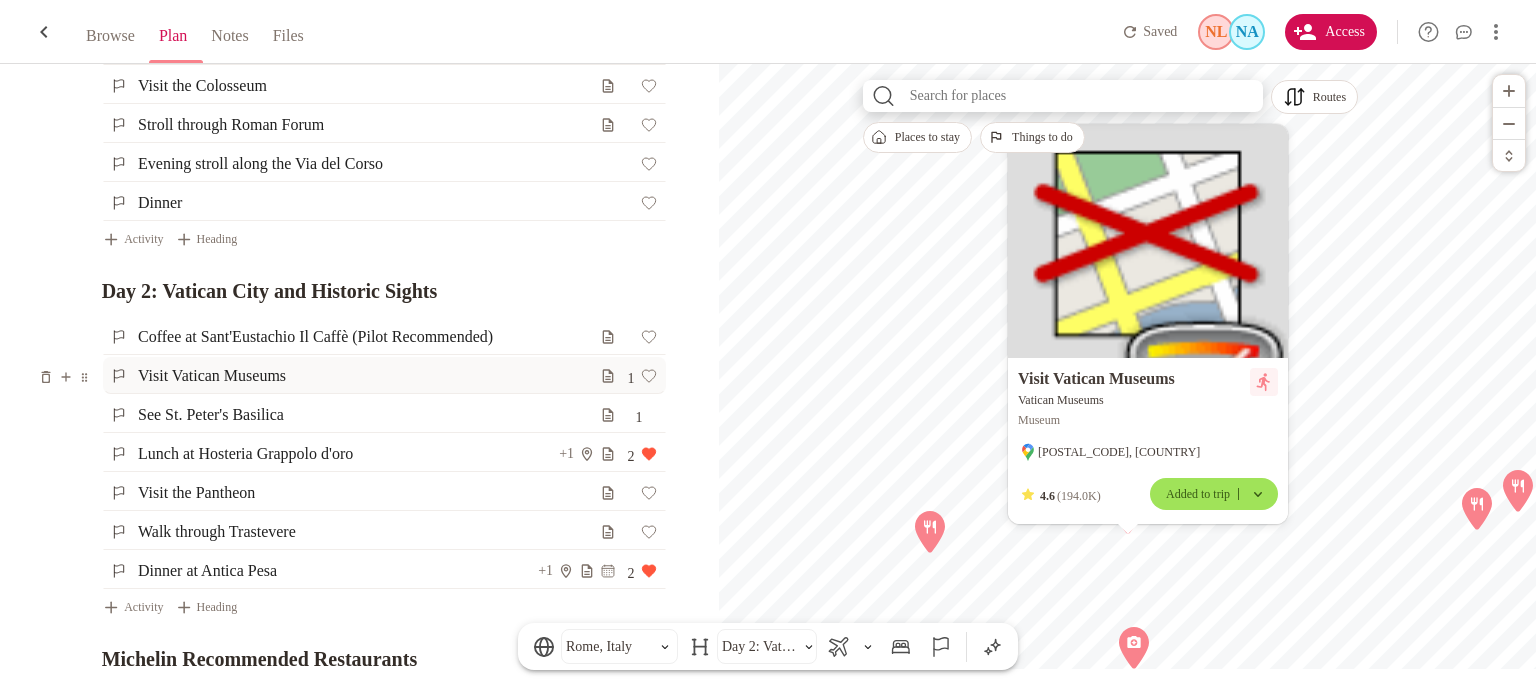 click on "Visit Vatican Museums" at bounding box center (367, 375) 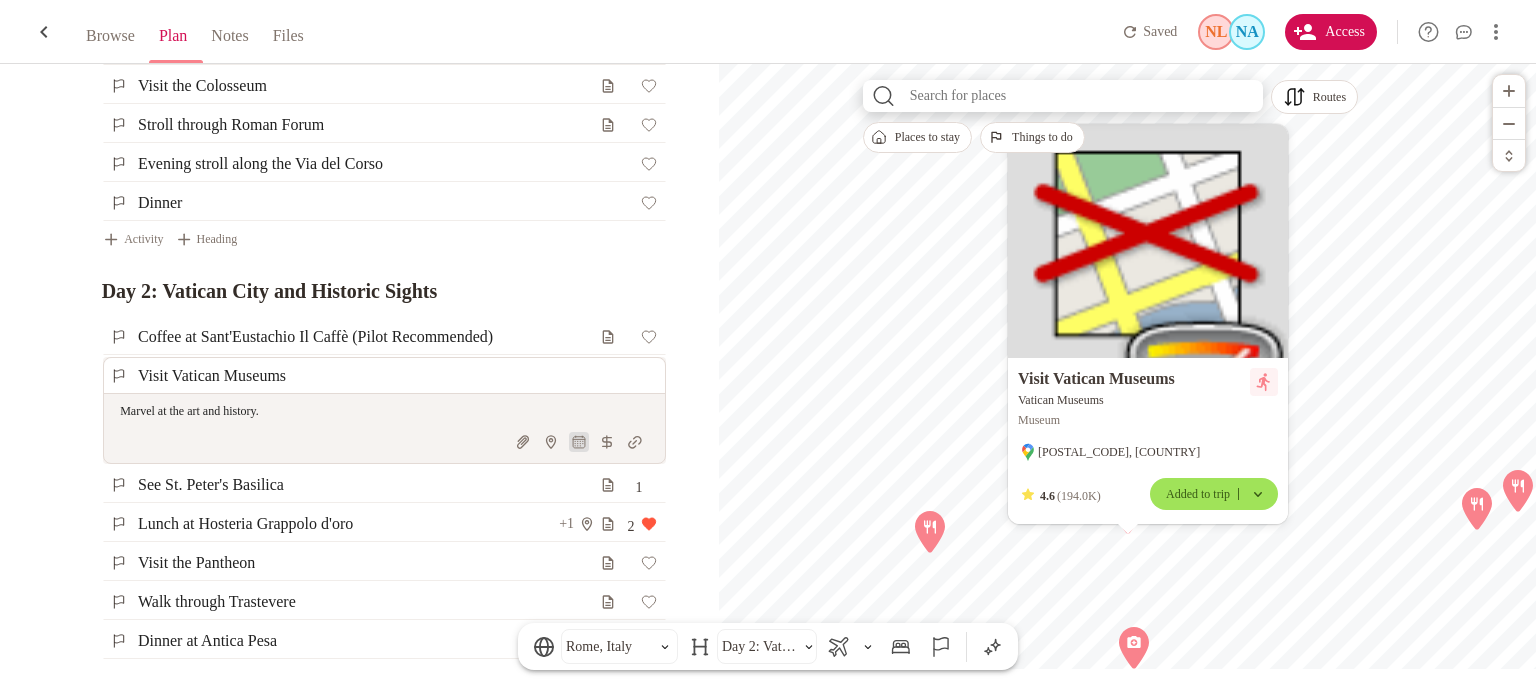 click at bounding box center [579, 442] 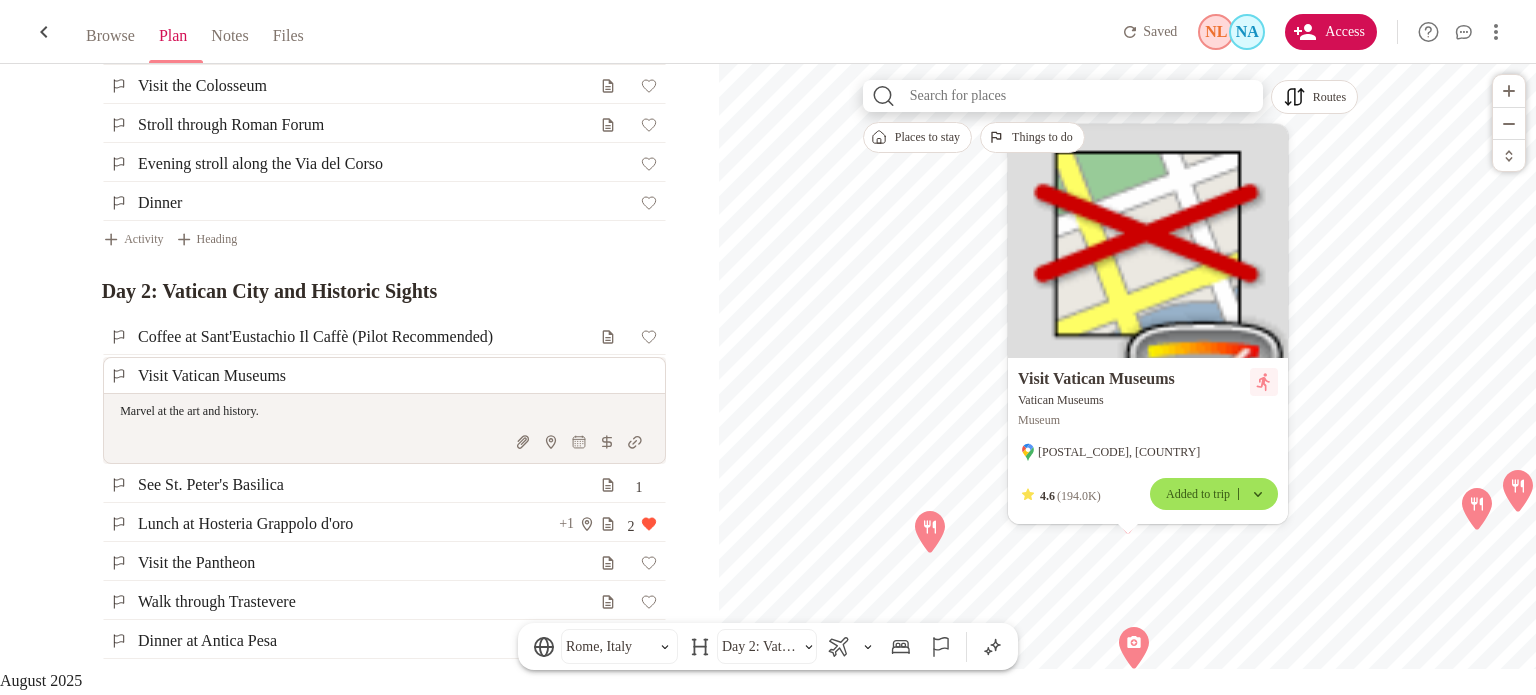 click on "25" at bounding box center [34, 825] 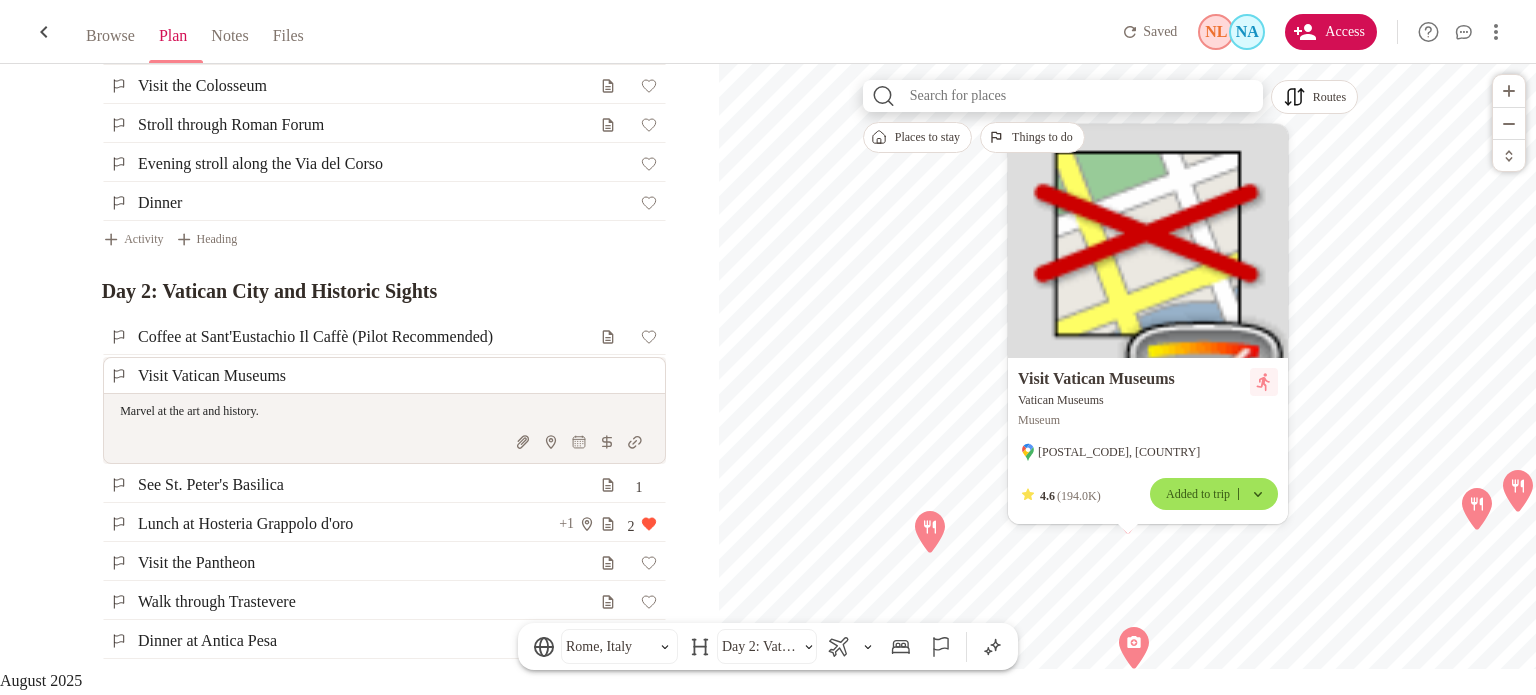 type on "08:00" 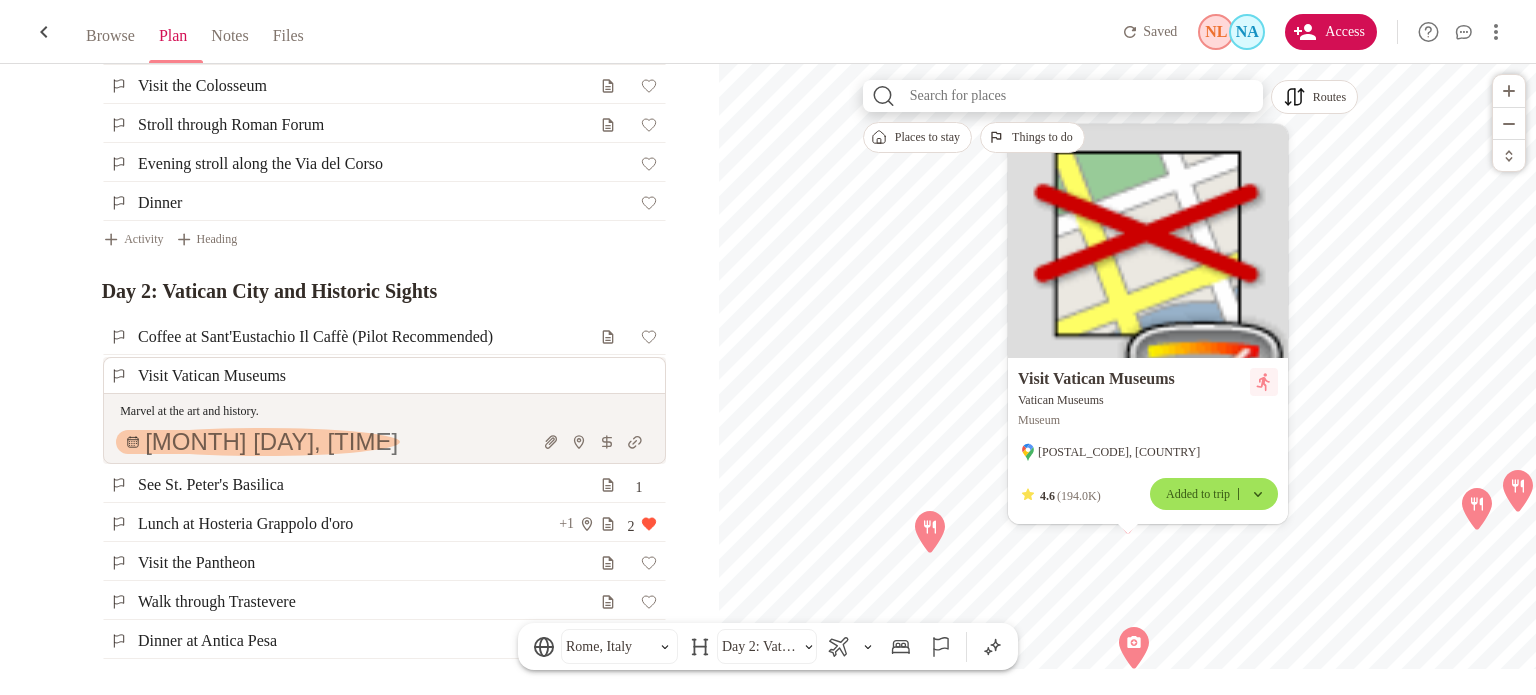click on "Visit Vatican Museums Marvel at the art and history. x Aug 25, 8:00 AM" at bounding box center (342, 410) 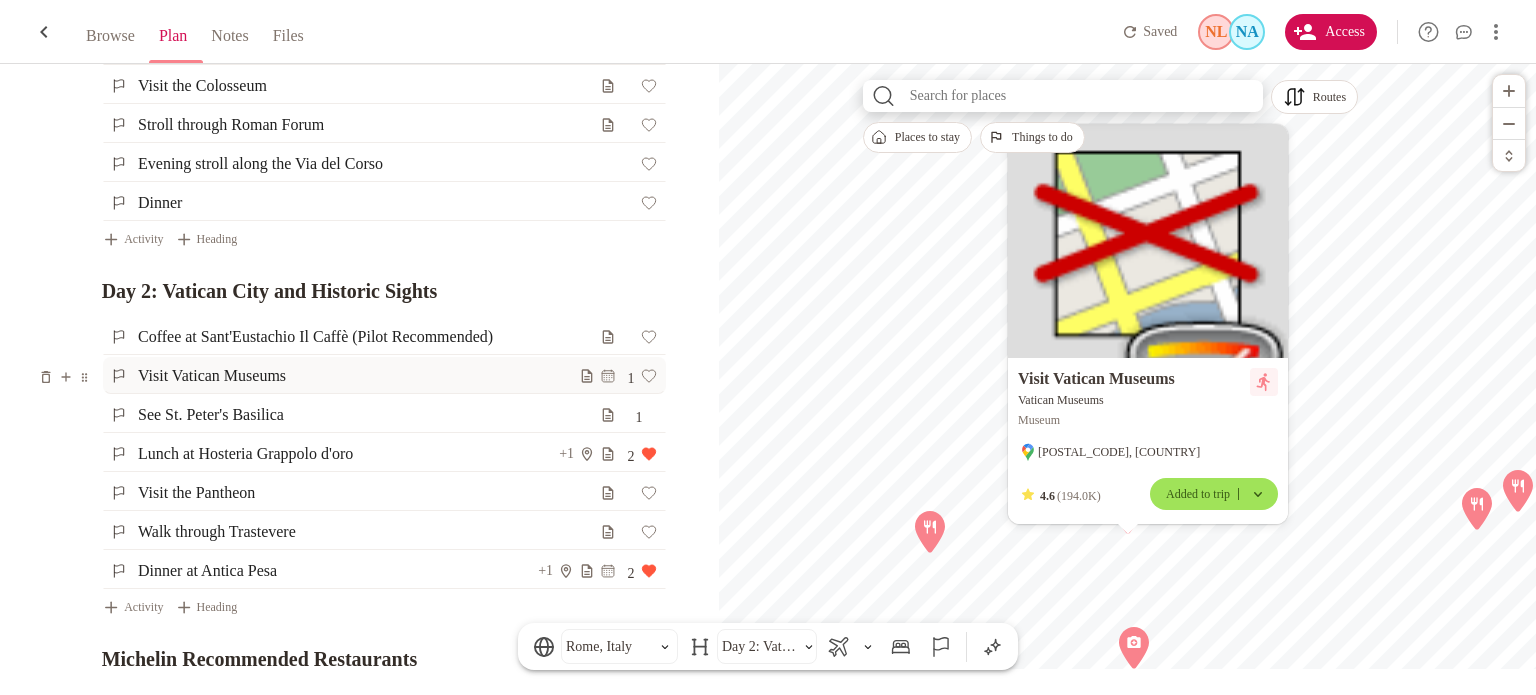 click on "Visit Vatican Museums" at bounding box center (357, 375) 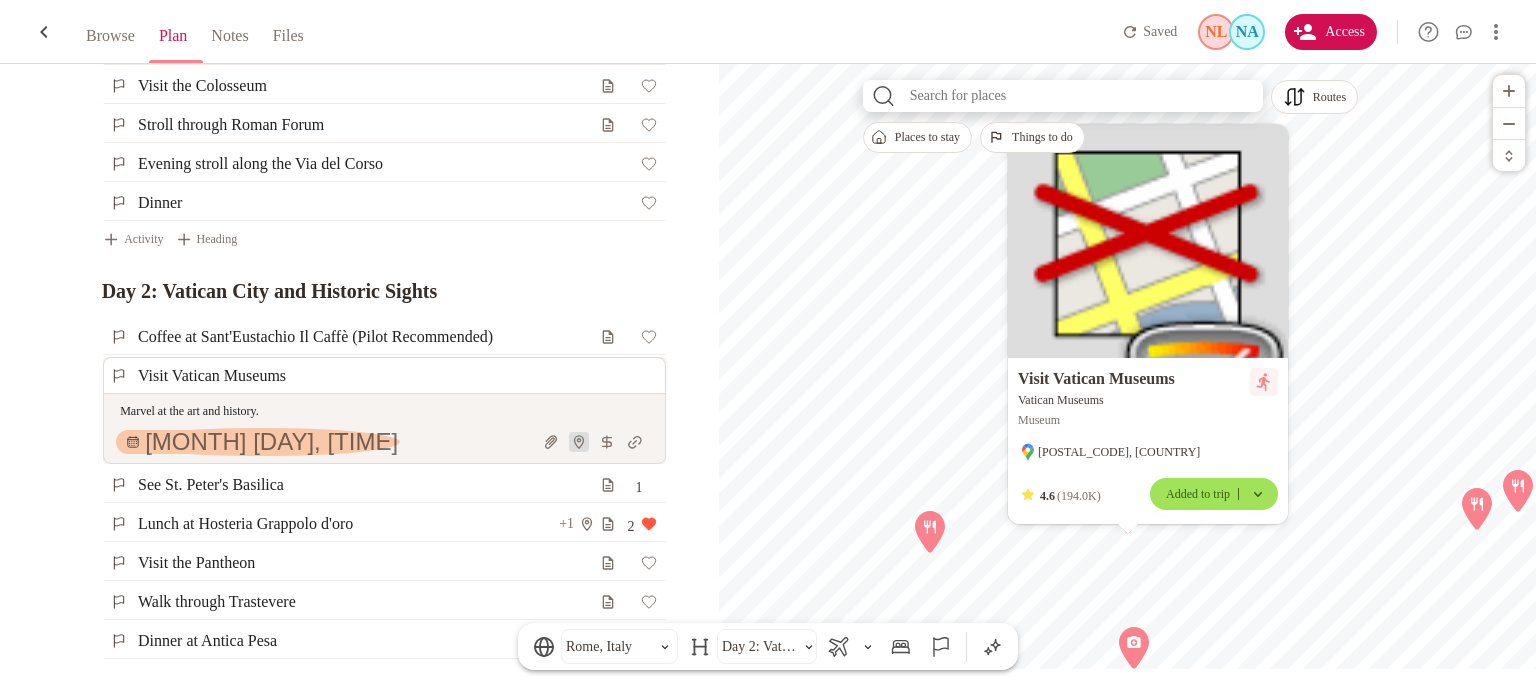 click at bounding box center [579, 442] 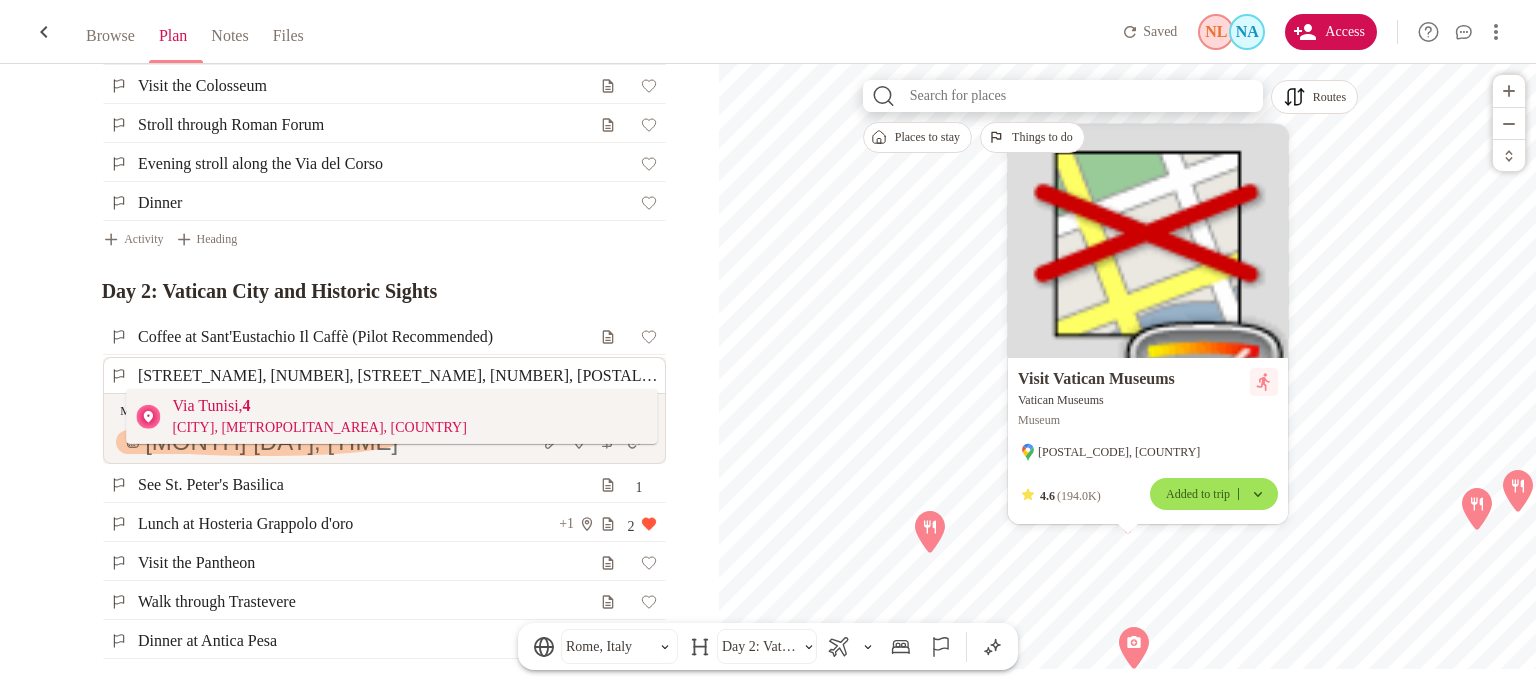 click on "Via Tunisi,  4" at bounding box center (319, 406) 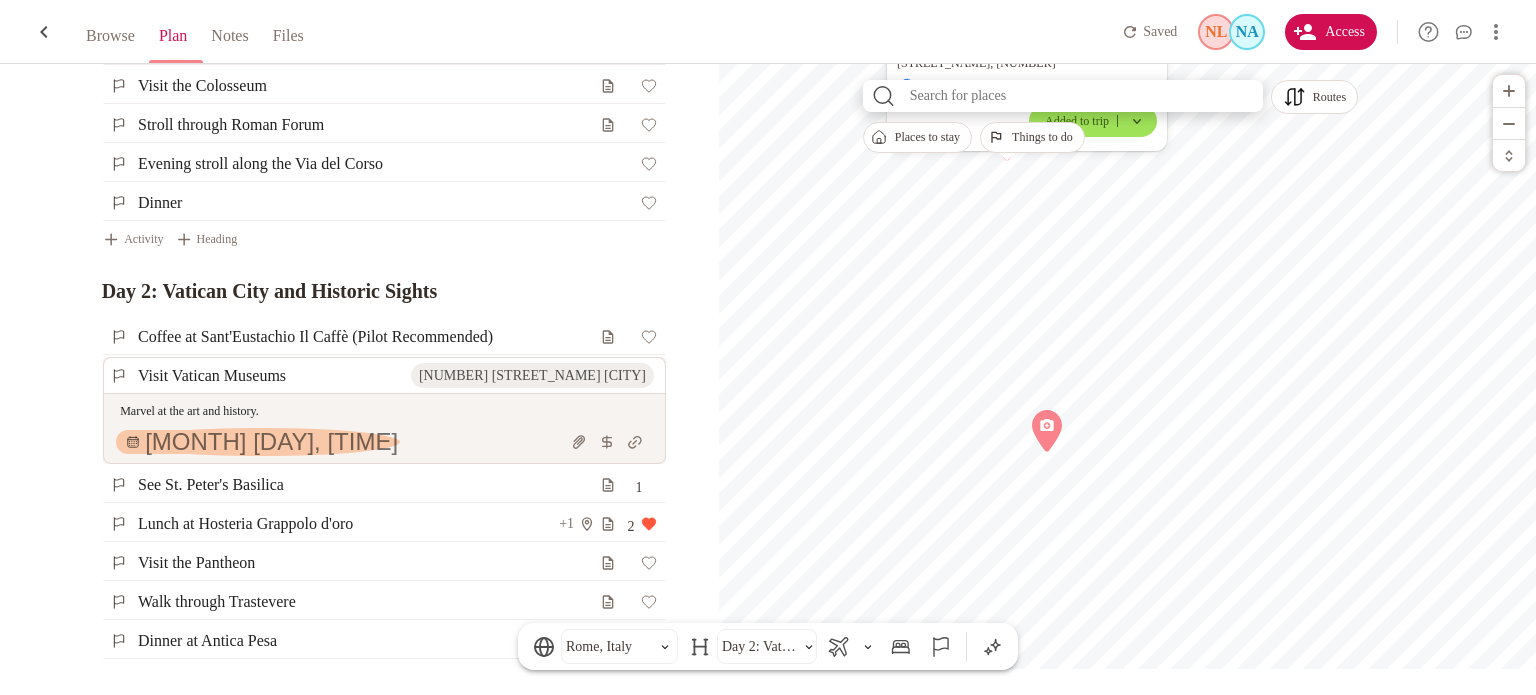 click on "Visit Vatican Museums 4 Via Tunisi Roma Marvel at the art and history. x Aug 25, 8:00 AM" at bounding box center (342, 410) 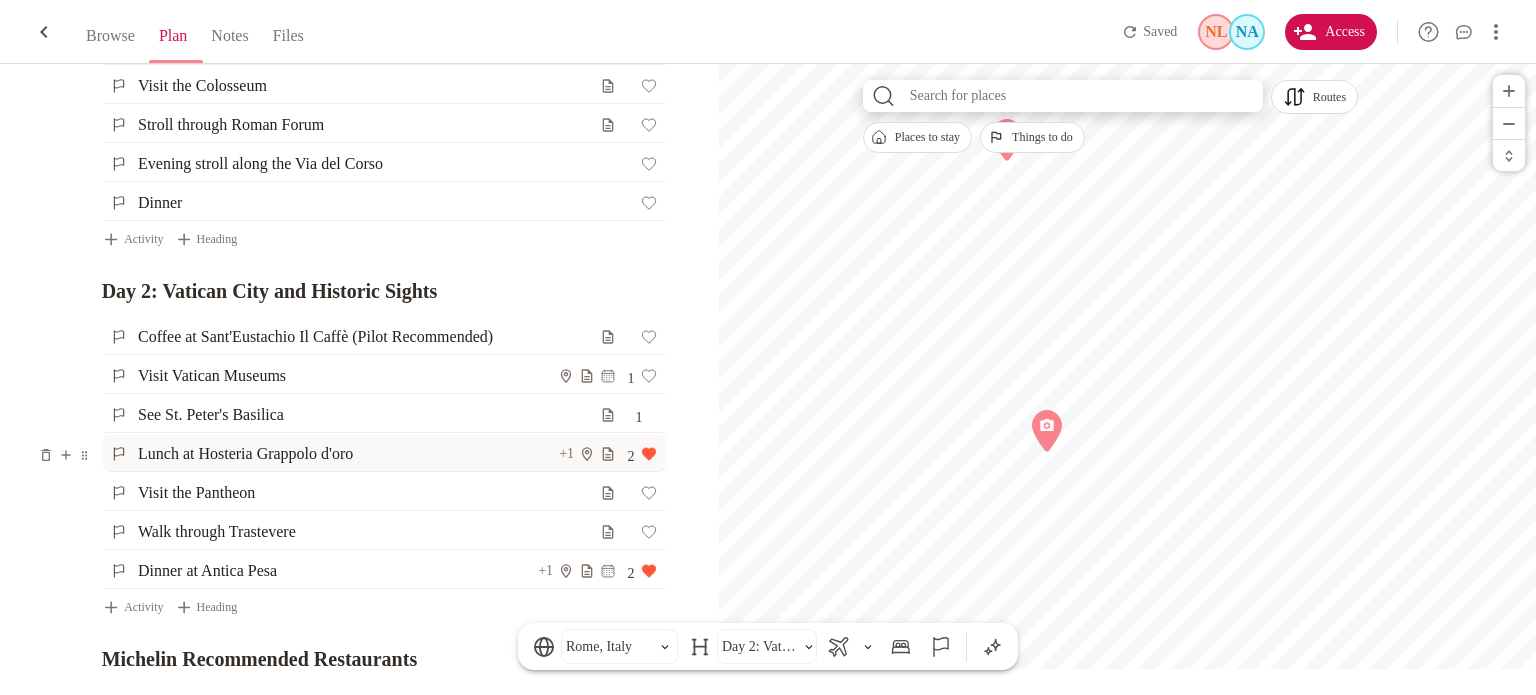 click on "Lunch at Hosteria Grappolo d'oro" at bounding box center [347, 453] 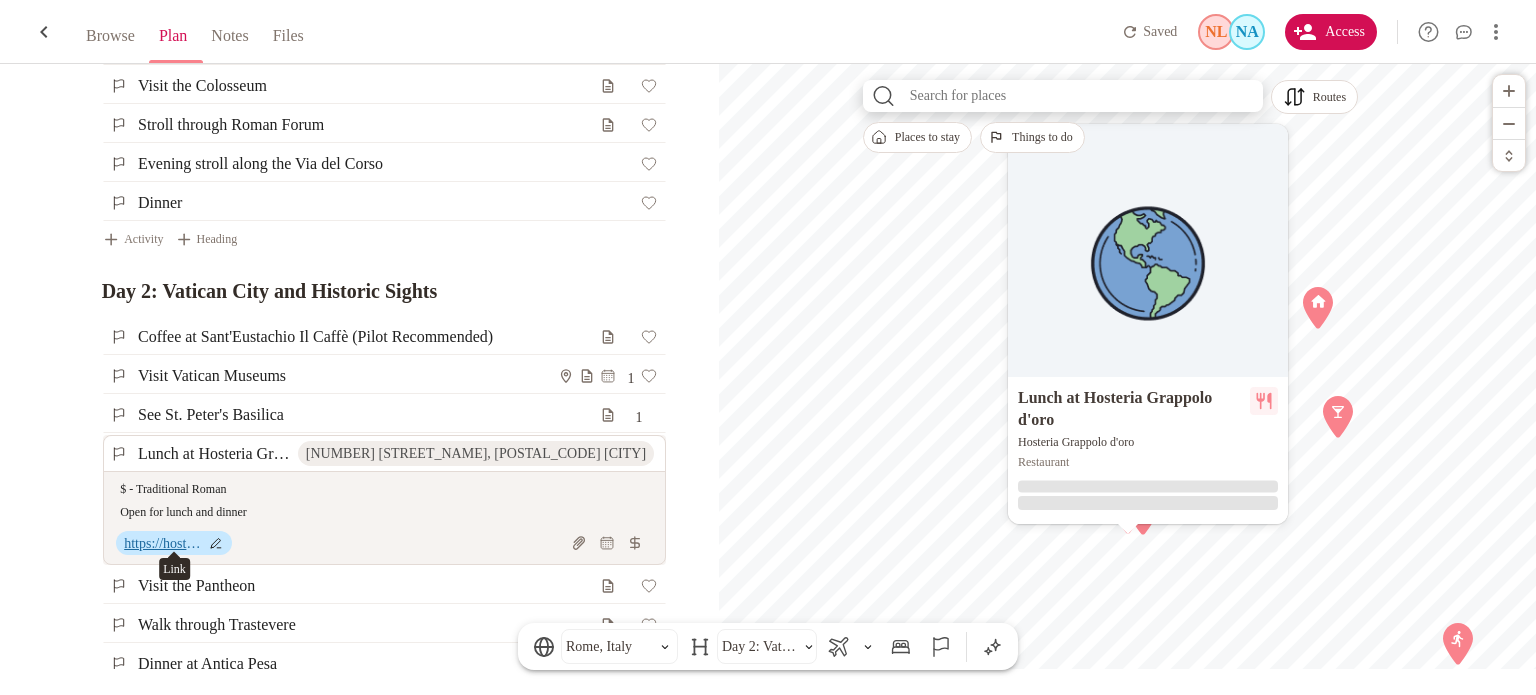 click on "https://hosteriagrappolodoro.it/" at bounding box center [164, 543] 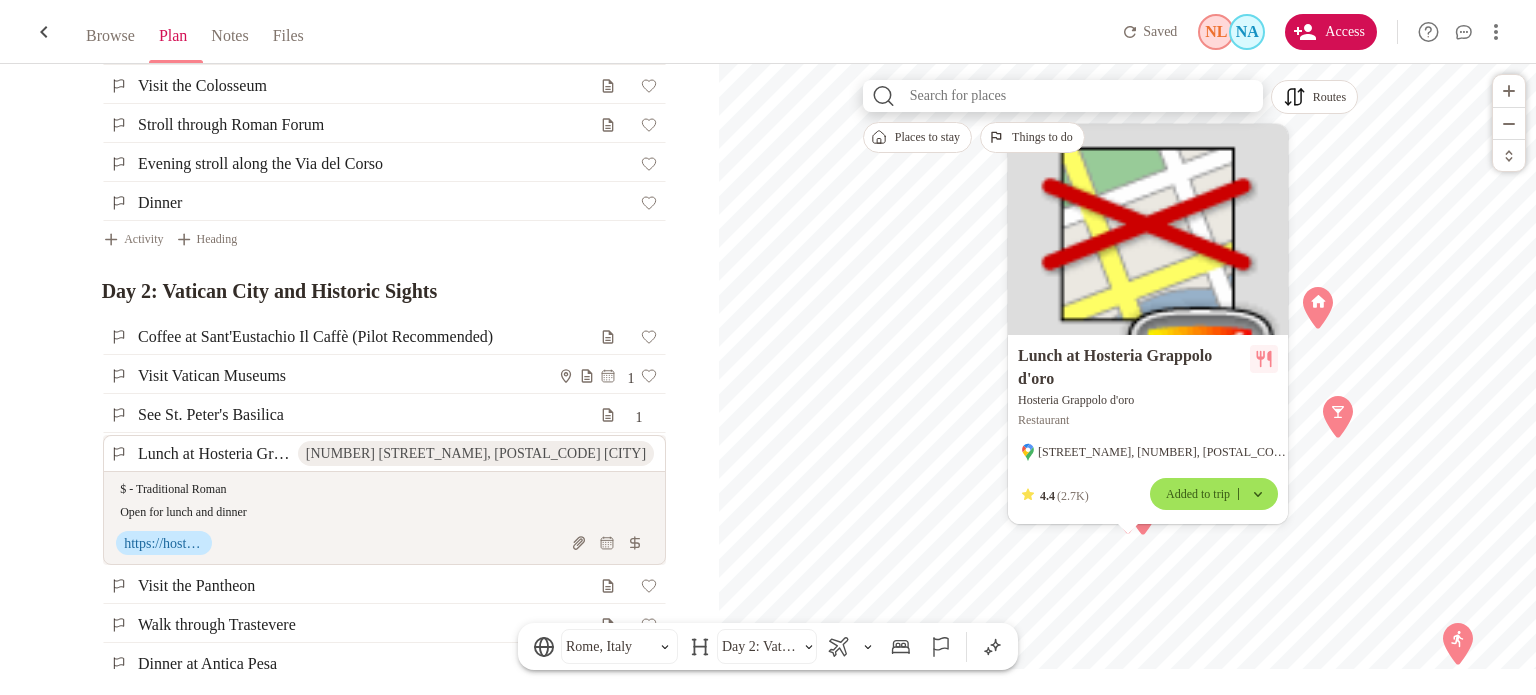 drag, startPoint x: 67, startPoint y: 446, endPoint x: 67, endPoint y: 427, distance: 19 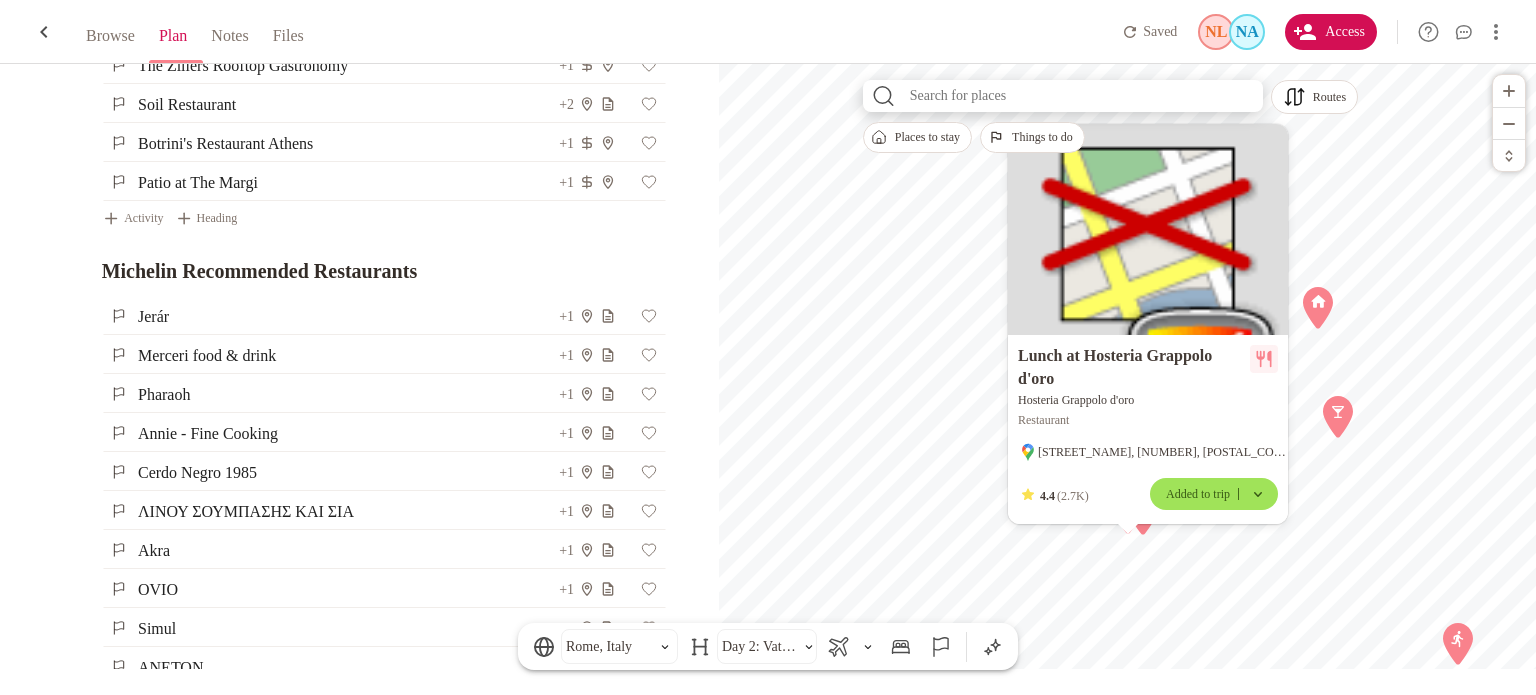 scroll, scrollTop: 6323, scrollLeft: 0, axis: vertical 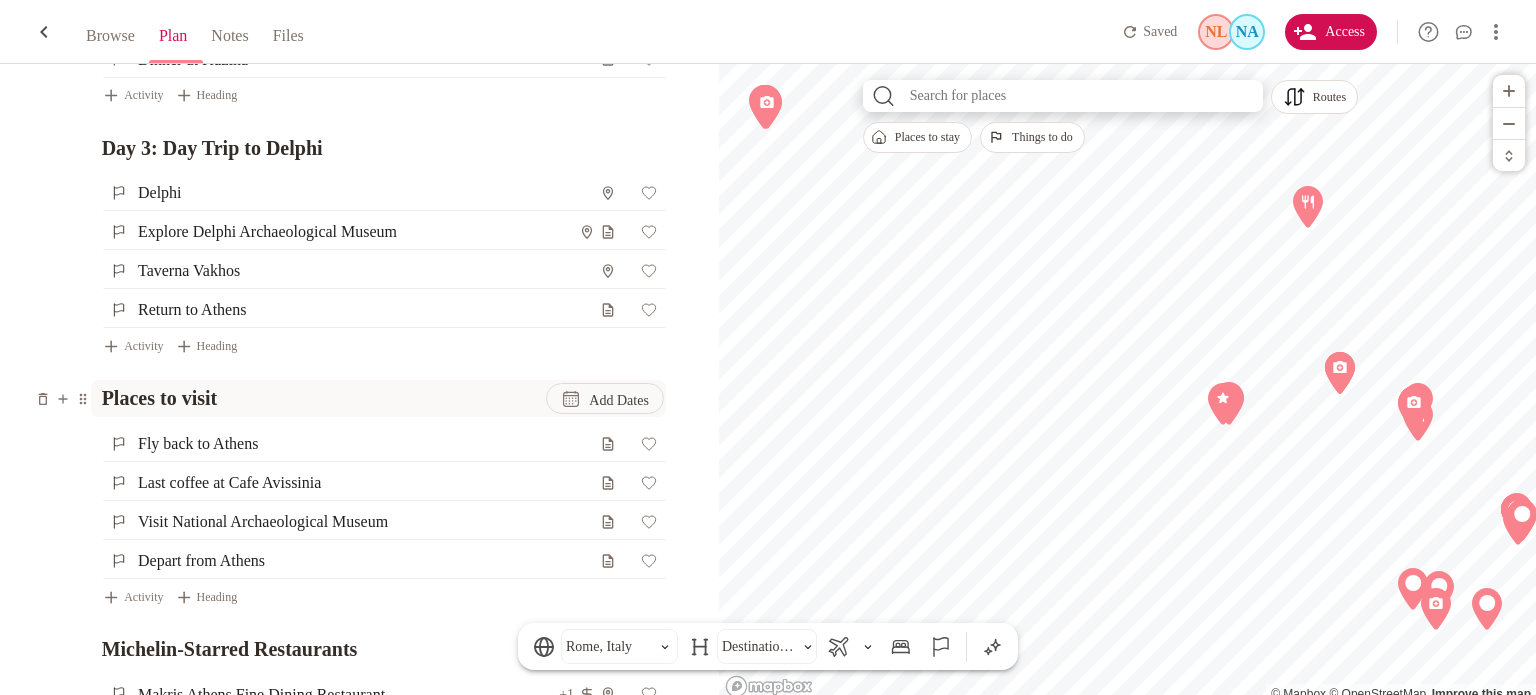 click on "Places to visit" at bounding box center (323, 398) 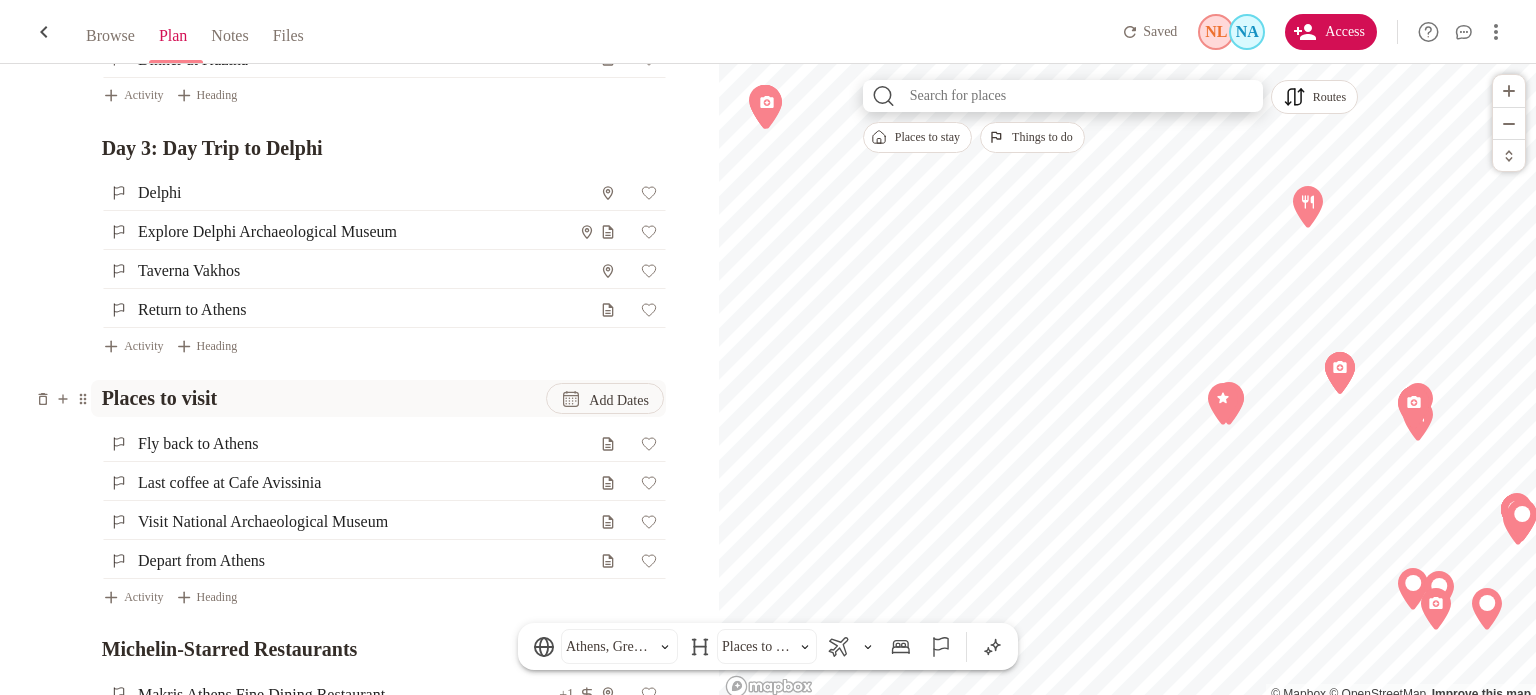 drag, startPoint x: 256, startPoint y: 354, endPoint x: 106, endPoint y: 357, distance: 150.03 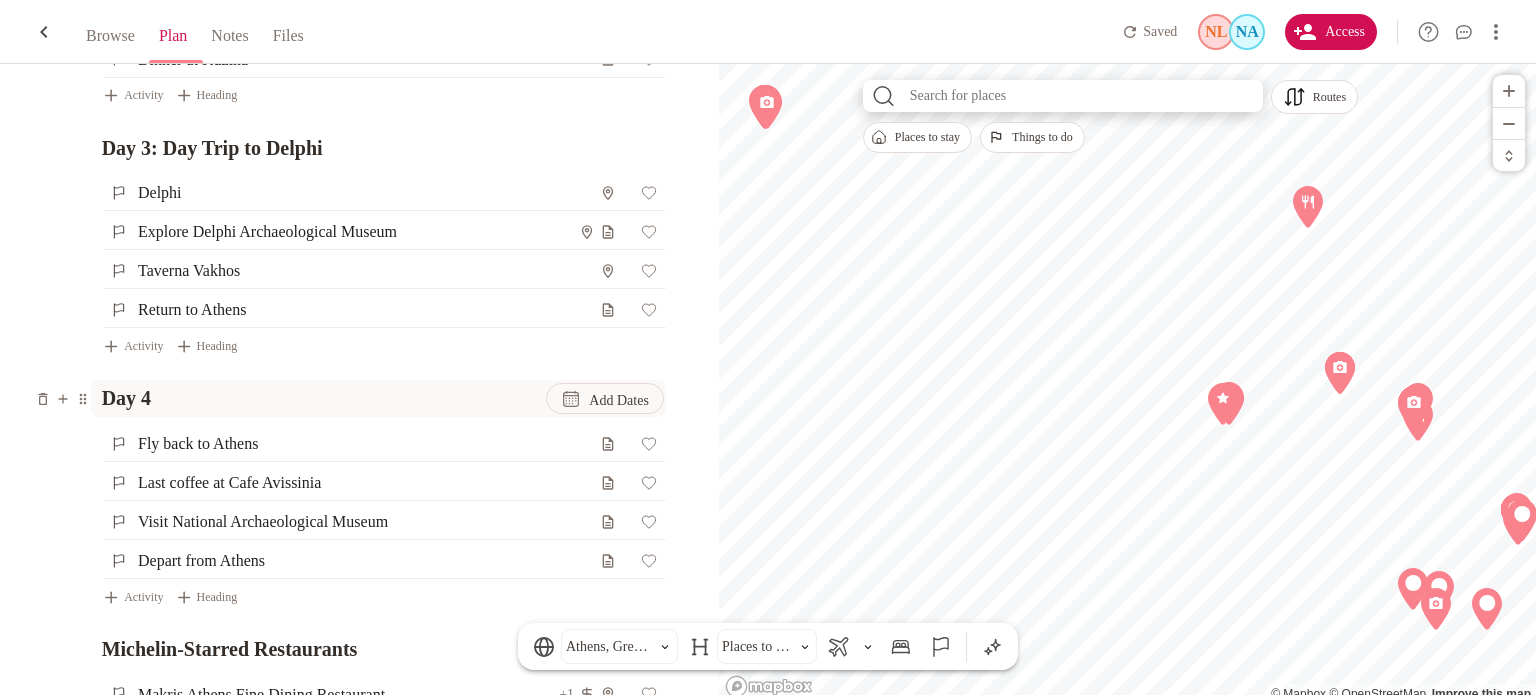 type on "Day 4" 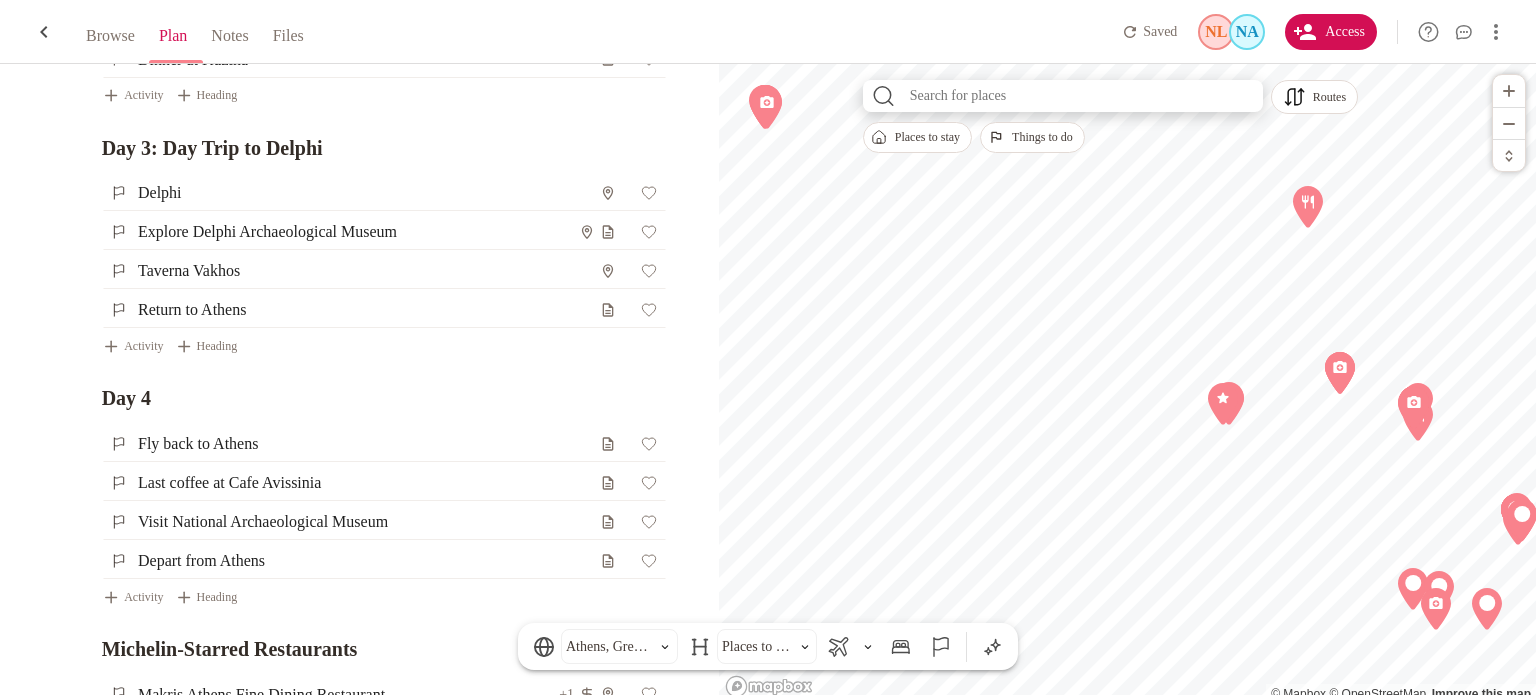 click on "Fly back to Athens" at bounding box center (342, 443) 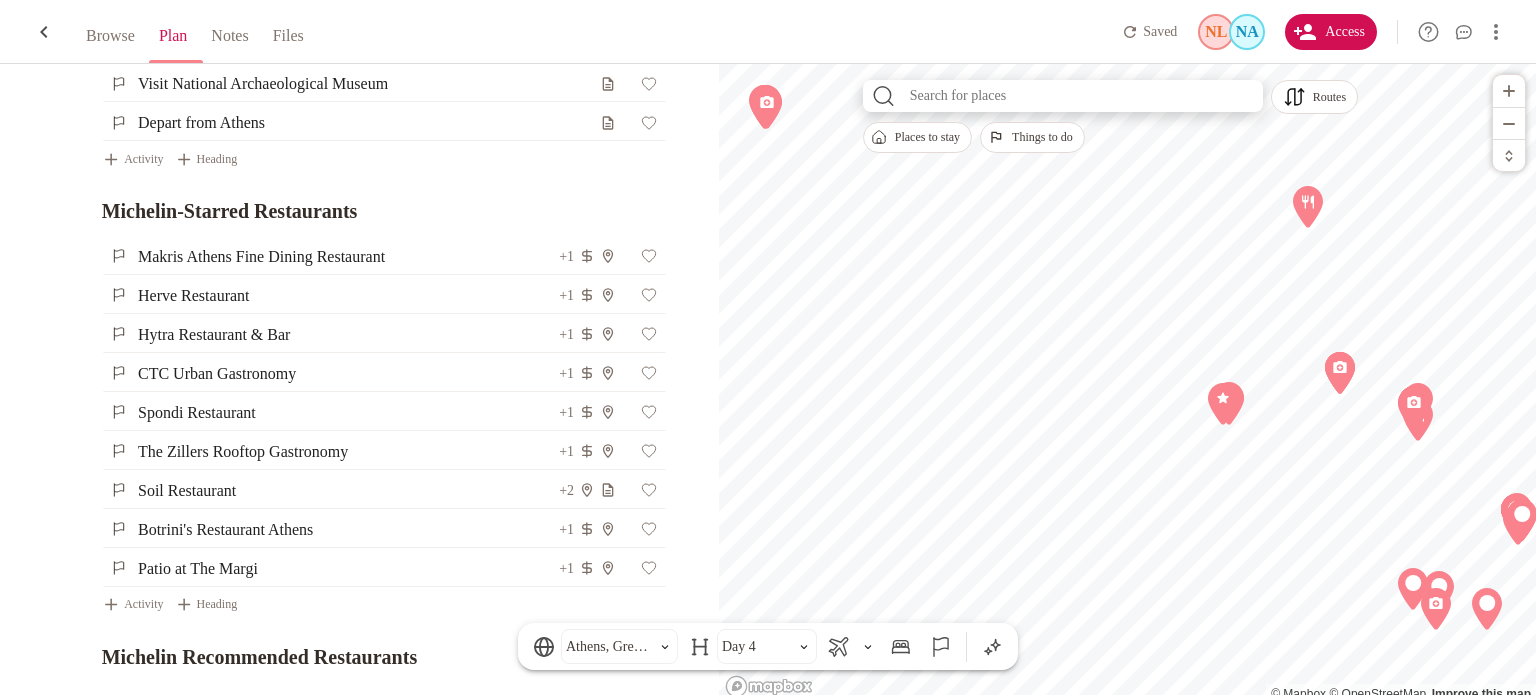 scroll, scrollTop: 5600, scrollLeft: 0, axis: vertical 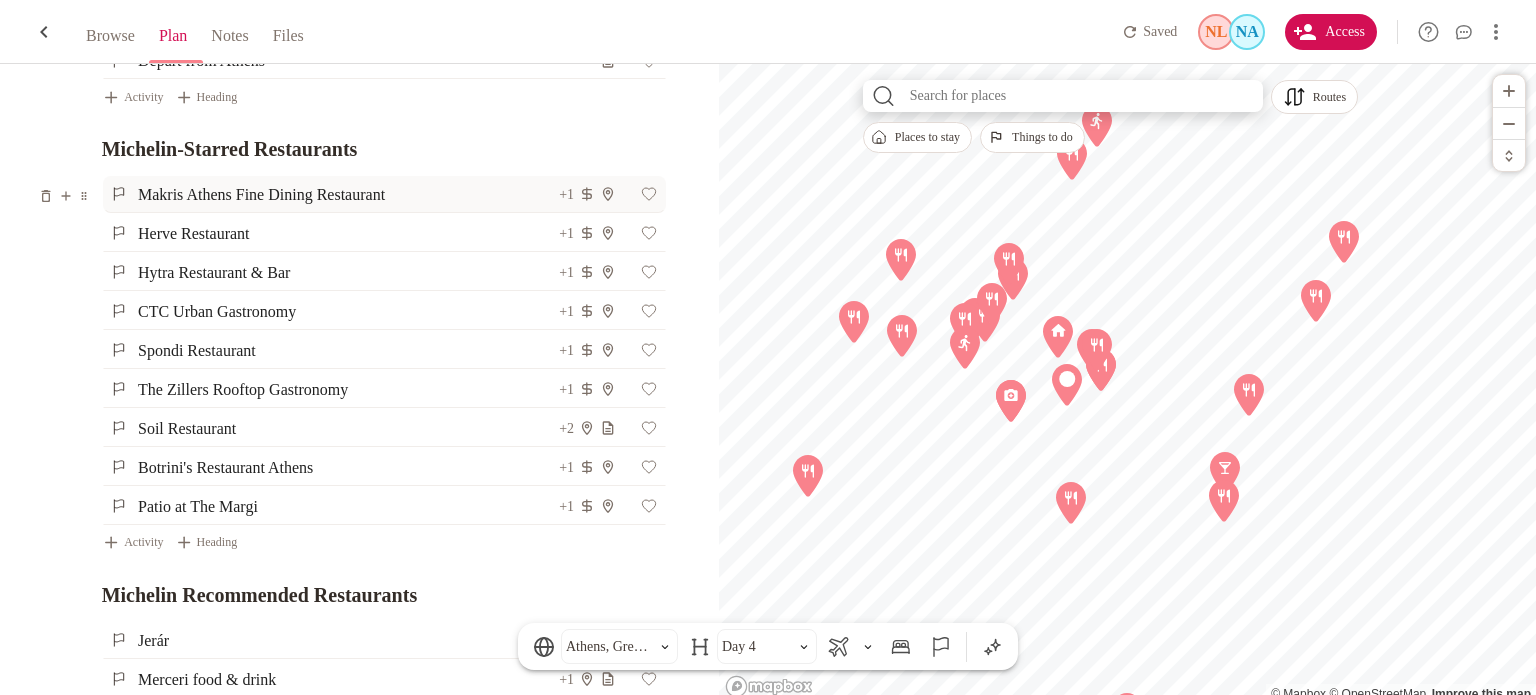 click on "Makris Athens Fine Dining Restaurant" at bounding box center (347, 194) 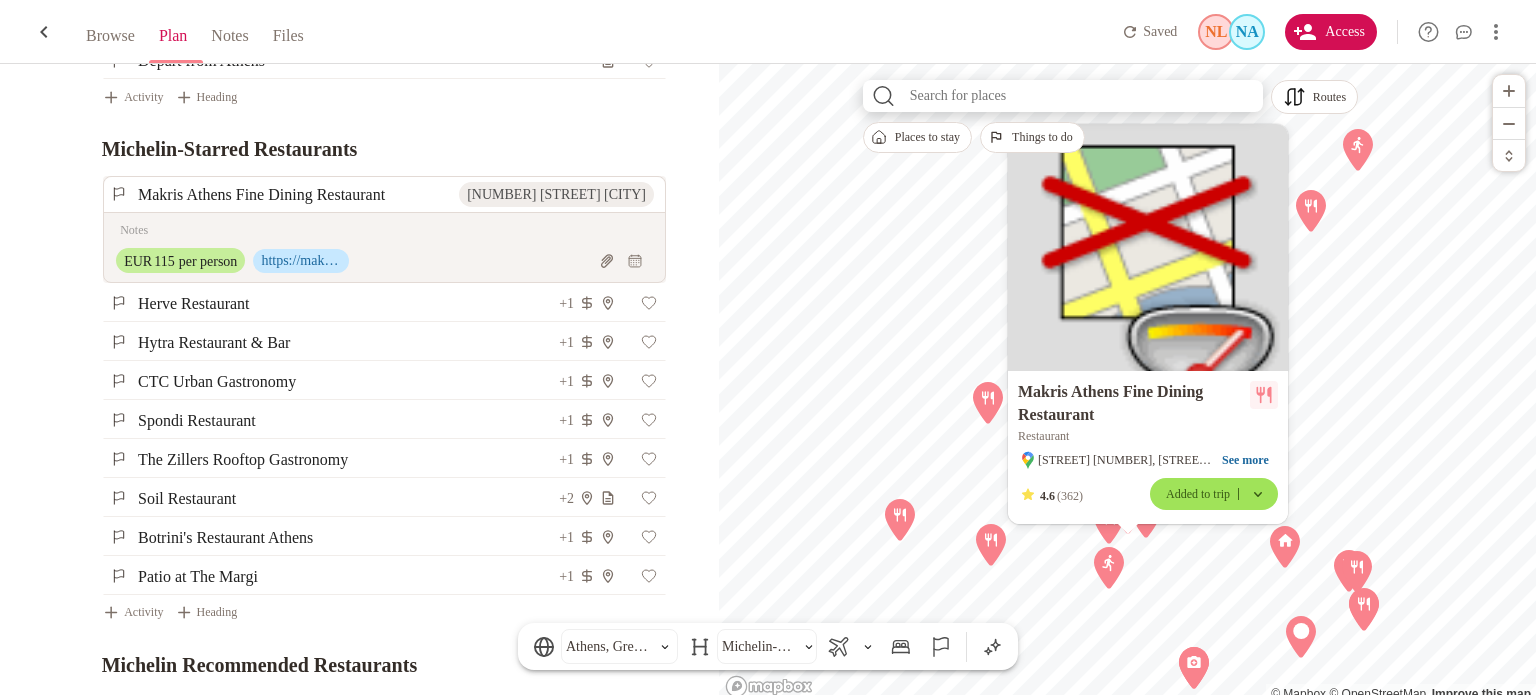 click on "Hytra Restaurant & Bar +1" at bounding box center [342, 342] 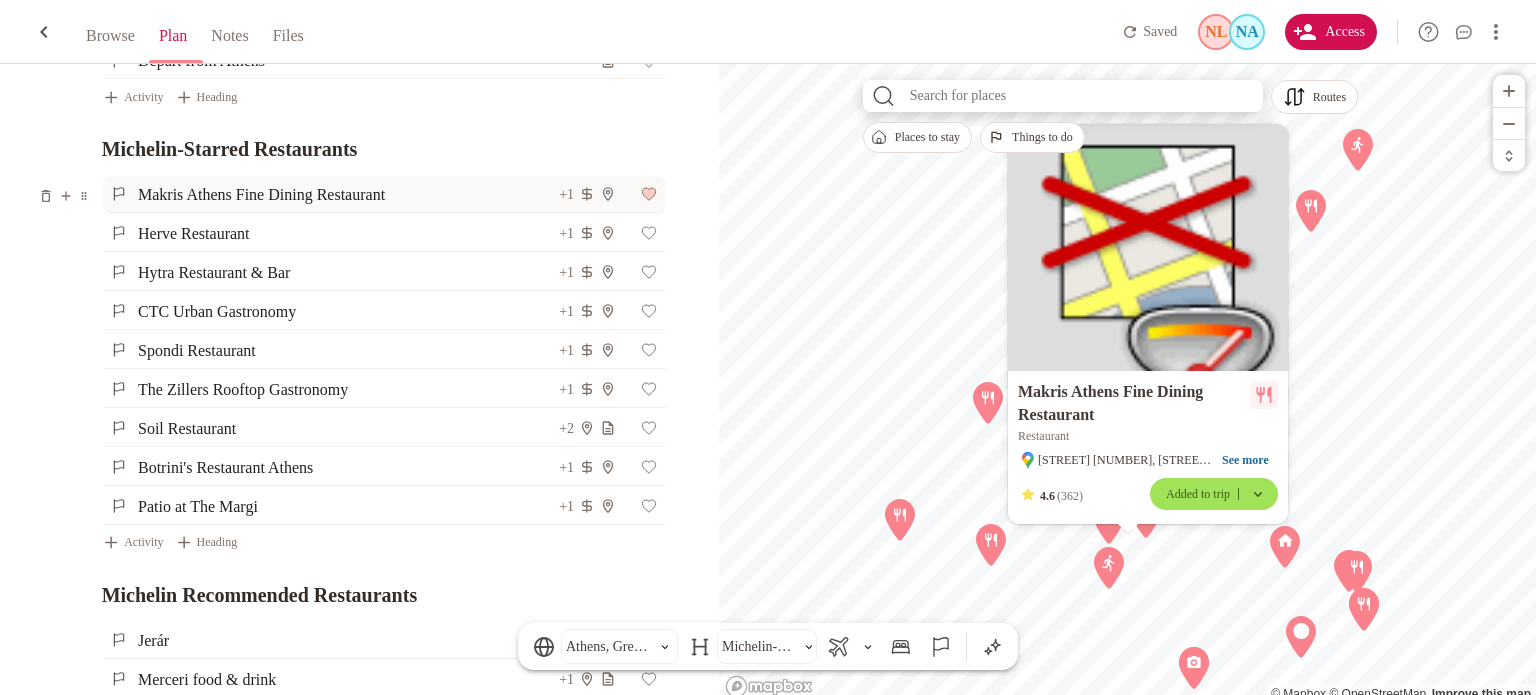 click at bounding box center (648, 194) 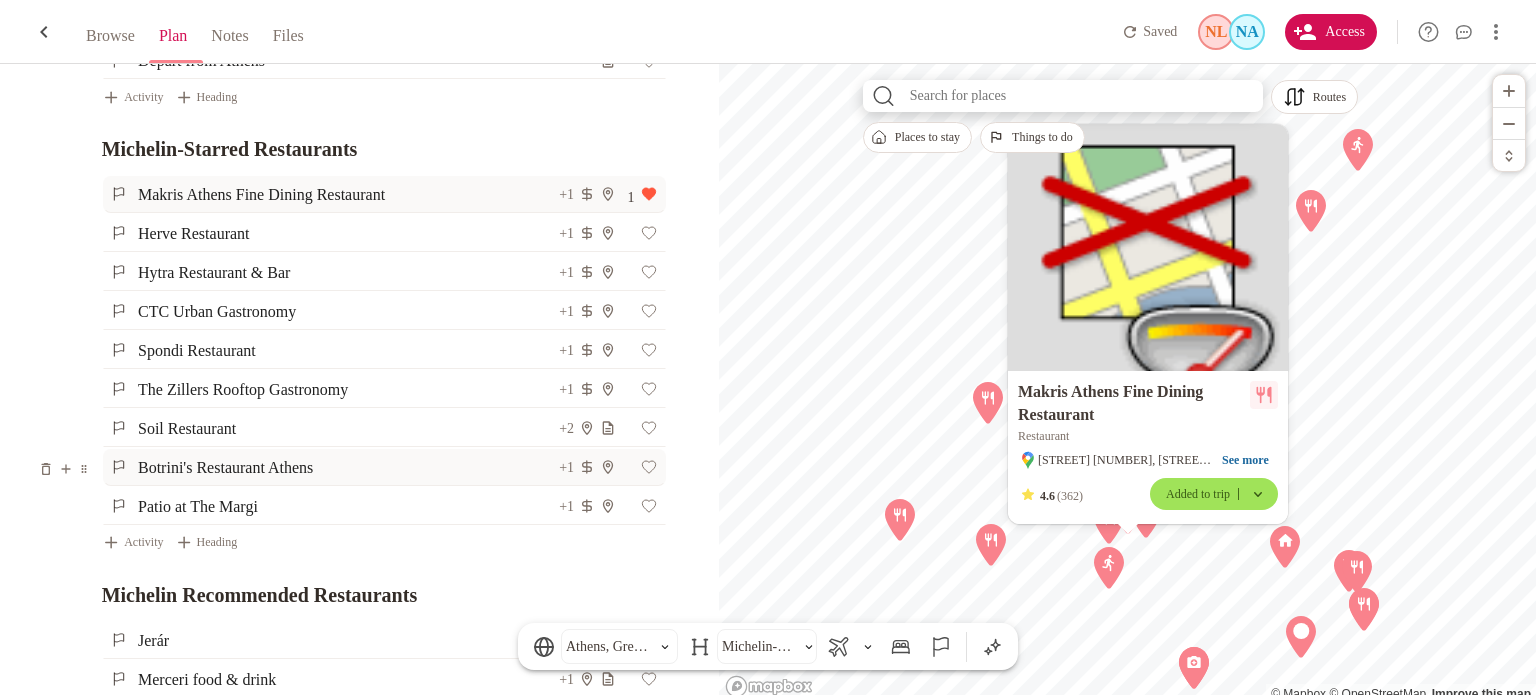 click on "Botrini's Restaurant Athens" at bounding box center [347, 467] 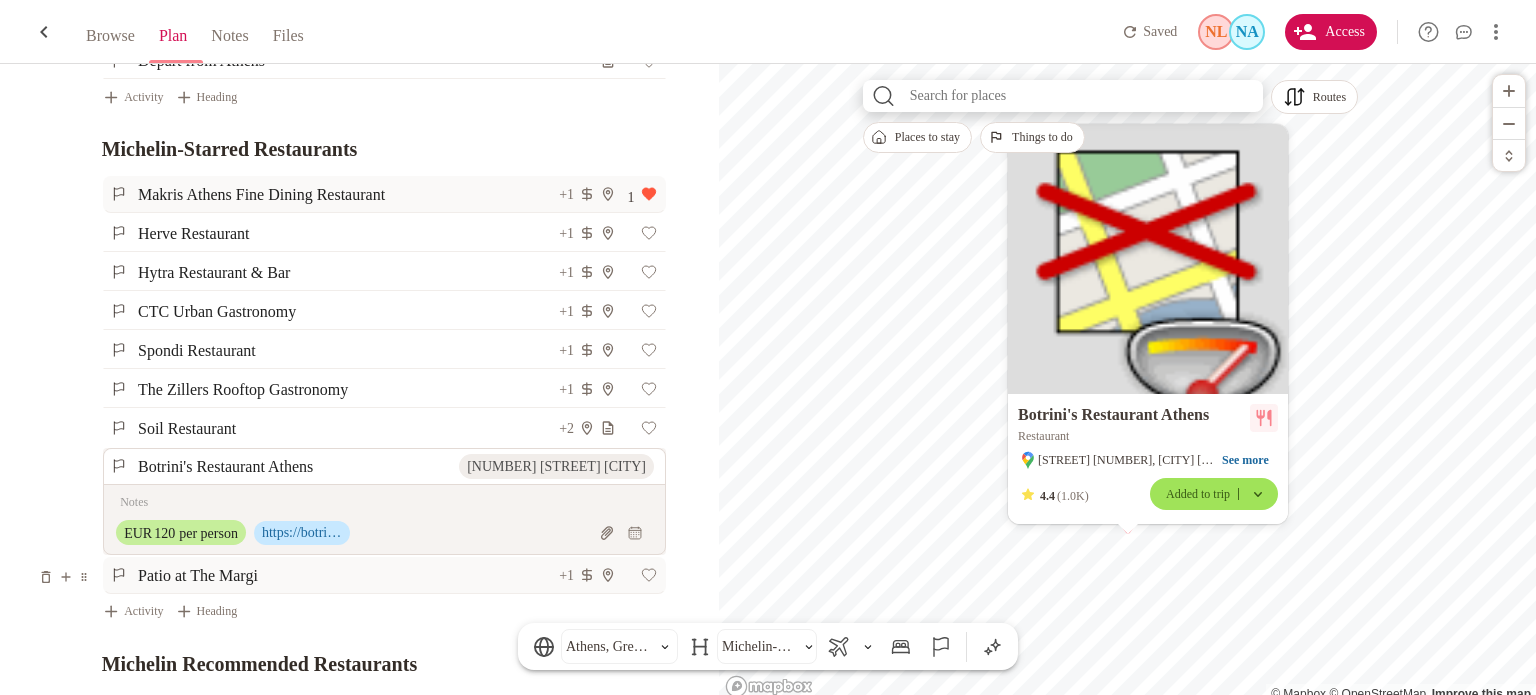 click on "Patio at The Margi" at bounding box center [347, 575] 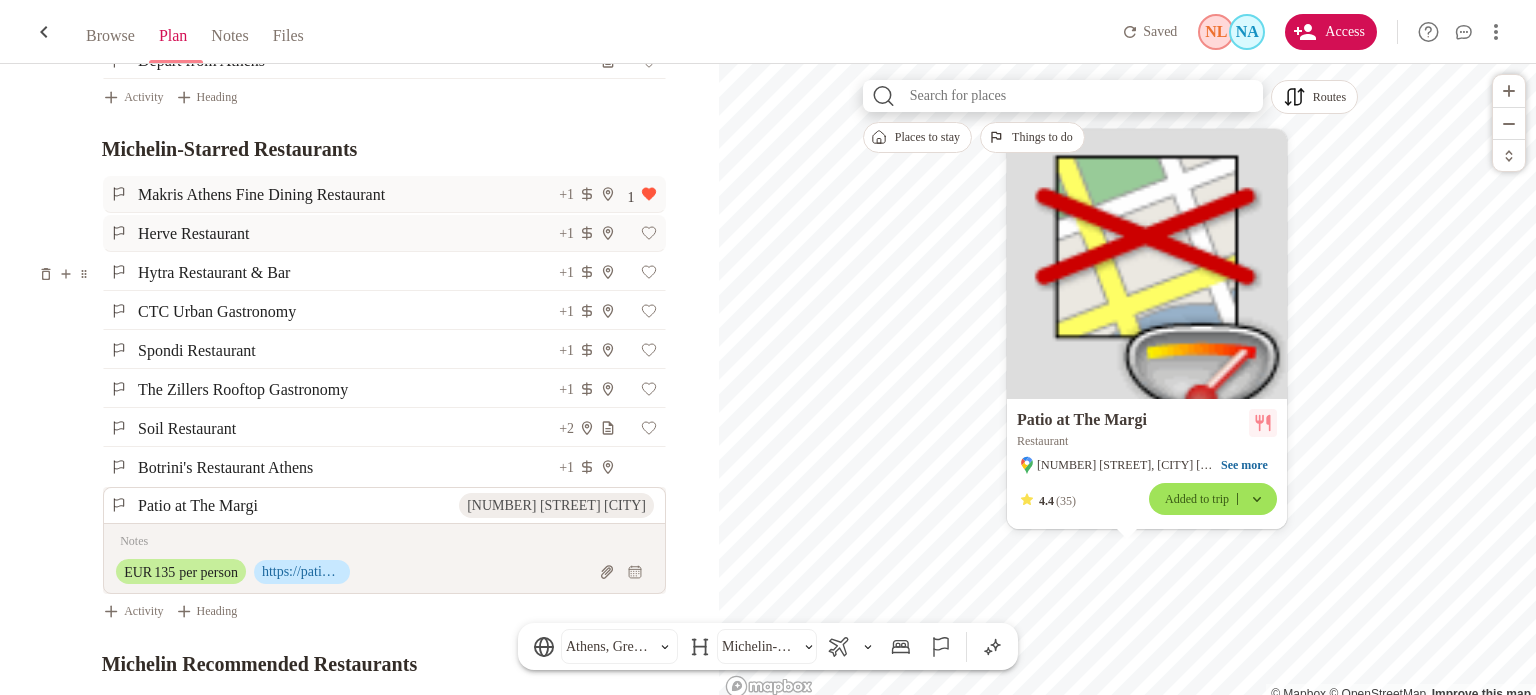 click on "Herve Restaurant" at bounding box center (347, 233) 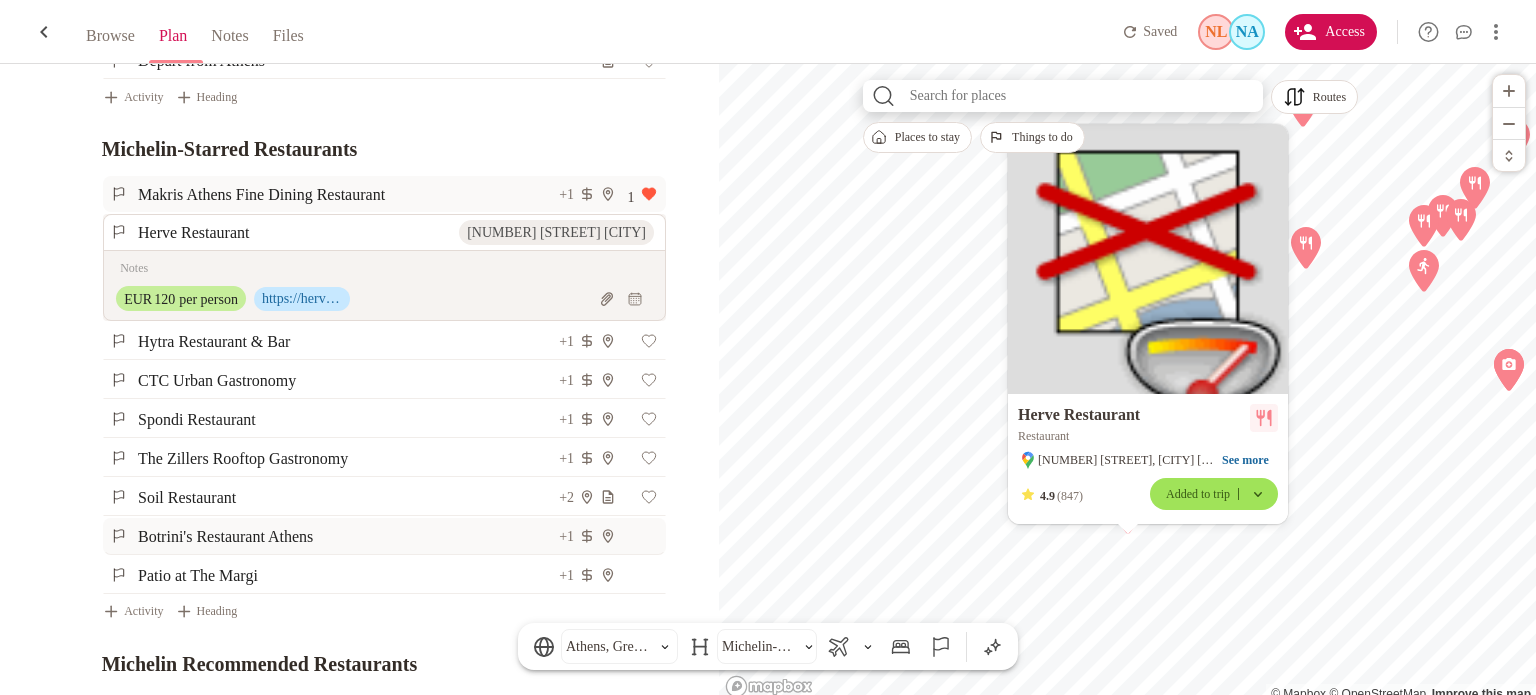 click on "Botrini's Restaurant Athens" at bounding box center (347, 536) 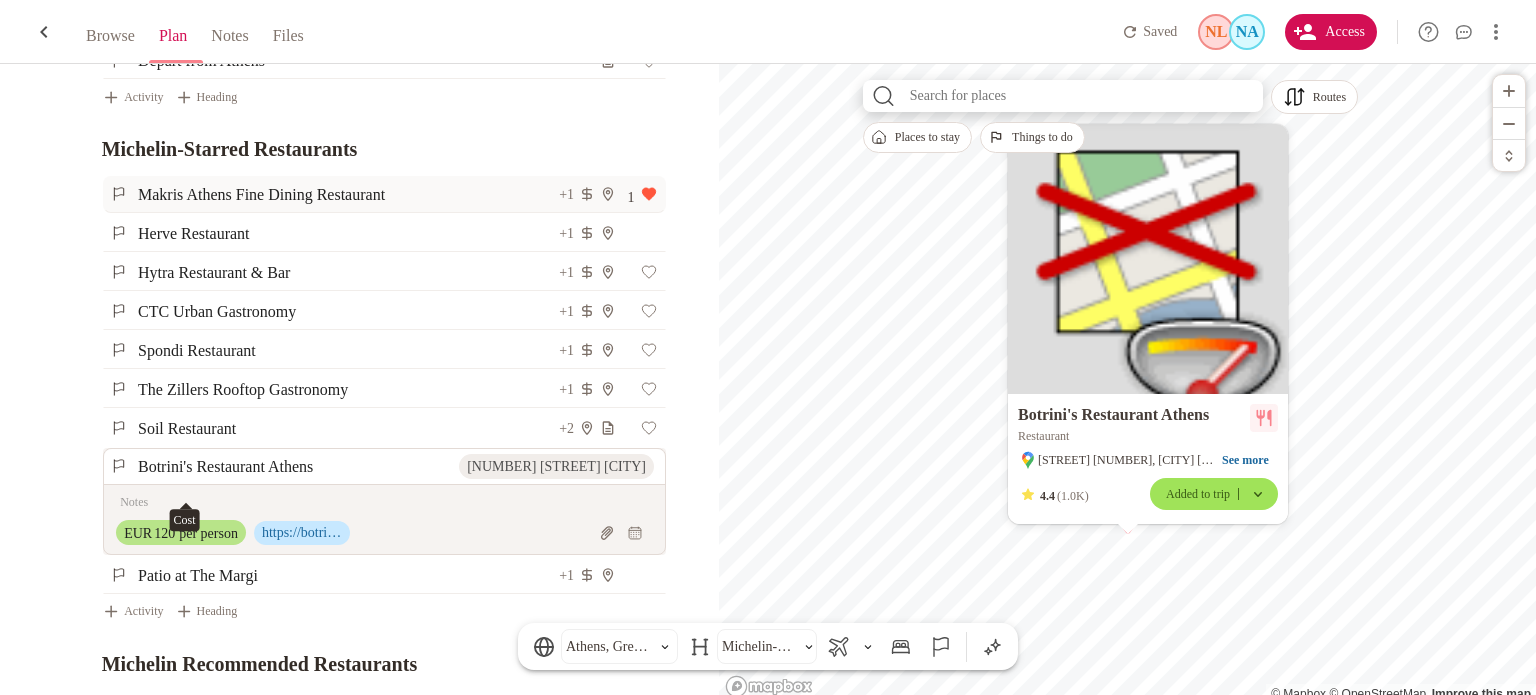 click on "120" at bounding box center (164, 533) 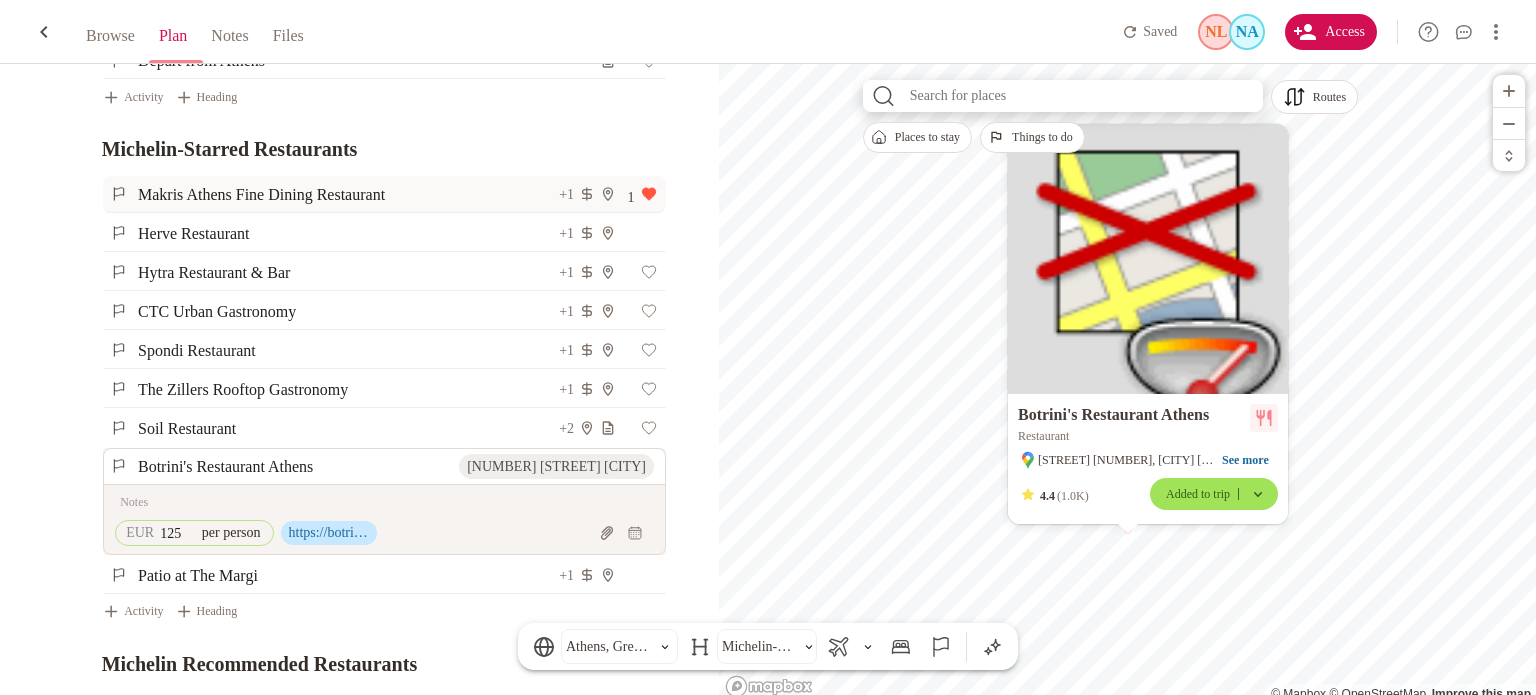 click at bounding box center (382, 502) 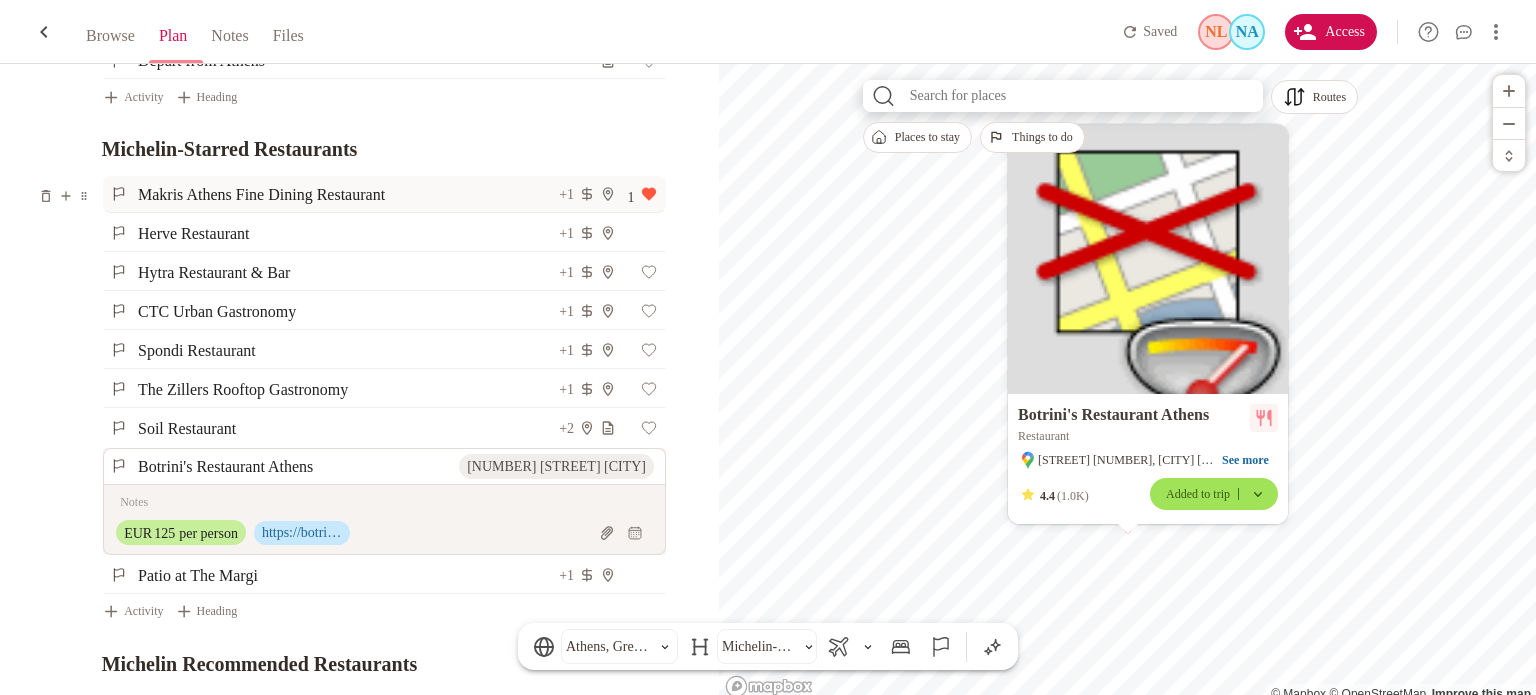 click on "Makris Athens Fine Dining Restaurant" at bounding box center [347, 194] 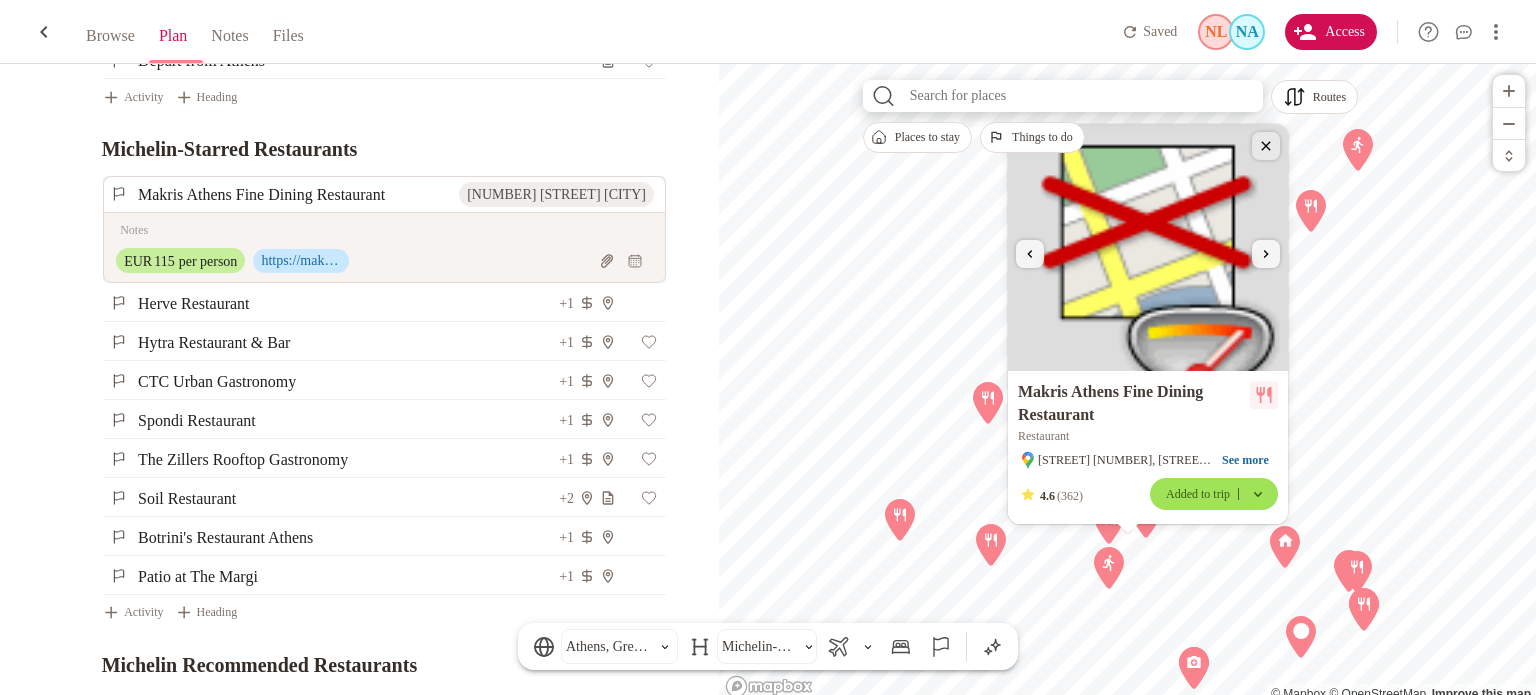 click at bounding box center (1266, 146) 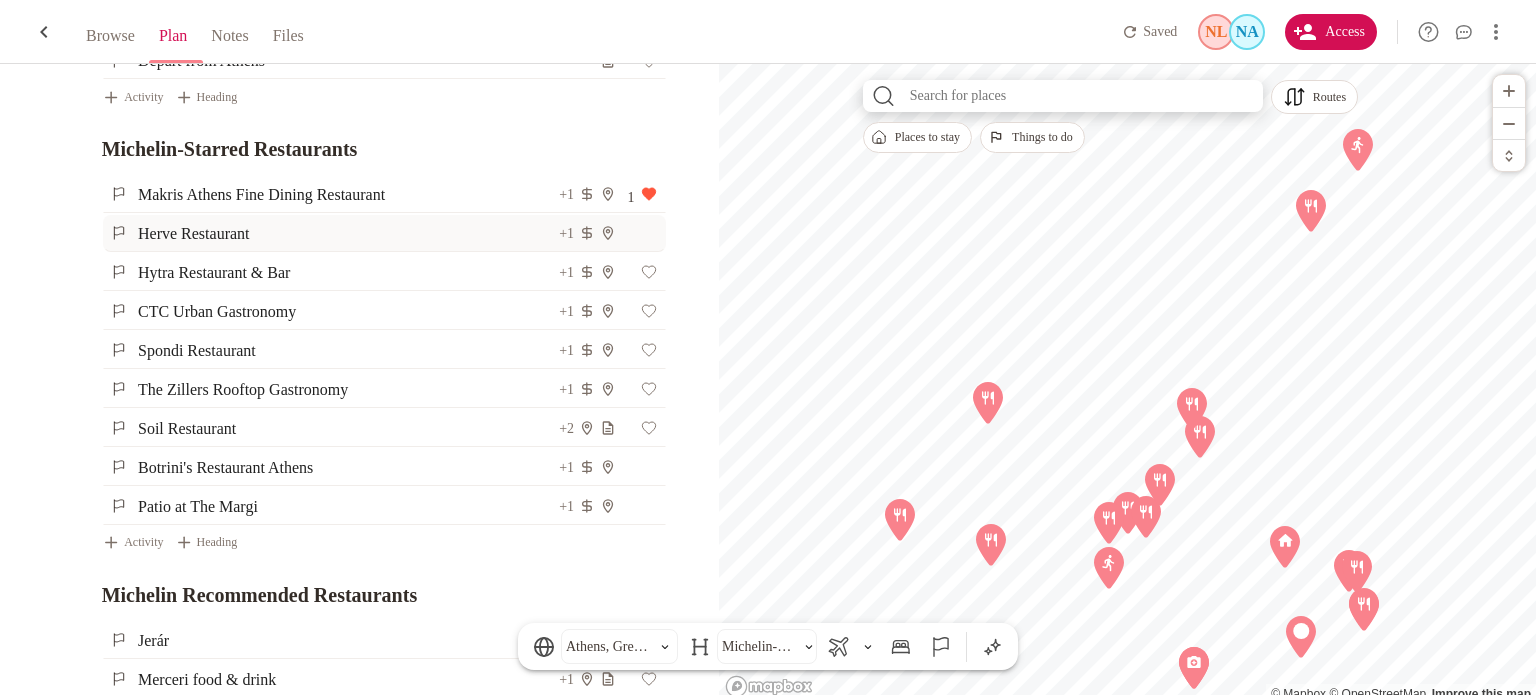 click on "Herve Restaurant" at bounding box center [347, 233] 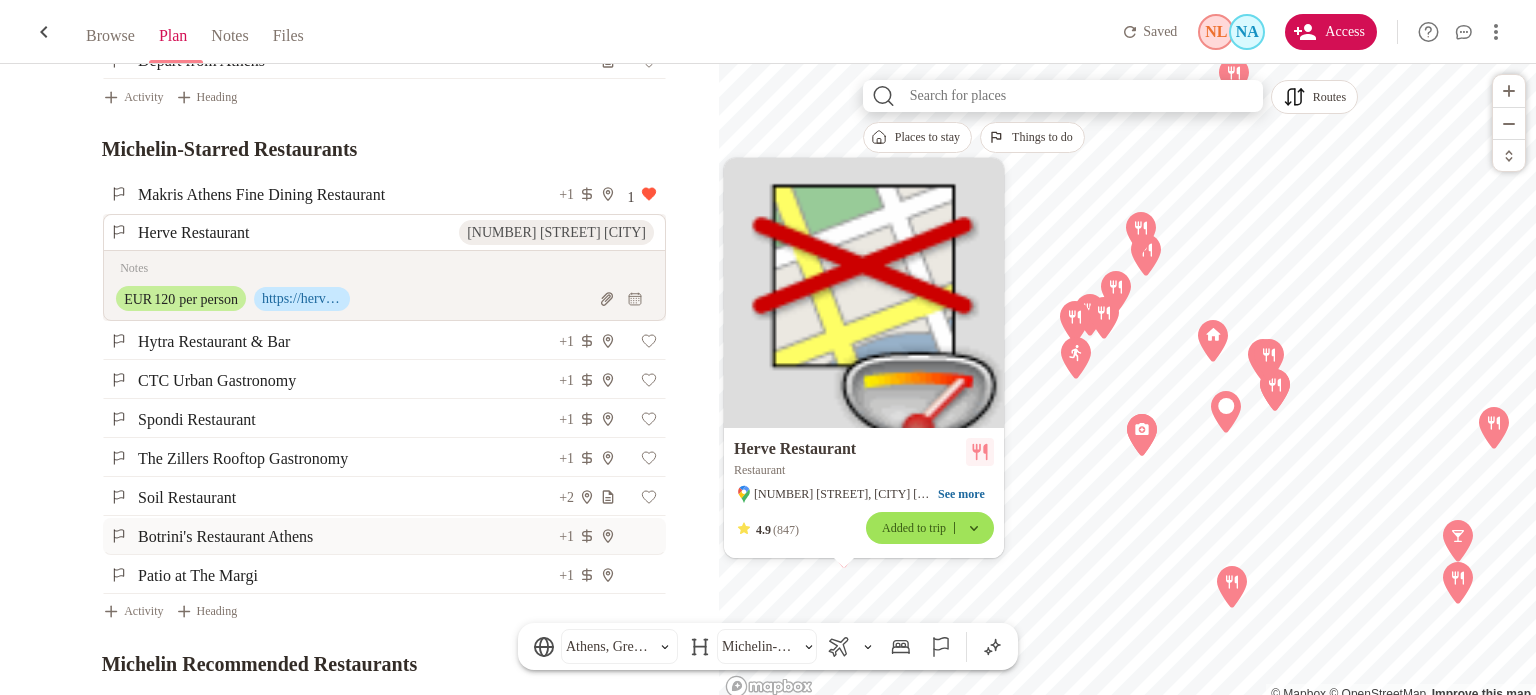 click on "Botrini's Restaurant Athens" at bounding box center [347, 536] 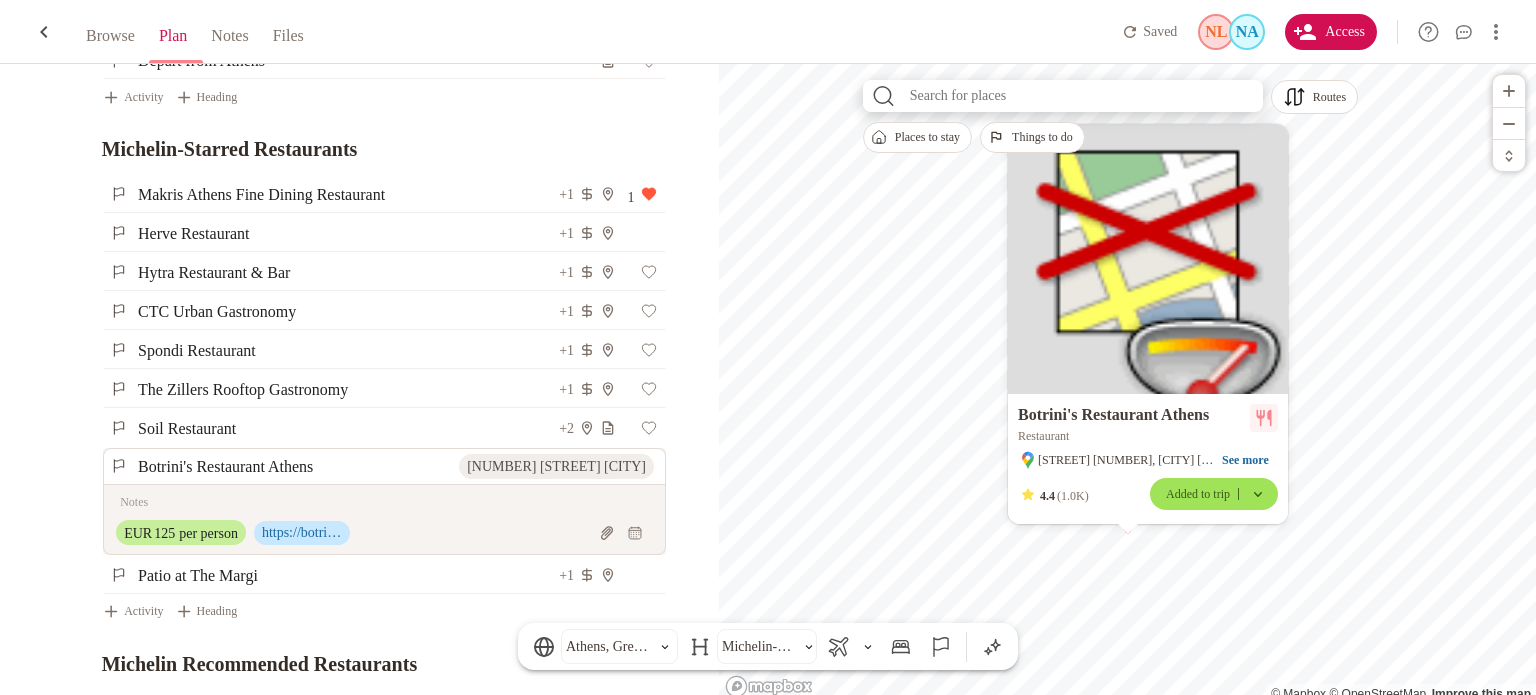 click at bounding box center [382, 502] 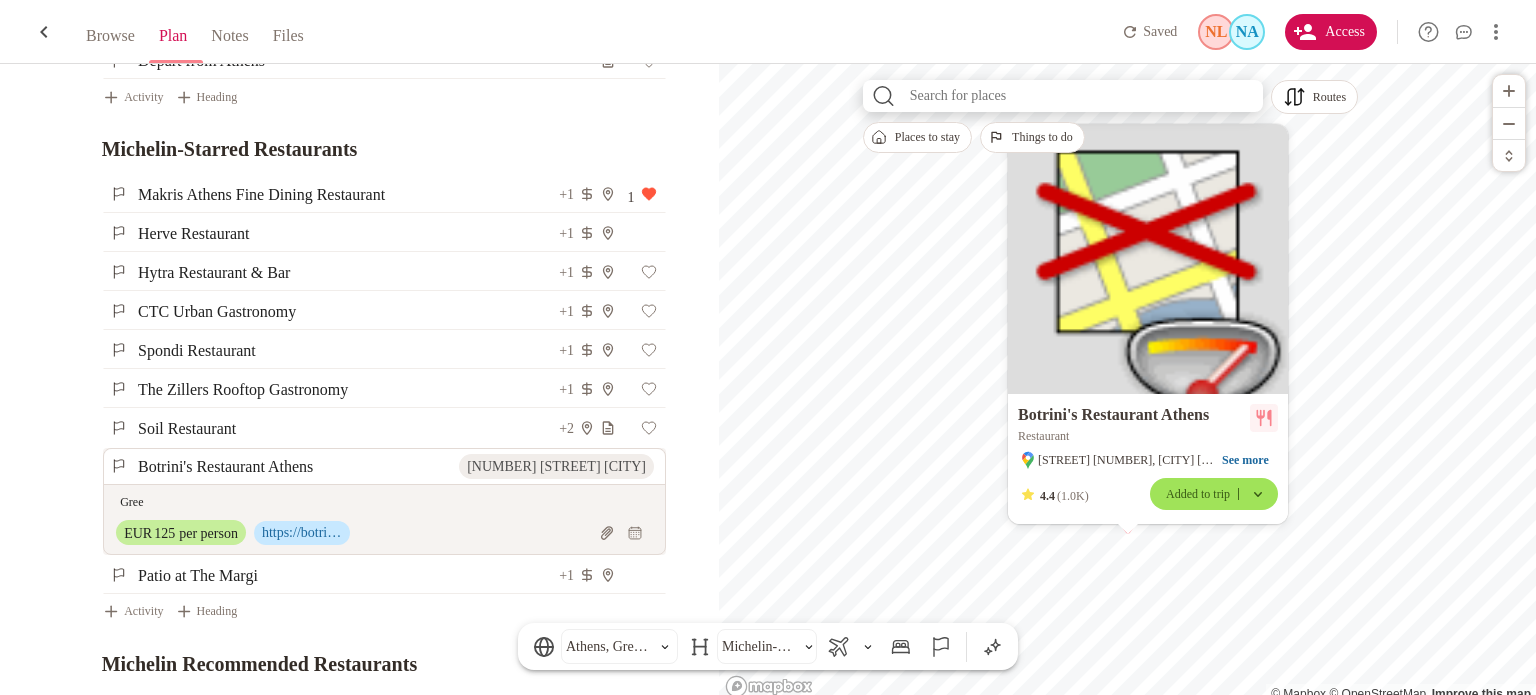 type on "Greek" 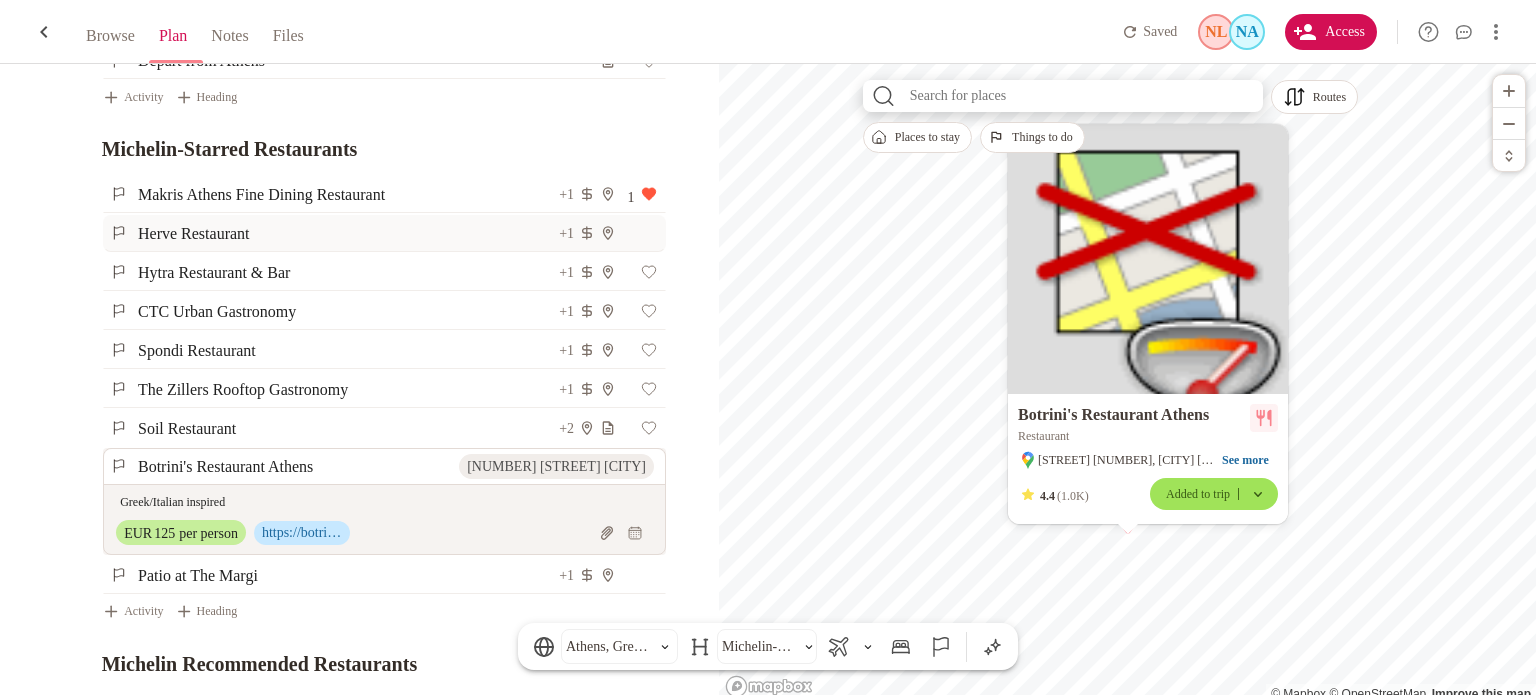 click on "Herve Restaurant" at bounding box center (347, 233) 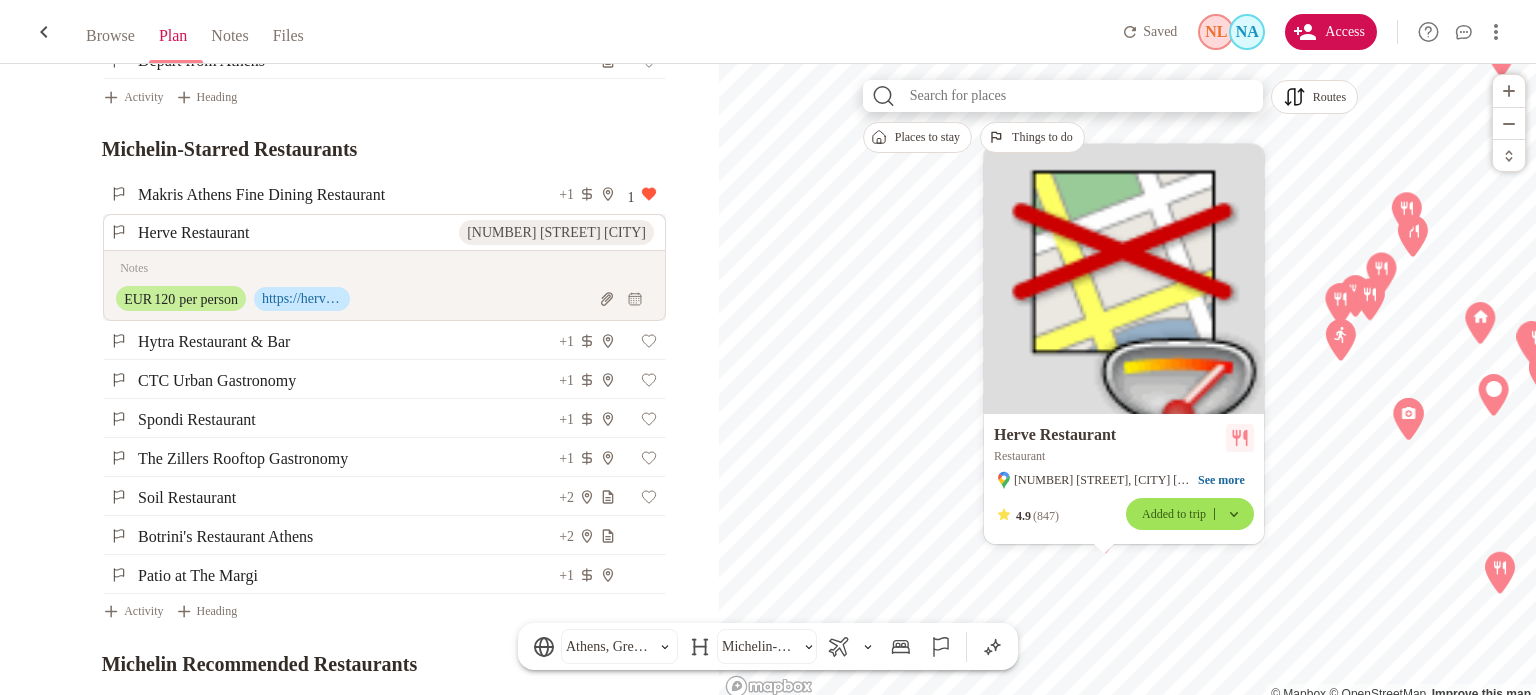 click at bounding box center (382, 268) 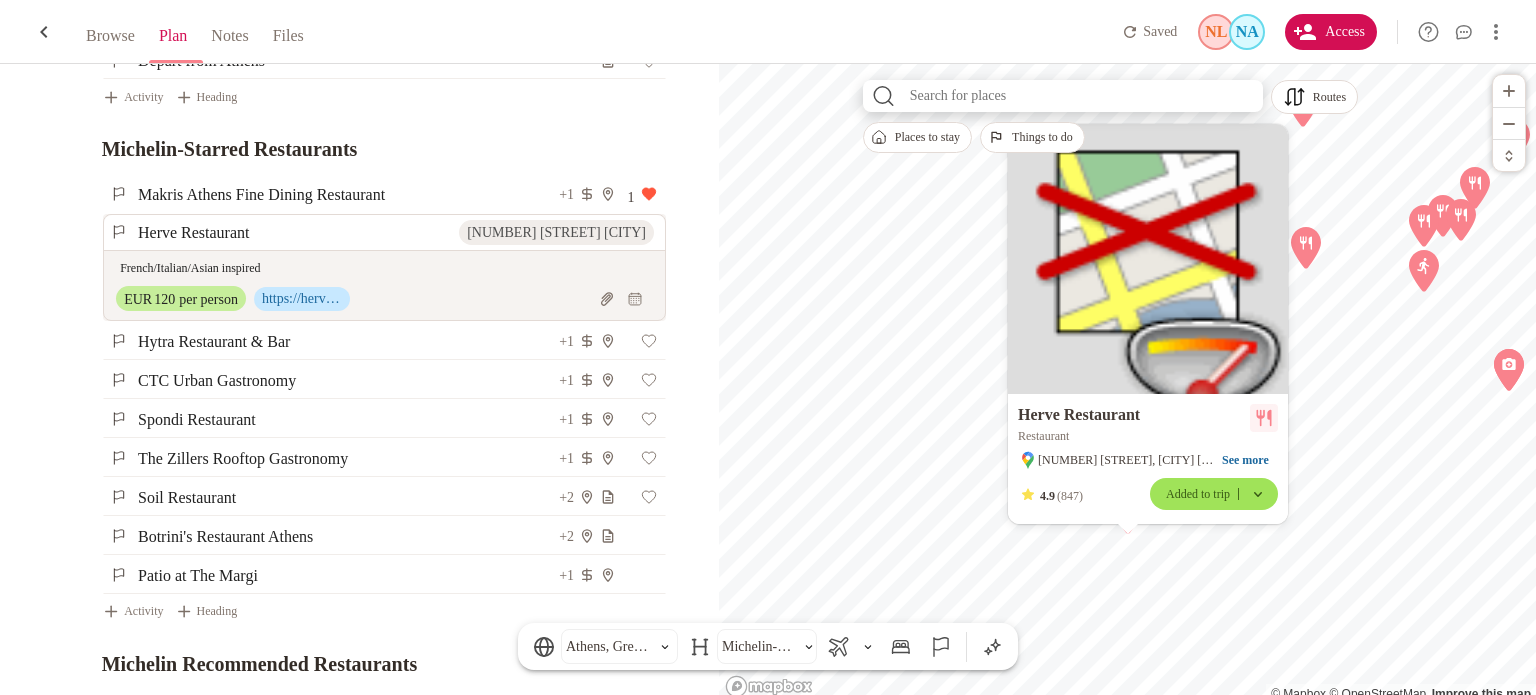 click on "French/Italian/Asian inspired" at bounding box center (382, 268) 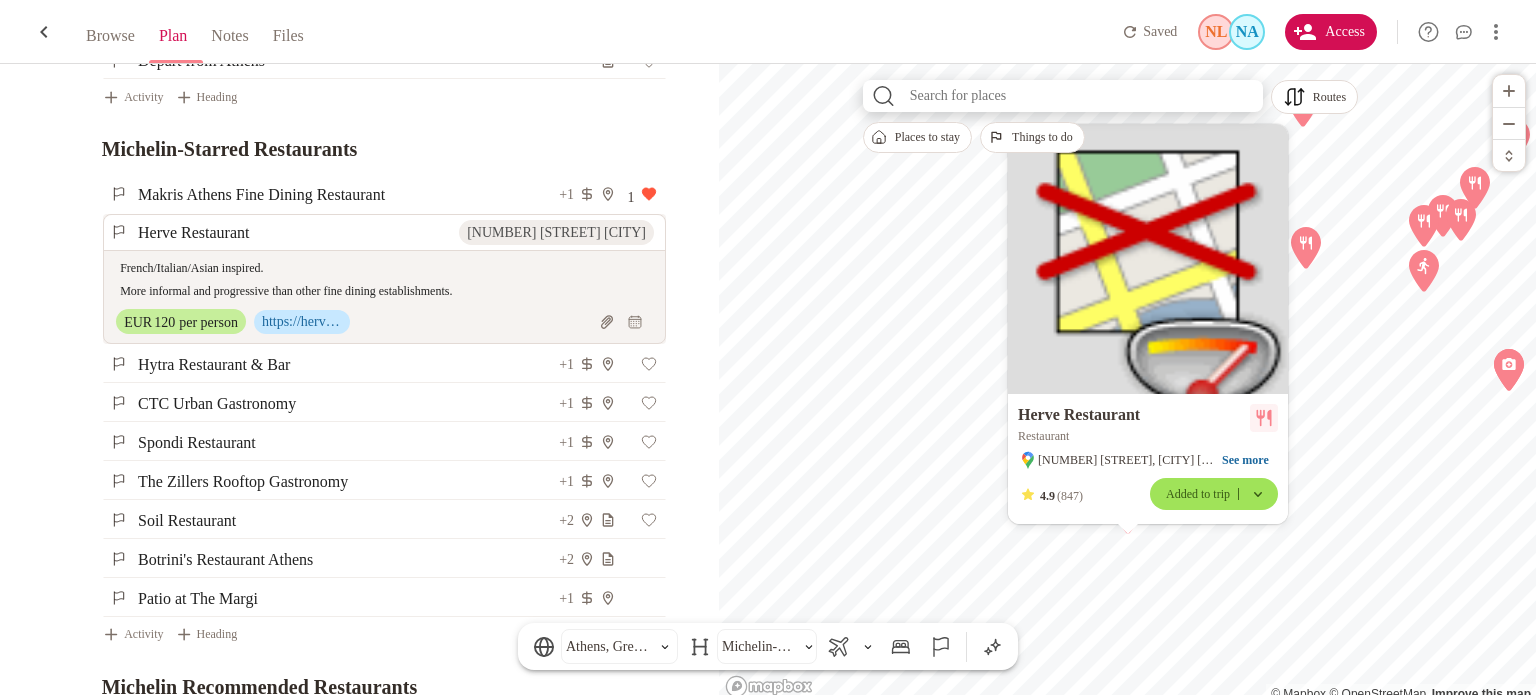 type on "French/Italian/Asian inspired.
More informal and progressive than other fine dining establishments." 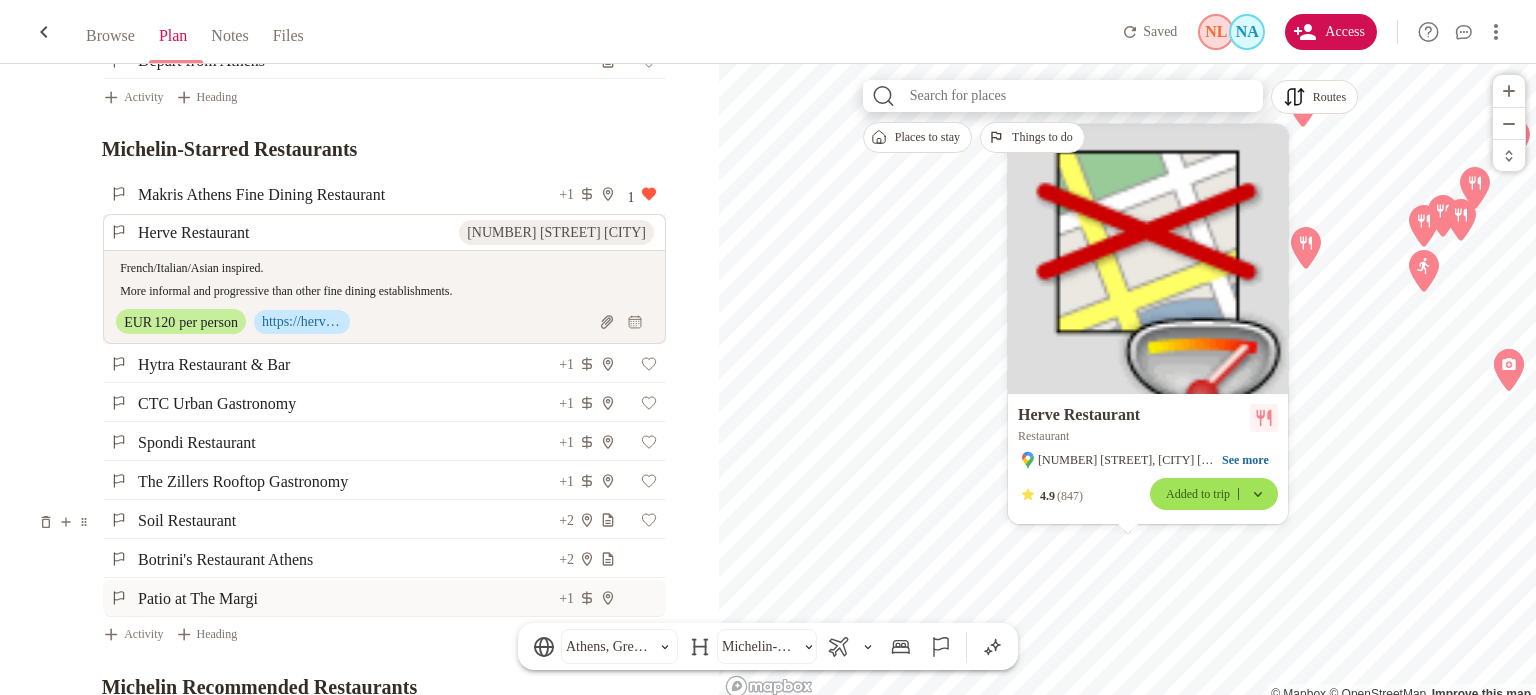 click on "Botrini's Restaurant Athens" at bounding box center [347, 559] 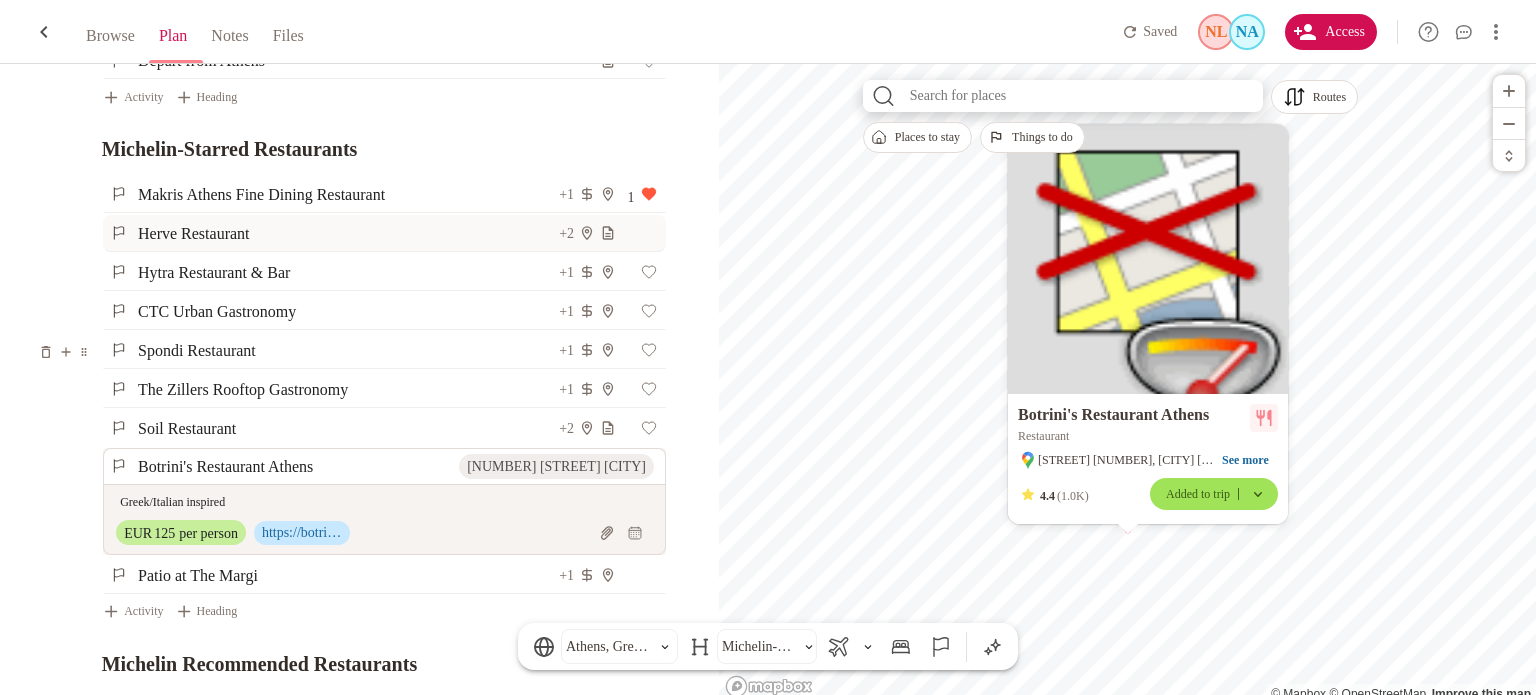 click on "Herve Restaurant" at bounding box center (347, 233) 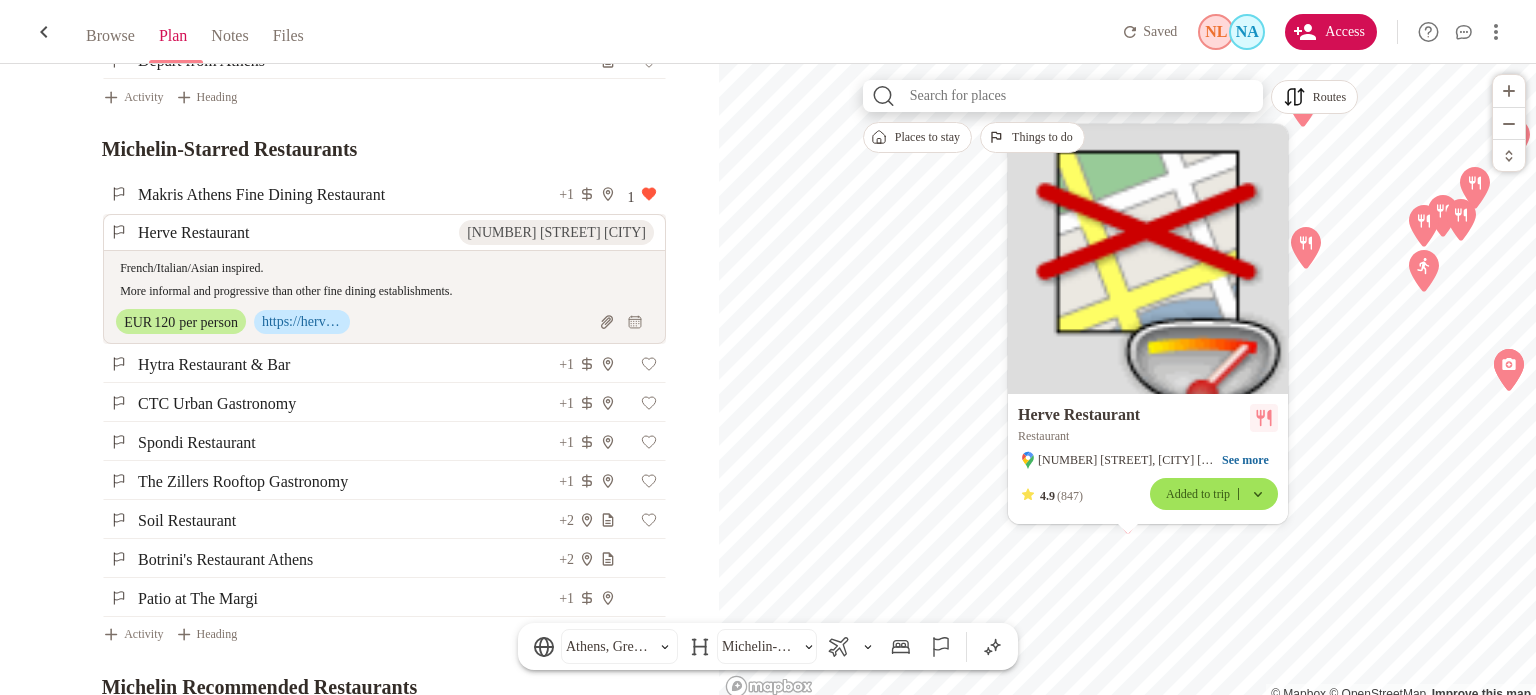 click on "Herve Restaurant 170 Trion Ierarchon Athina French/Italian/Asian inspired.
More informal and progressive than other fine dining establishments. x EUR 120 per person https://herve-restaurant.com/" at bounding box center (342, 279) 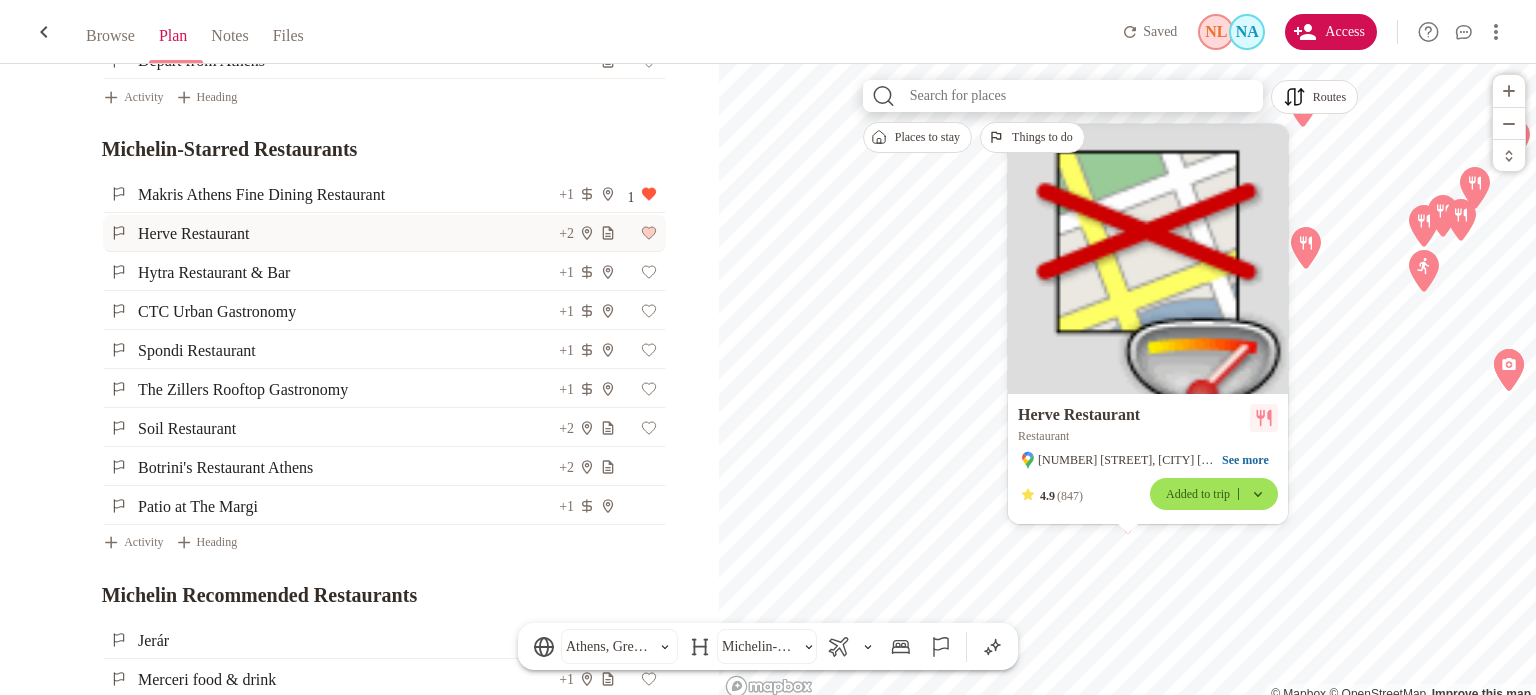 click at bounding box center (648, 233) 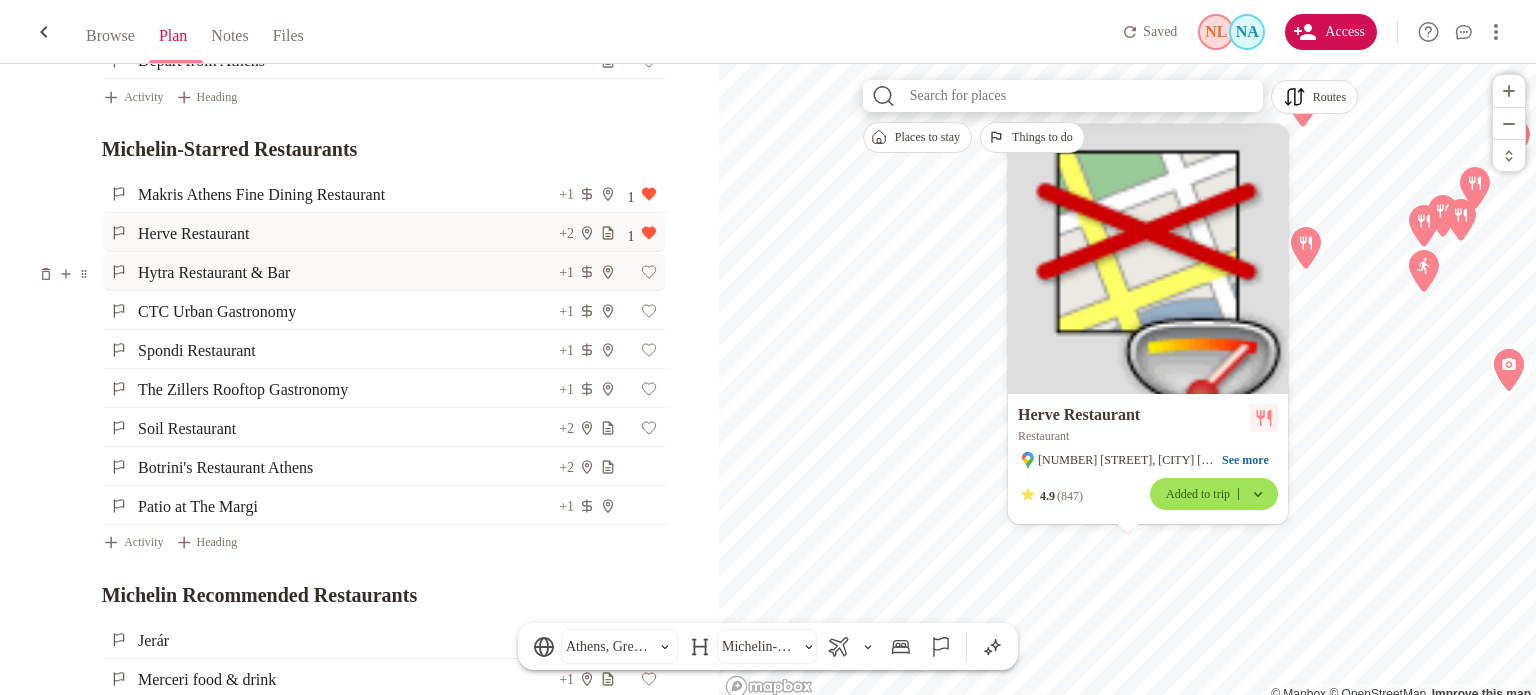 click on "Hytra Restaurant & Bar" at bounding box center (347, 272) 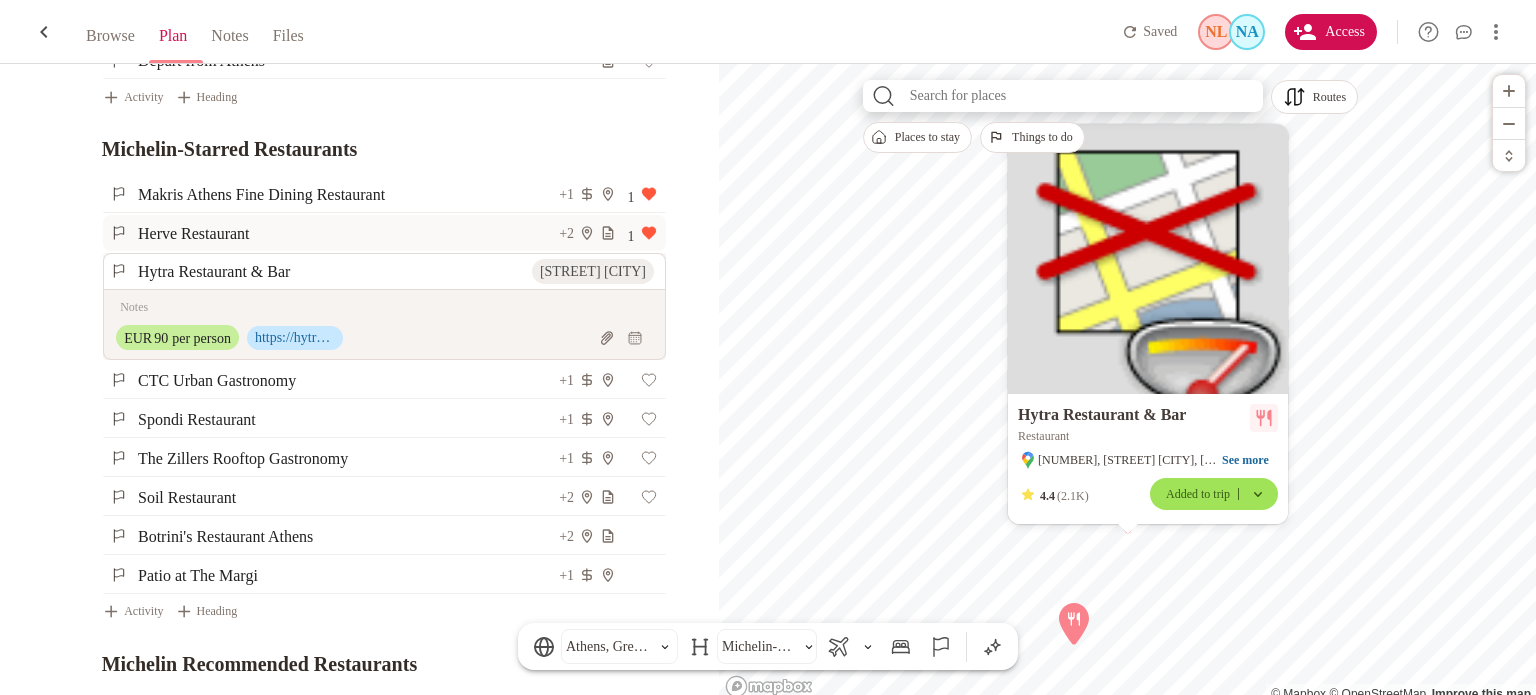 click on "Hytra Restaurant & Bar STR Petrou Kokkali Athina x EUR 90 per person https://hytra.gr/" at bounding box center (342, 306) 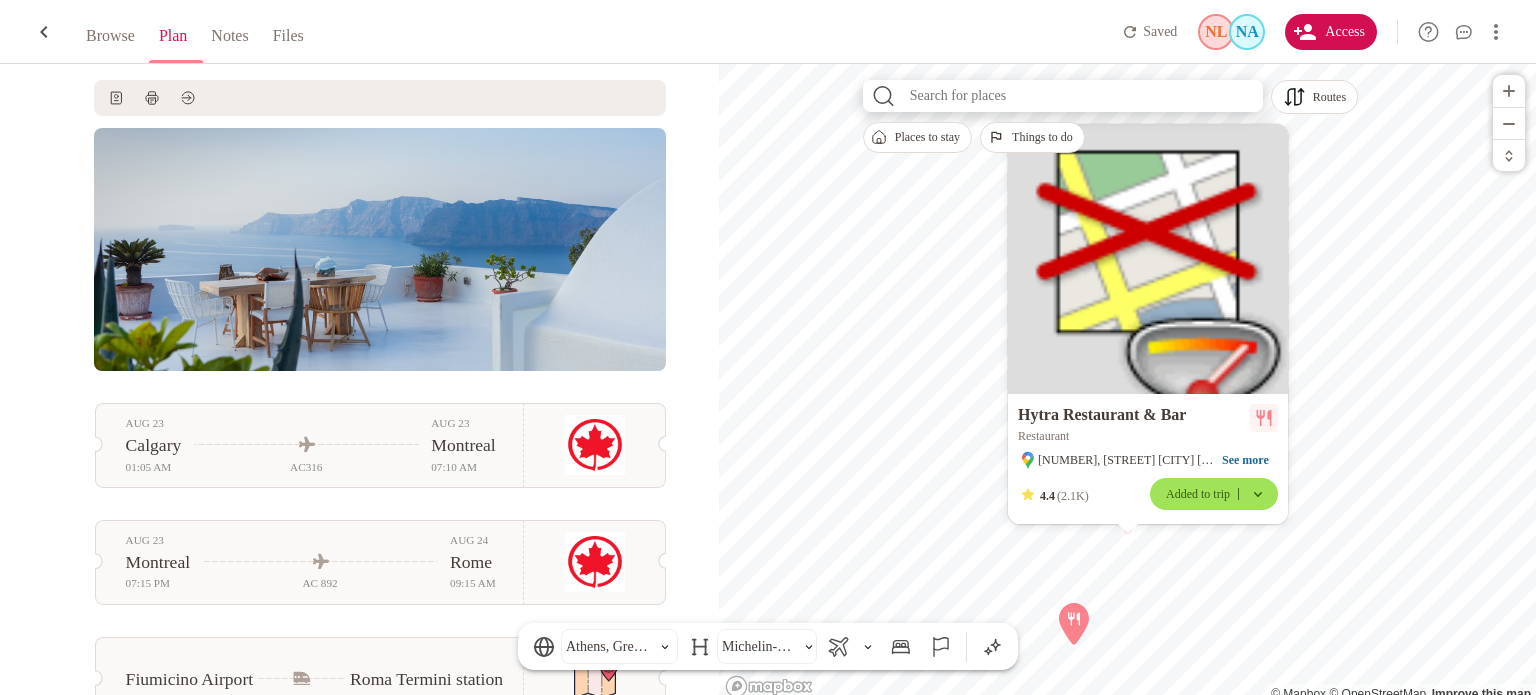 scroll, scrollTop: 0, scrollLeft: 0, axis: both 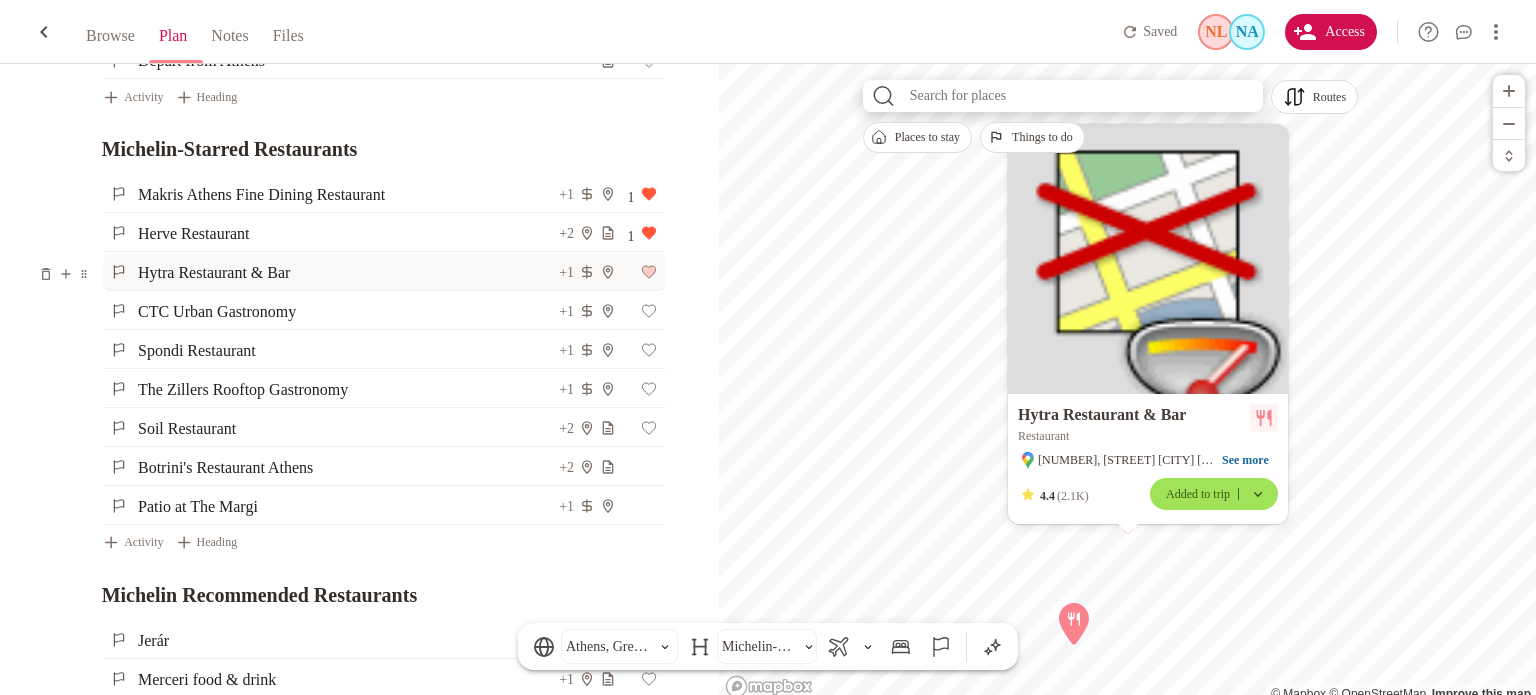 click at bounding box center [648, 272] 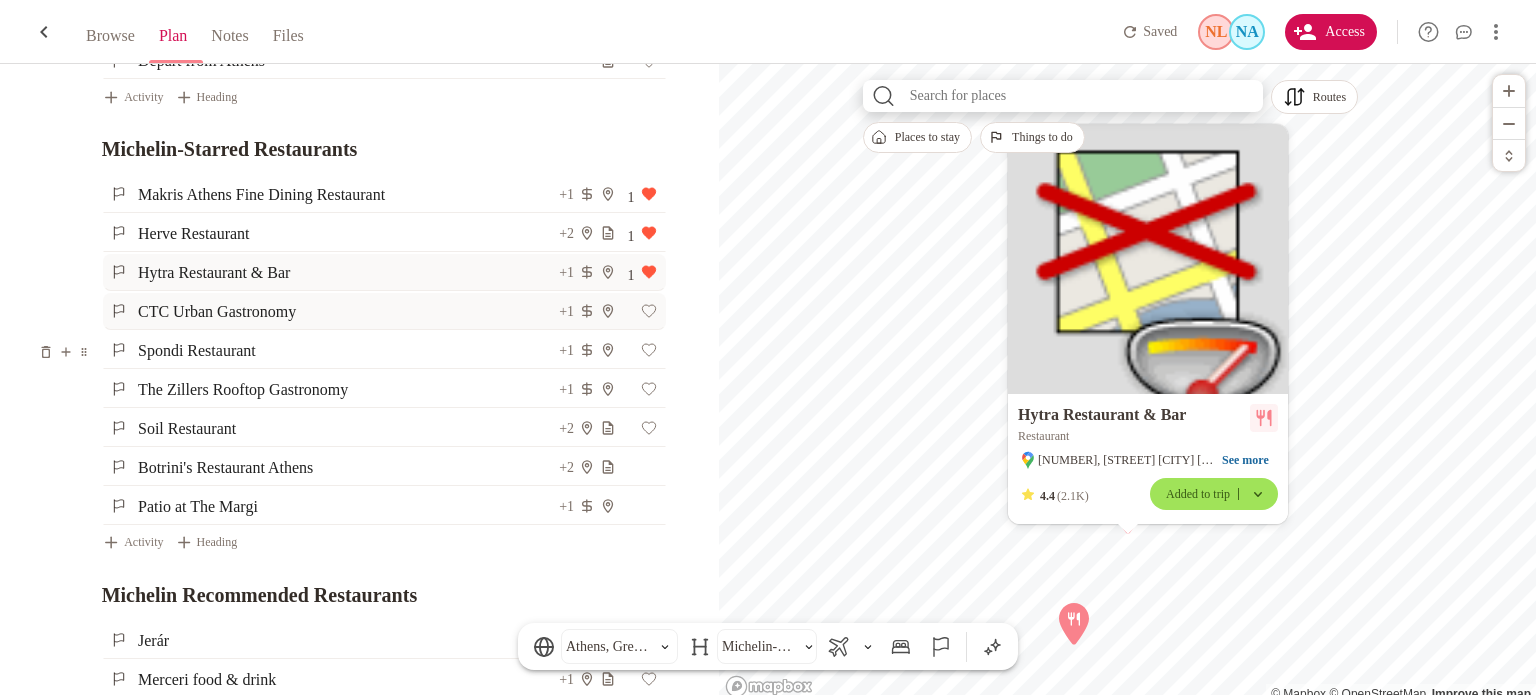click on "CTC Urban Gastronomy" at bounding box center (347, 311) 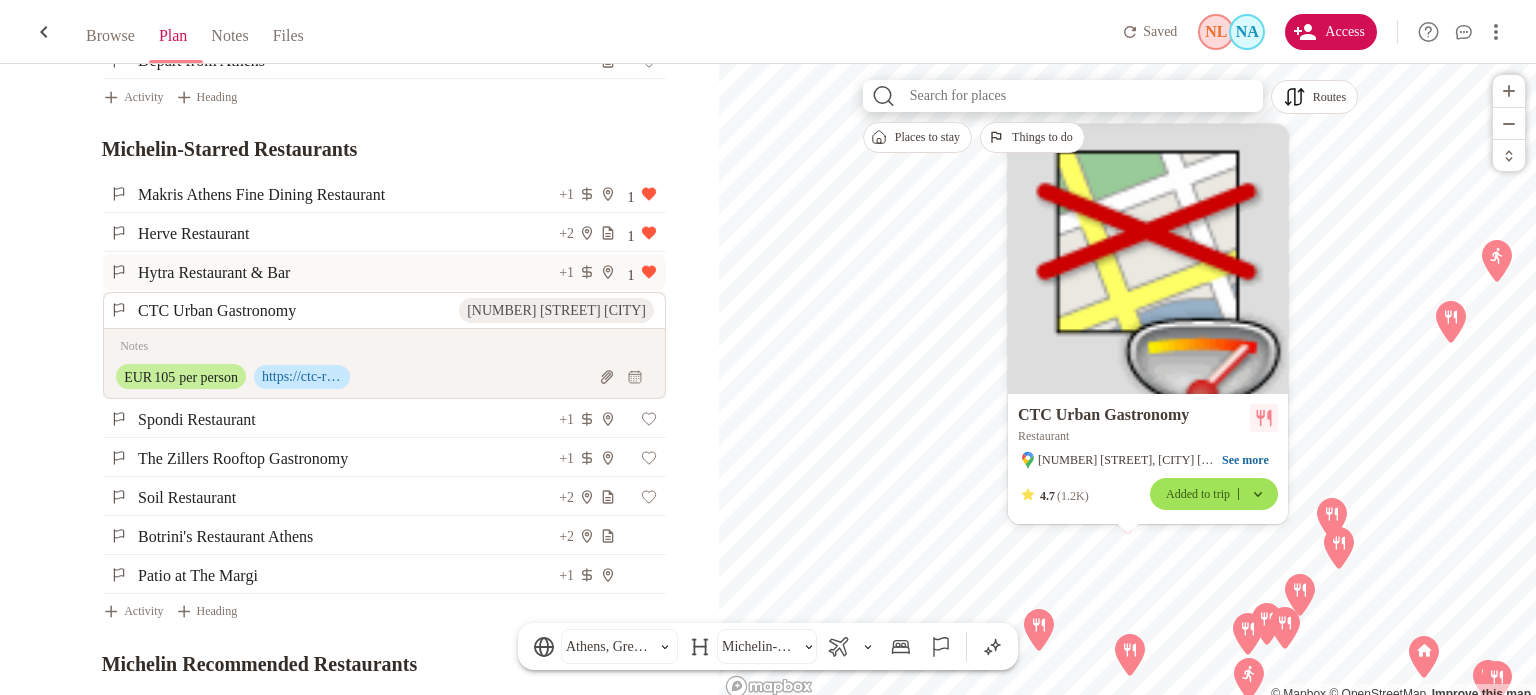 click on "CTC Urban Gastronomy 15 Plateon Athina x EUR 105 per person https://ctc-restaurant.com/" at bounding box center (342, 345) 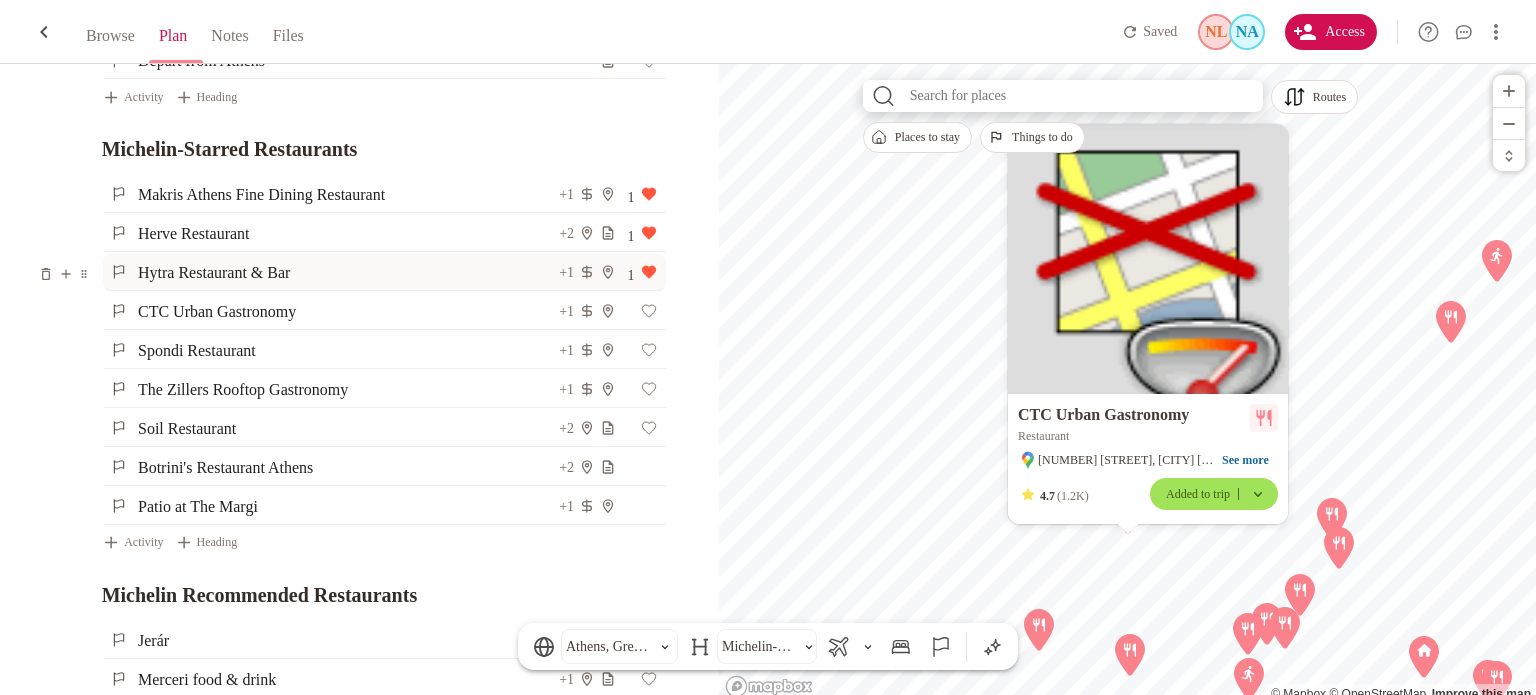 click on "Hytra Restaurant & Bar" at bounding box center (347, 272) 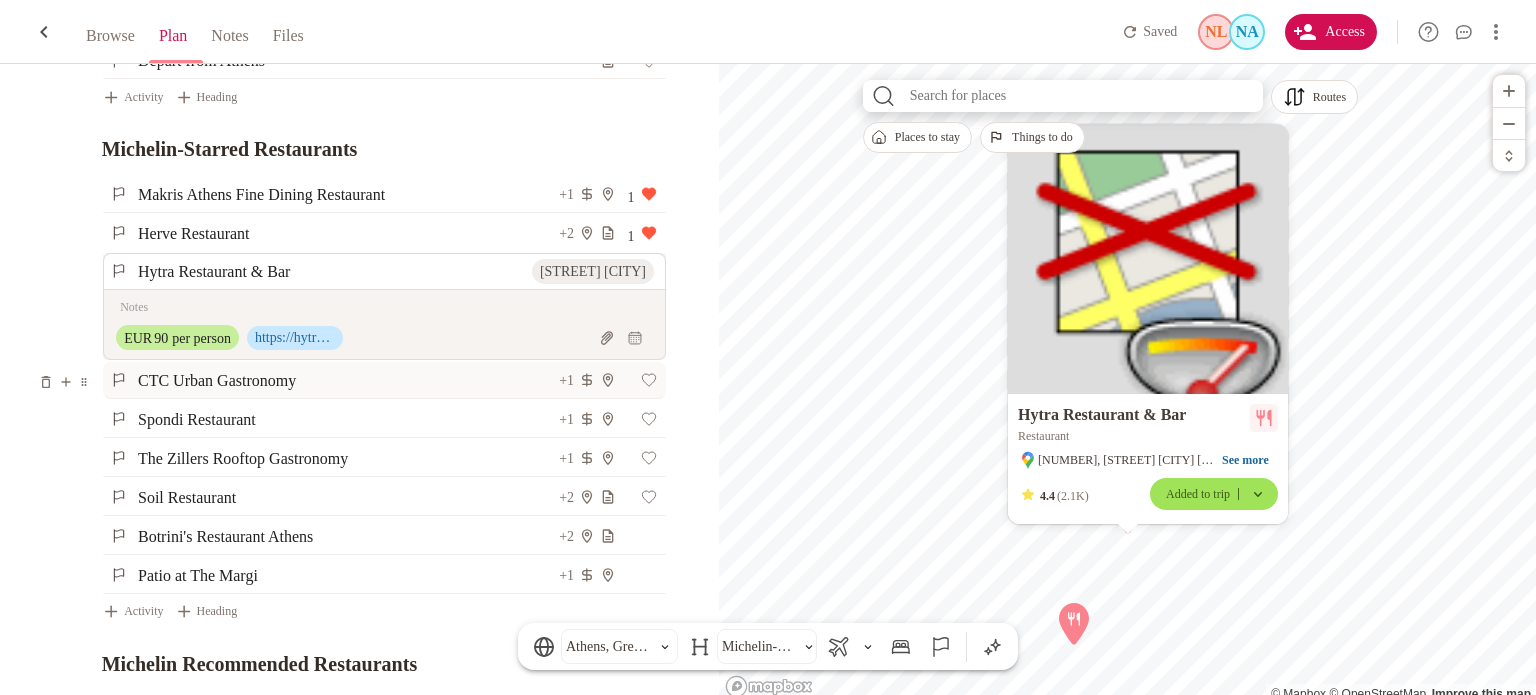 click on "CTC Urban Gastronomy" at bounding box center [347, 380] 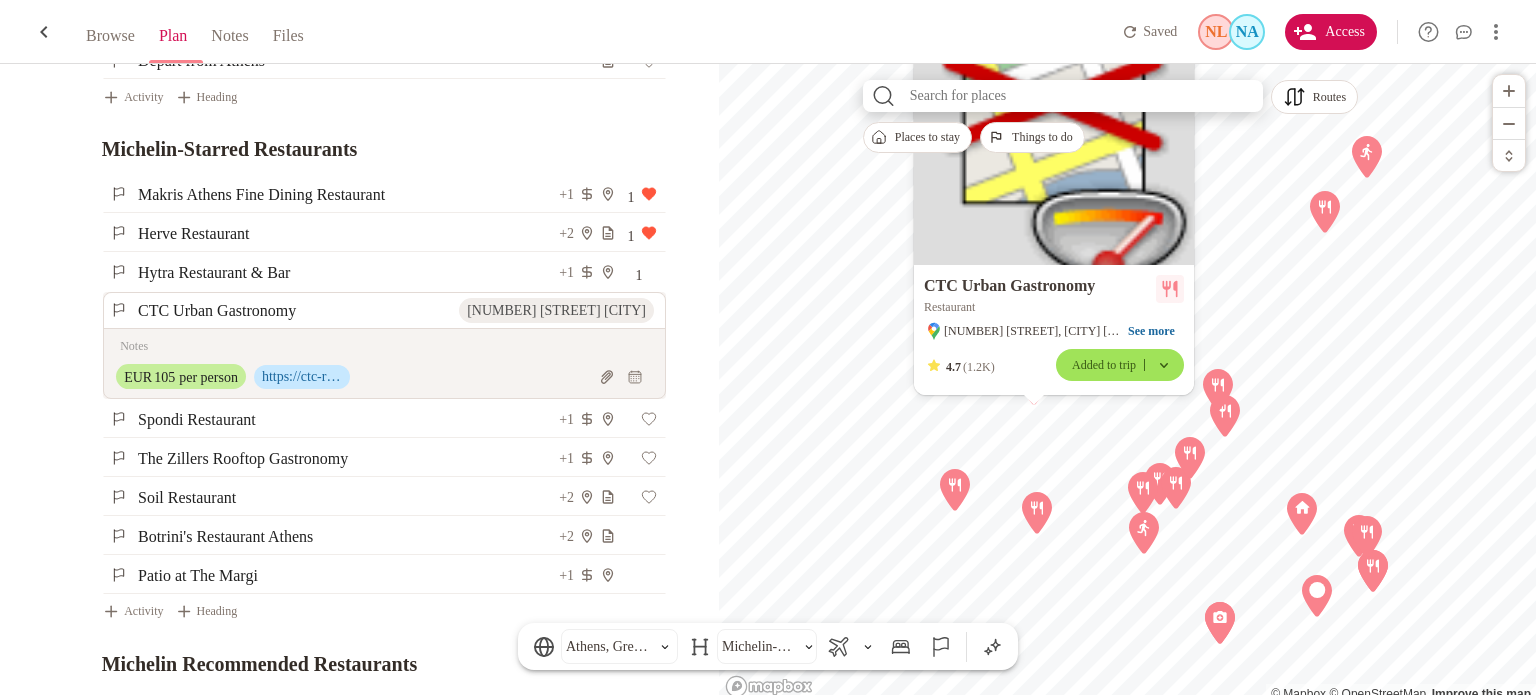 click on "Spondi Restaurant +1" at bounding box center (342, 419) 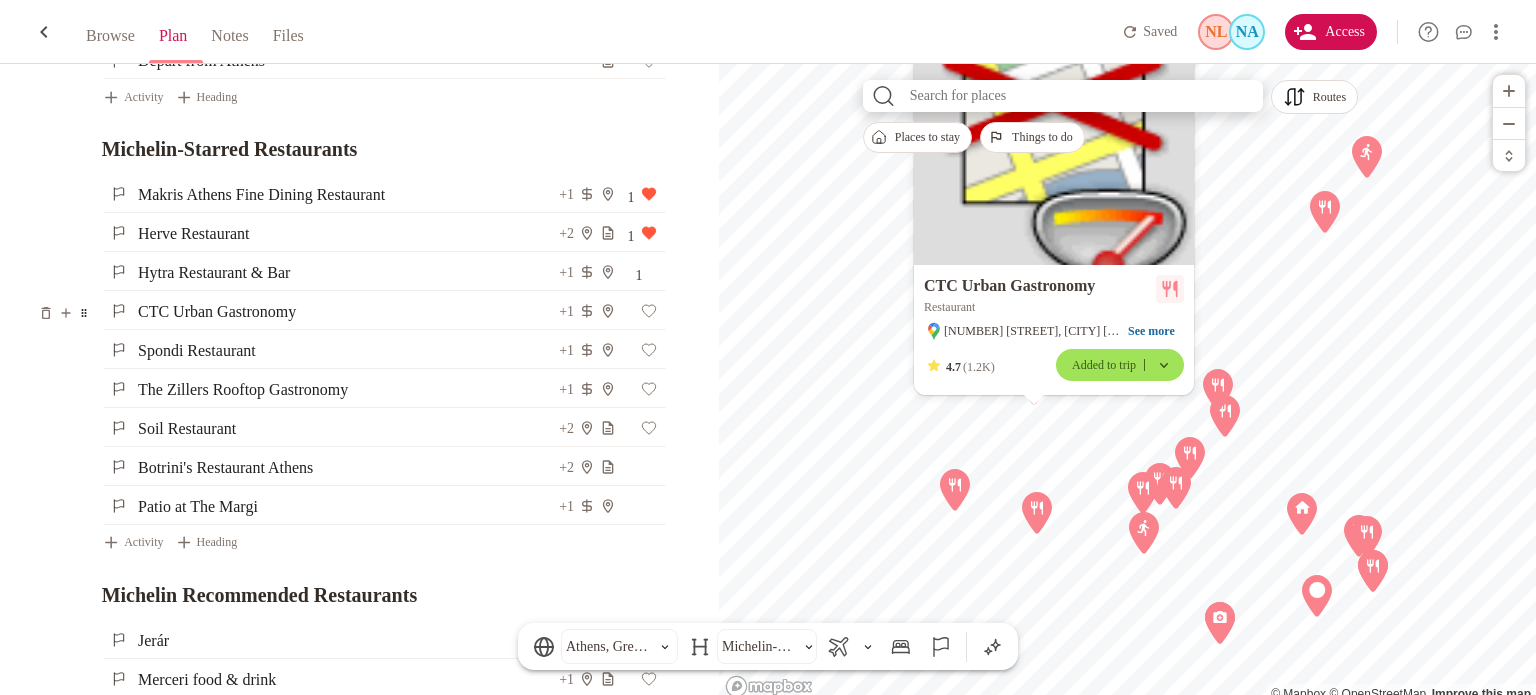 click at bounding box center (84, 313) 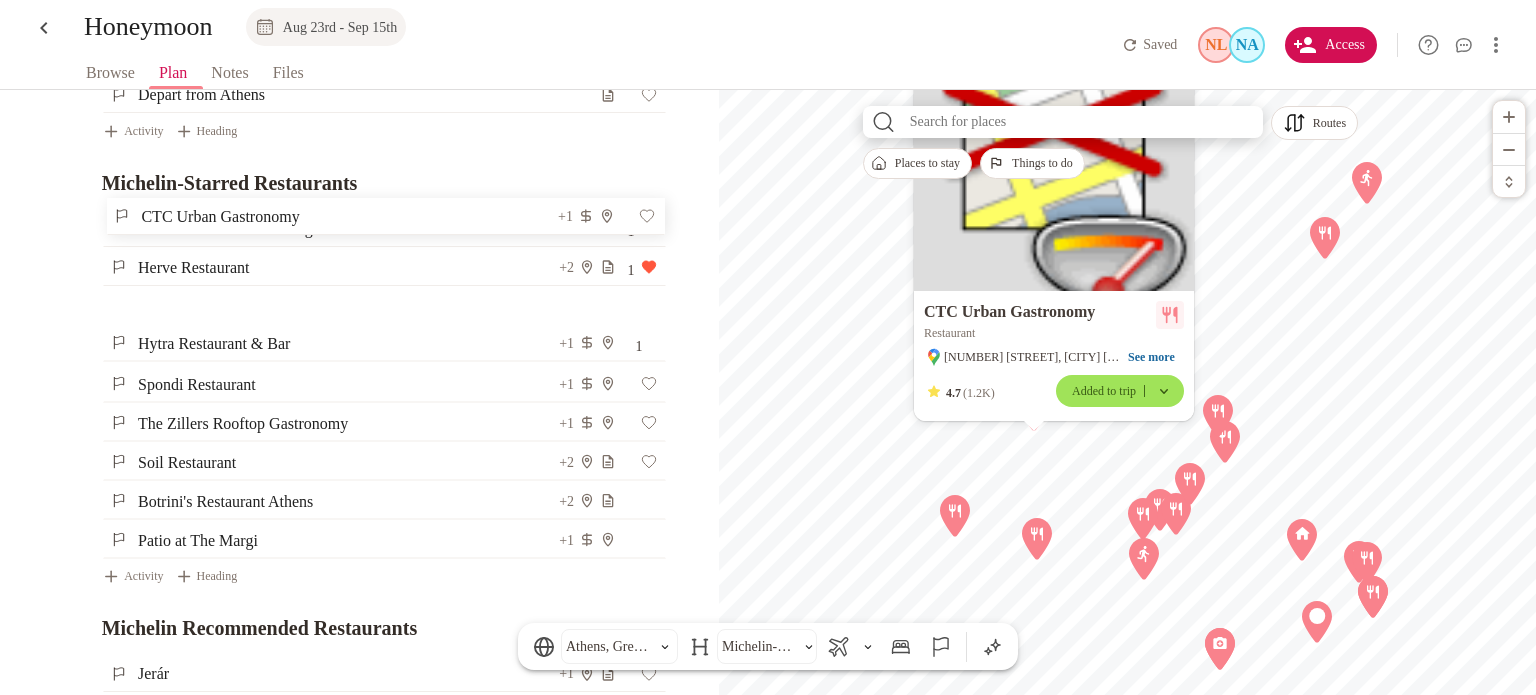 drag, startPoint x: 86, startPoint y: 266, endPoint x: 92, endPoint y: 213, distance: 53.338543 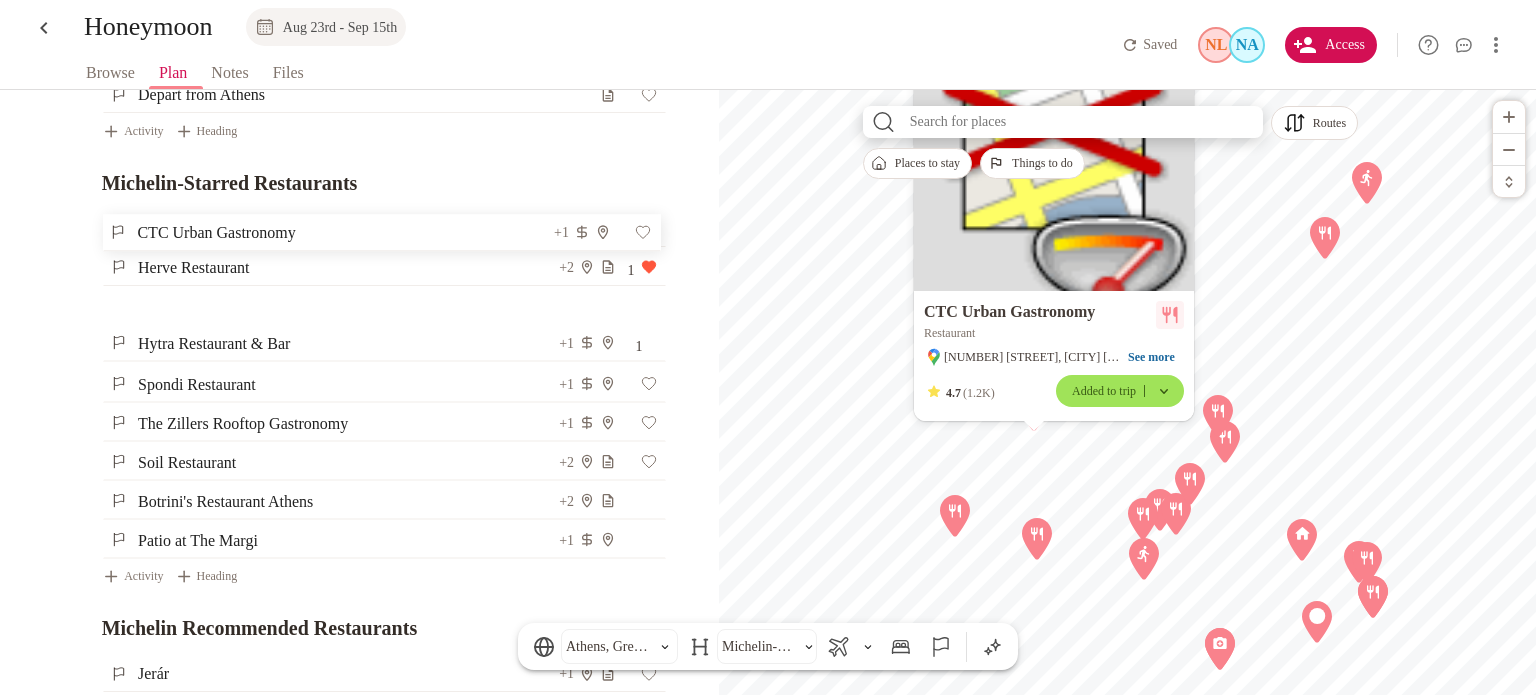 scroll, scrollTop: 5591, scrollLeft: 0, axis: vertical 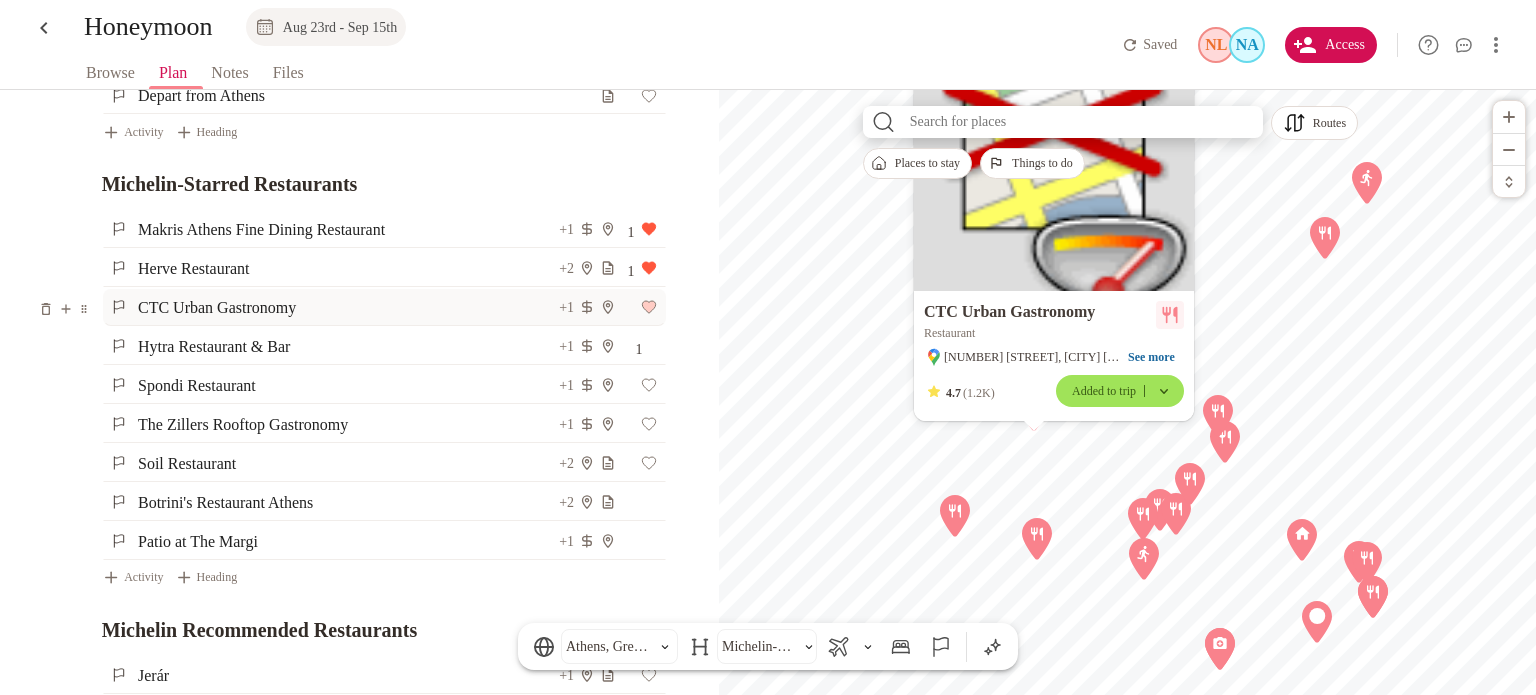 click at bounding box center (648, 307) 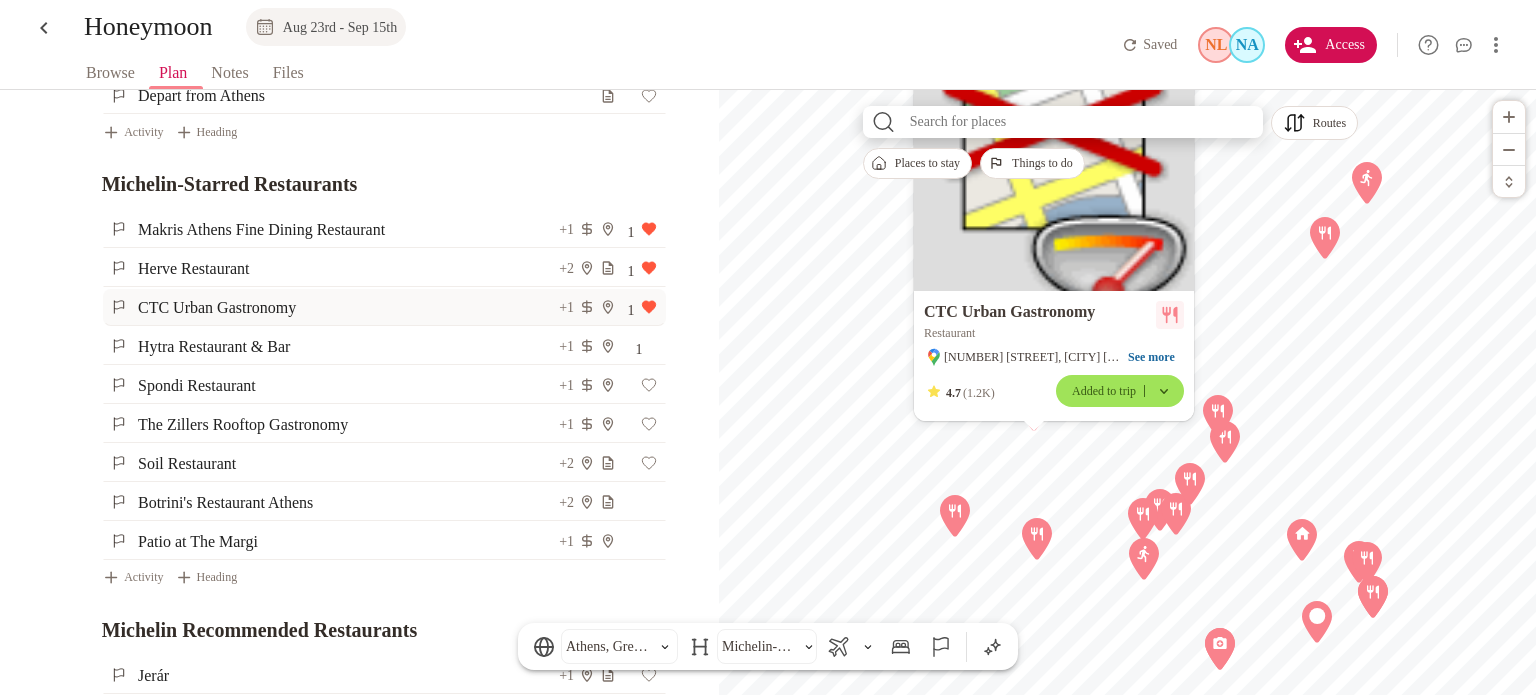 click on "AUG 23 Calgary 01:05 AM AC316 AUG 23 Montreal 07:10 AM AUG 23 Montreal 07:15 PM AC 892 AUG 24 Rome 09:15 AM . Fiumicino Airport hi Leonardo Express hi Roma Termini station . Rome, Italy Aug 24th - Aug 25th Hotel San Silvestro 3 Via del Gambero Roma, Roma
Aug 24th - Aug 26th Accommodation Day 1: Arrival and Exploring Ancient Rome Drop off our bags at the hotel Lunch at Il Vicolo Nel Corso +1 1 Walk up the Spanish Steps See the Trevi Fountain Visit the Colosseum Stroll through Roman Forum Evening stroll along the Via del Corso Dinner Activity Heading Day 2: Vatican City and Historic Sights Coffee at Sant'Eustachio Il Caffè (Pilot Recommended) Visit Vatican Museums 1 See St. Peter's Basilica 1 Lunch at Hosteria Grappolo d'oro +1 2 Visit the Pantheon Walk through Trastevere Dinner at Antica Pesa +1 2 Activity Heading Michelin Recommended Restaurants Il Marchese - Osteria Mercato Liquori +1 2 Poldo e Gianna Osteria +1 2 LUCIANO Cucina Italiana - Roma +1 1 CiPASSO +1 1 Diana's Place - Termini +1 1 L'Arcangelo 1" at bounding box center [359, -2049] 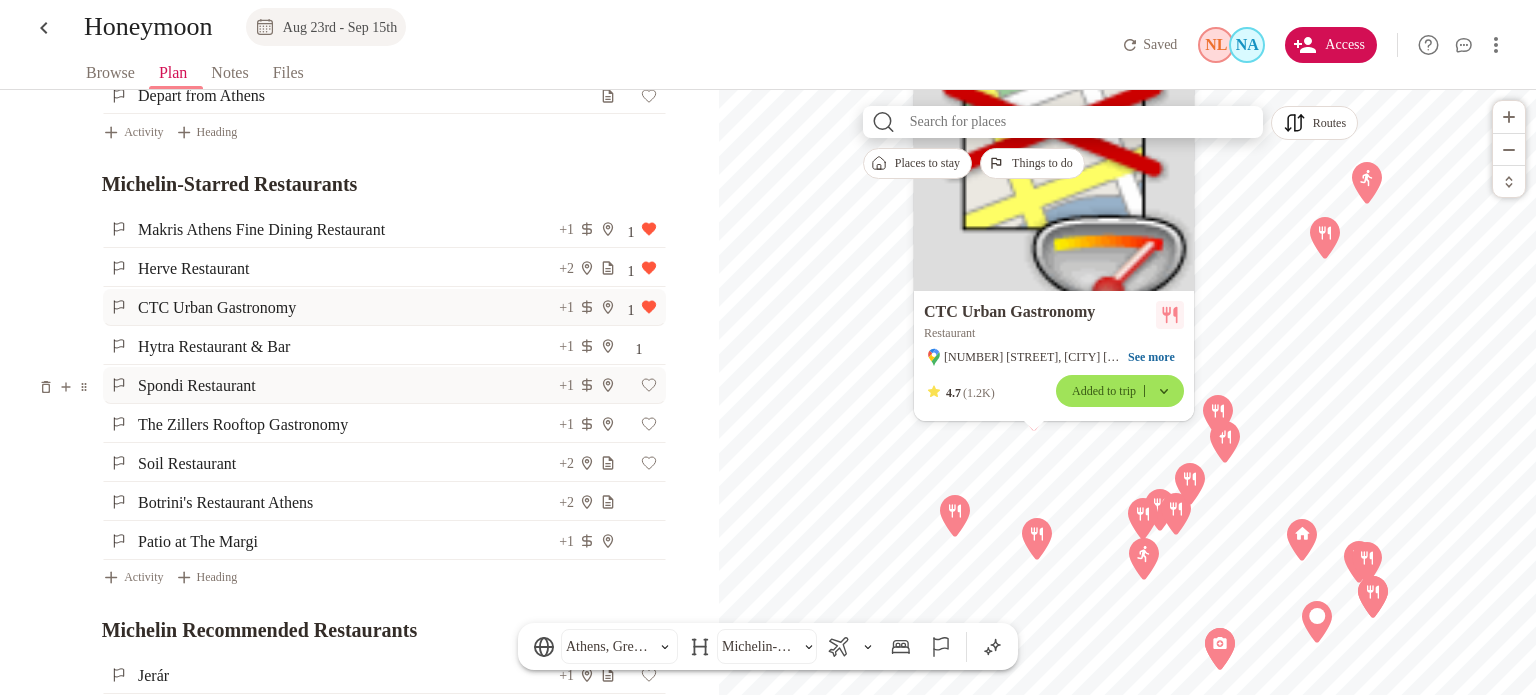 click on "Spondi Restaurant" at bounding box center [347, 385] 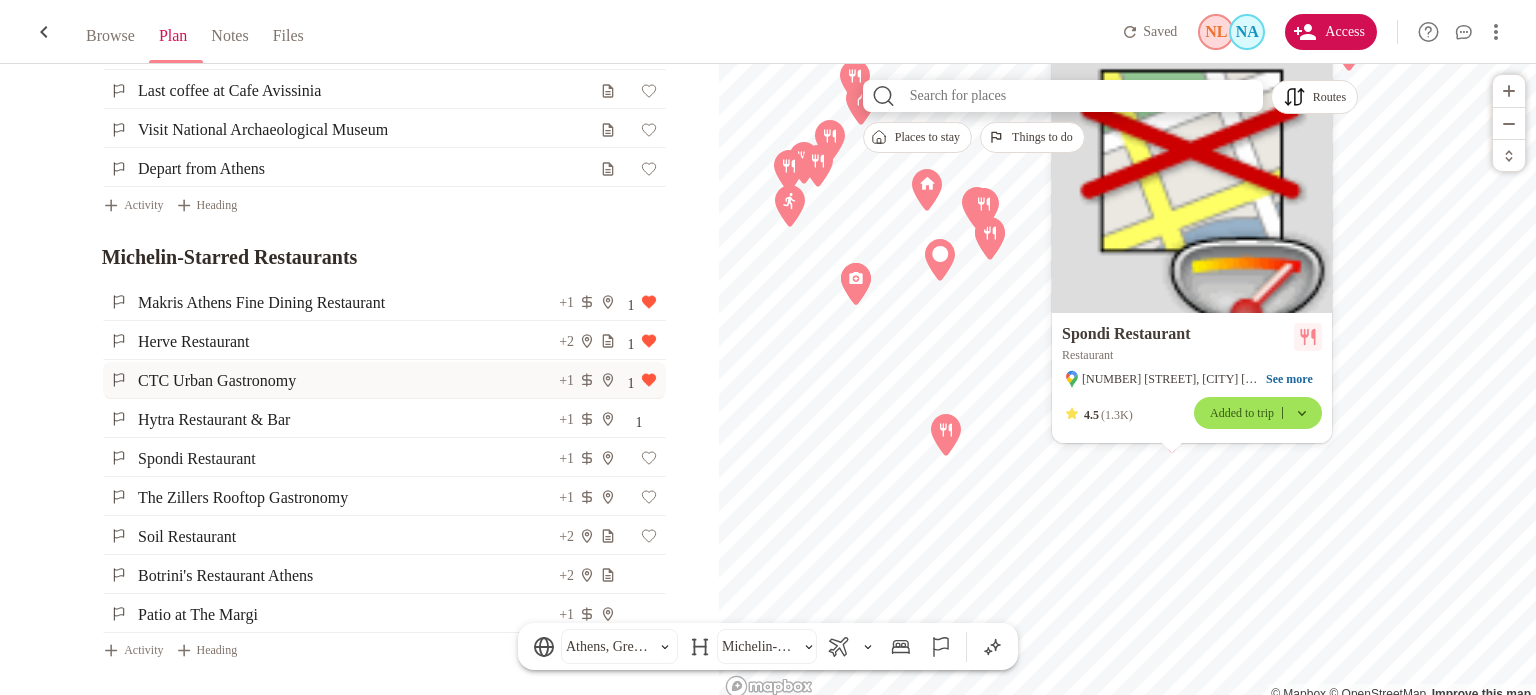 scroll, scrollTop: 5591, scrollLeft: 0, axis: vertical 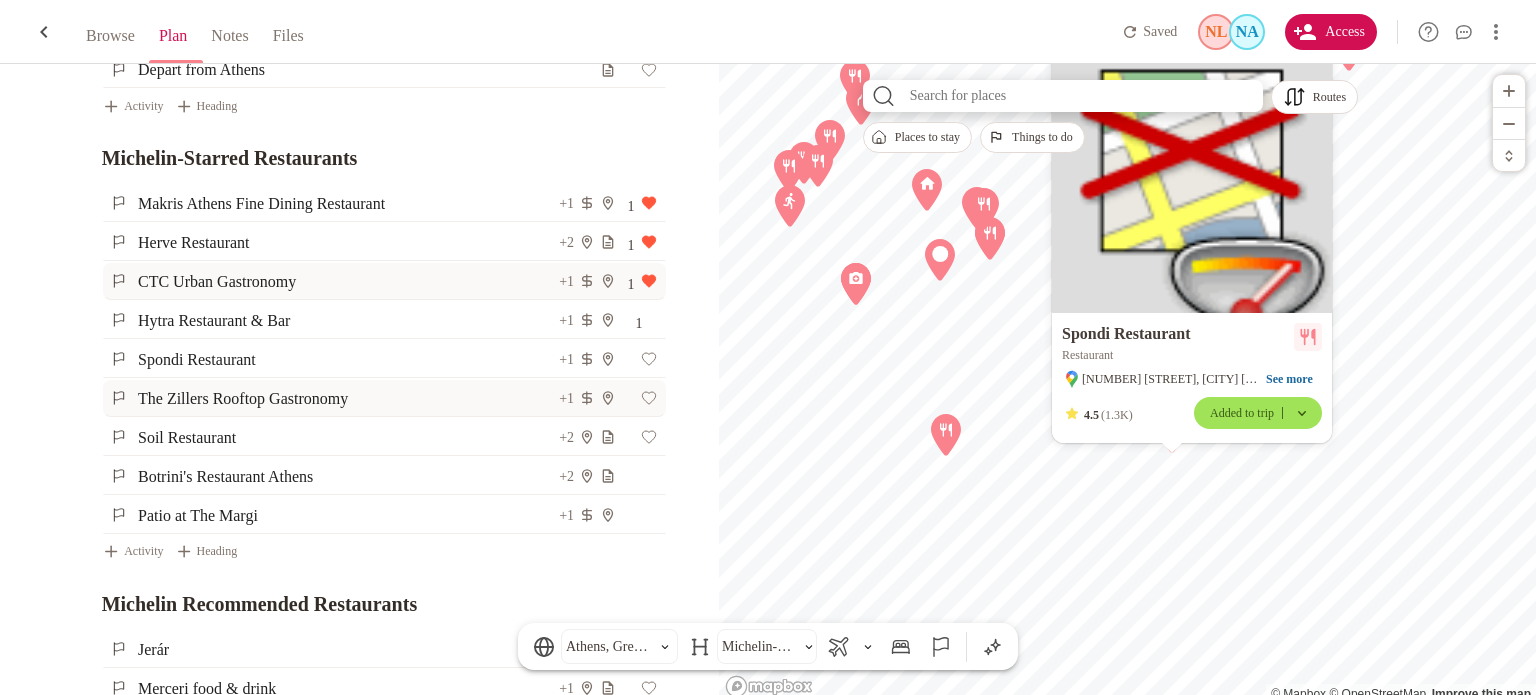 click on "The Zillers Rooftop Gastronomy" at bounding box center [347, 398] 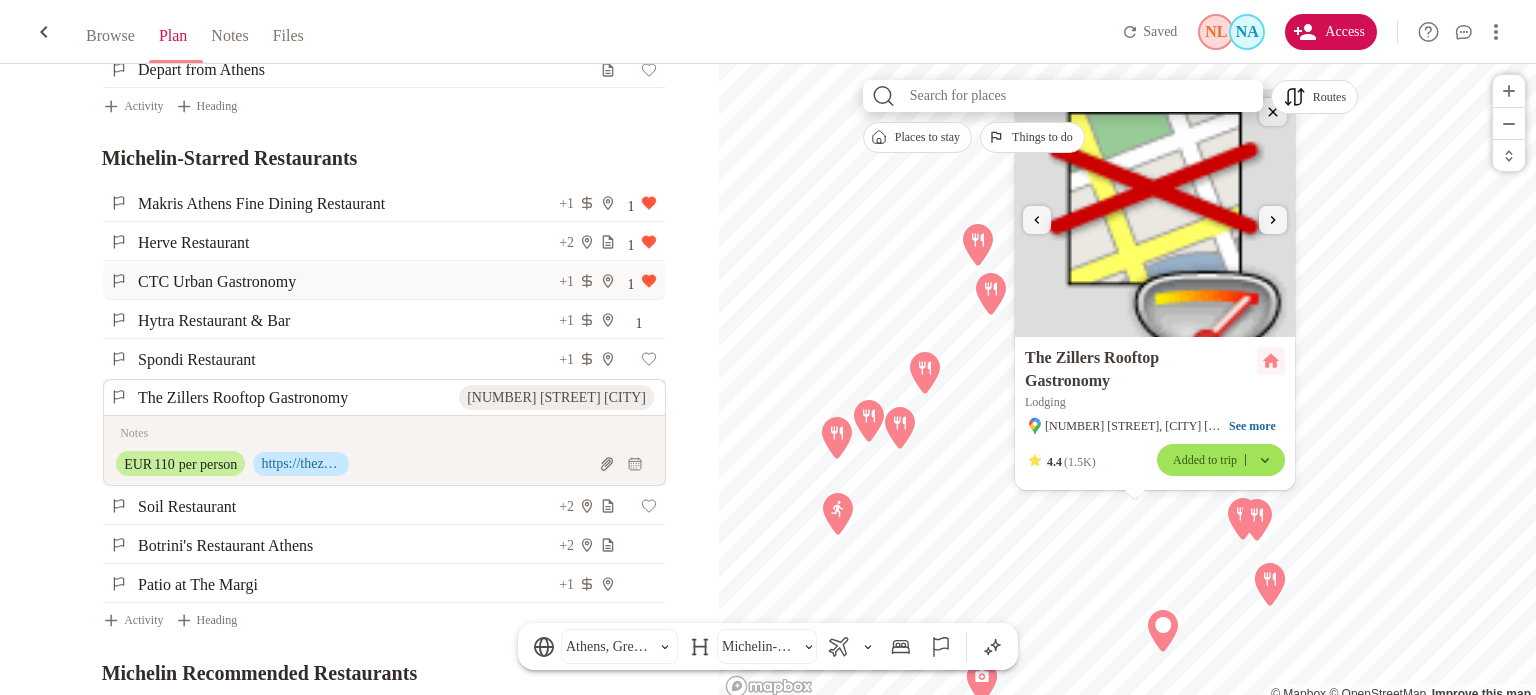 click at bounding box center (1273, 112) 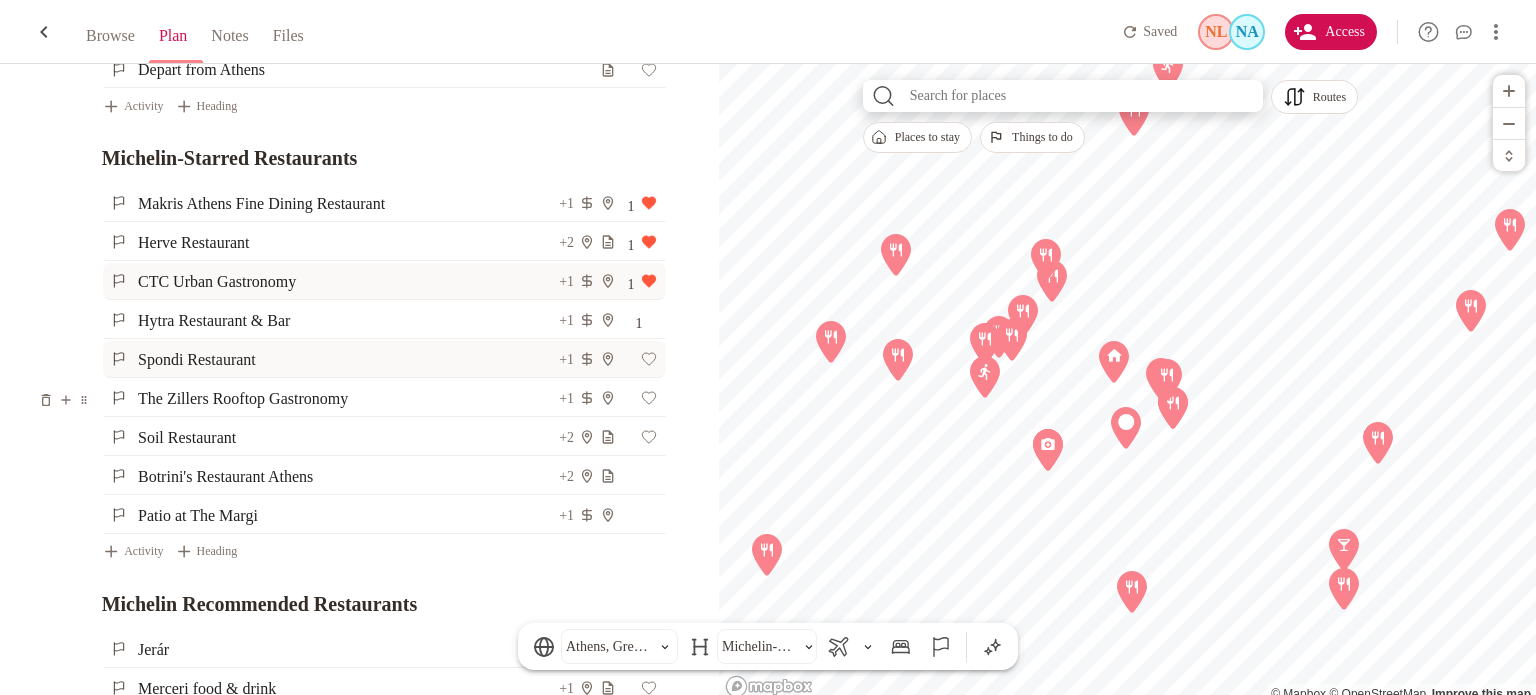 click on "The Zillers Rooftop Gastronomy" at bounding box center (347, 398) 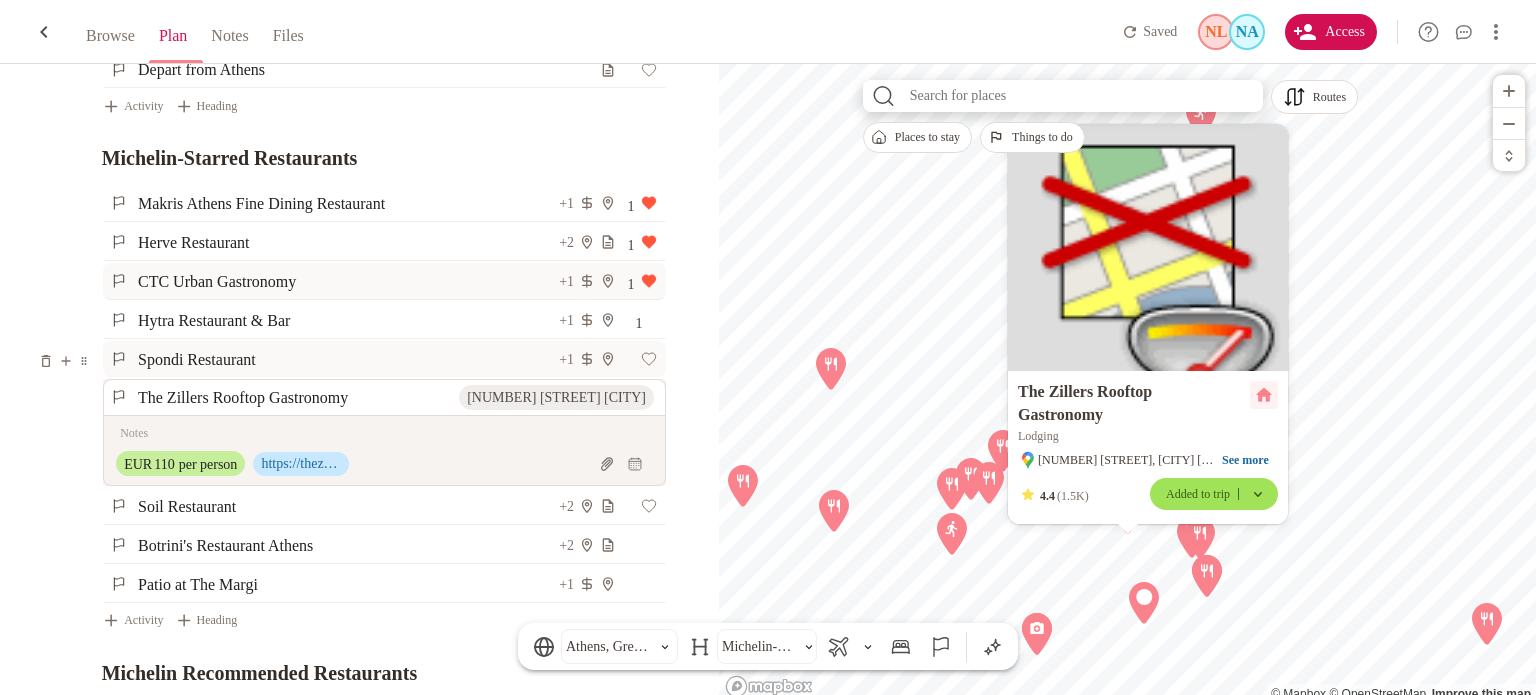 click on "Spondi Restaurant" at bounding box center [347, 359] 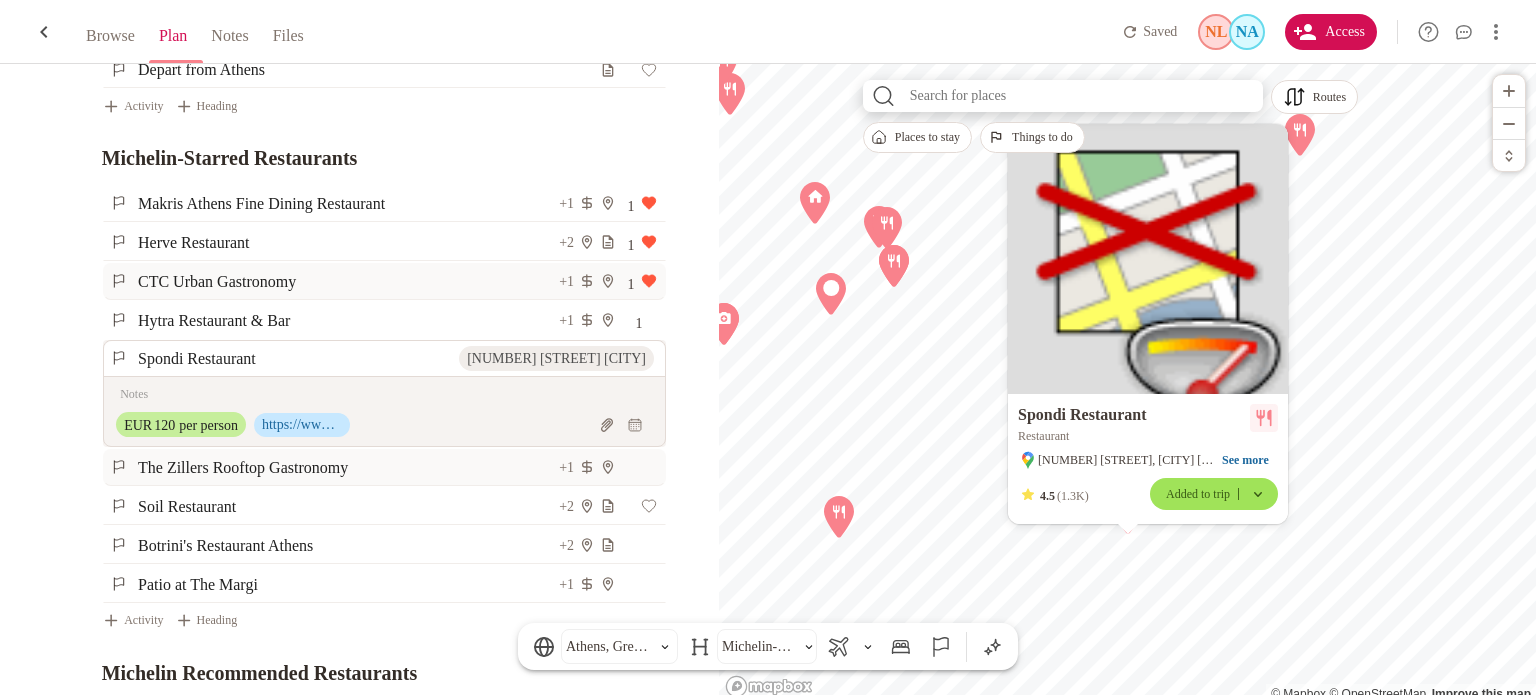 click on "The Zillers Rooftop Gastronomy" at bounding box center (347, 467) 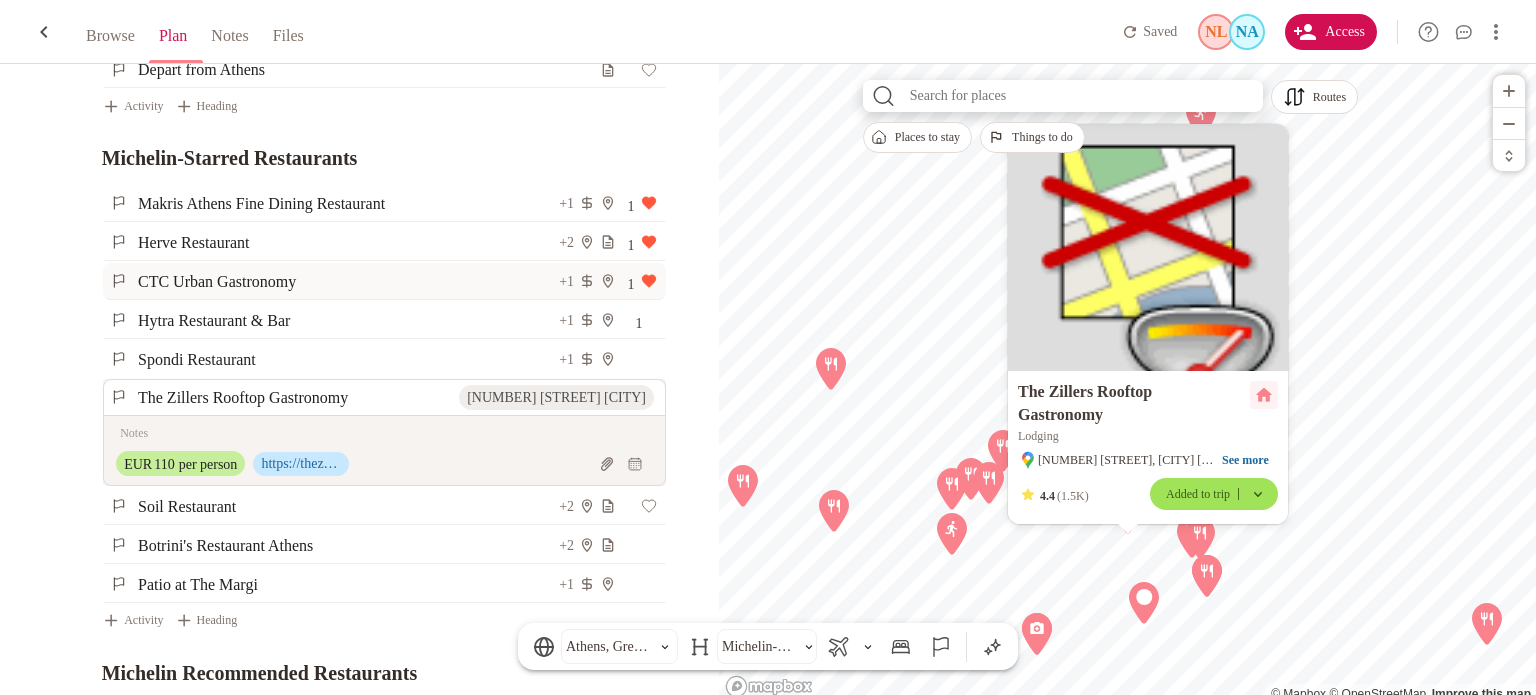 click on "Soil Restaurant + 2" at bounding box center (342, 506) 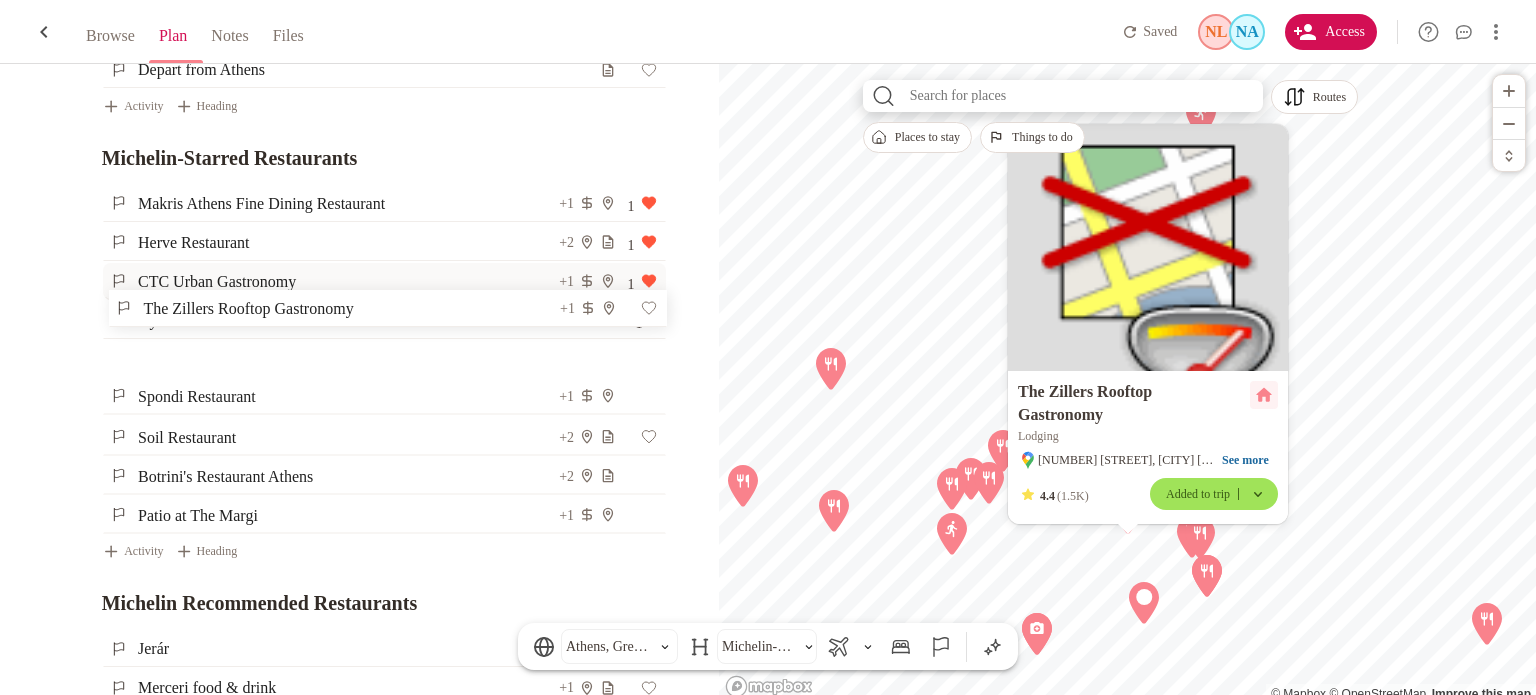drag, startPoint x: 84, startPoint y: 353, endPoint x: 92, endPoint y: 308, distance: 45.705578 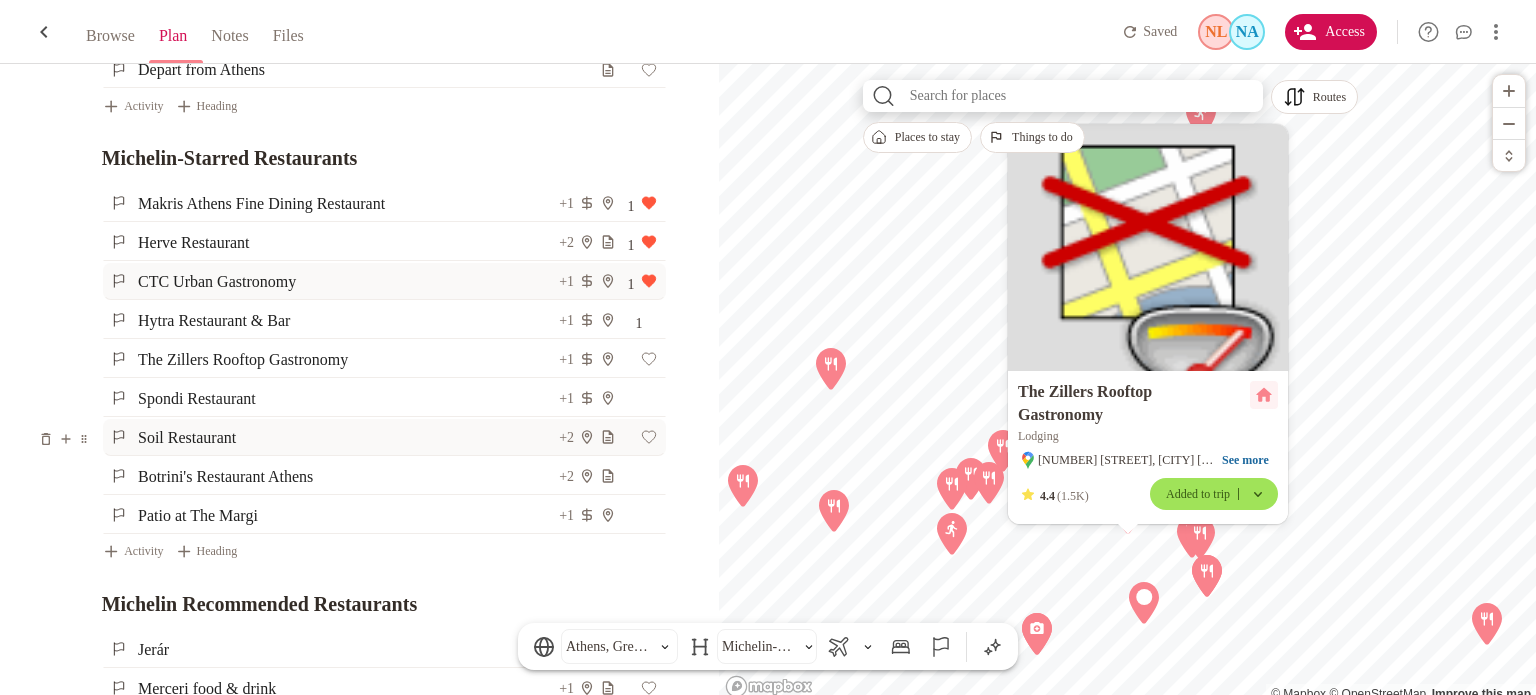 click on "Soil Restaurant" at bounding box center [347, 437] 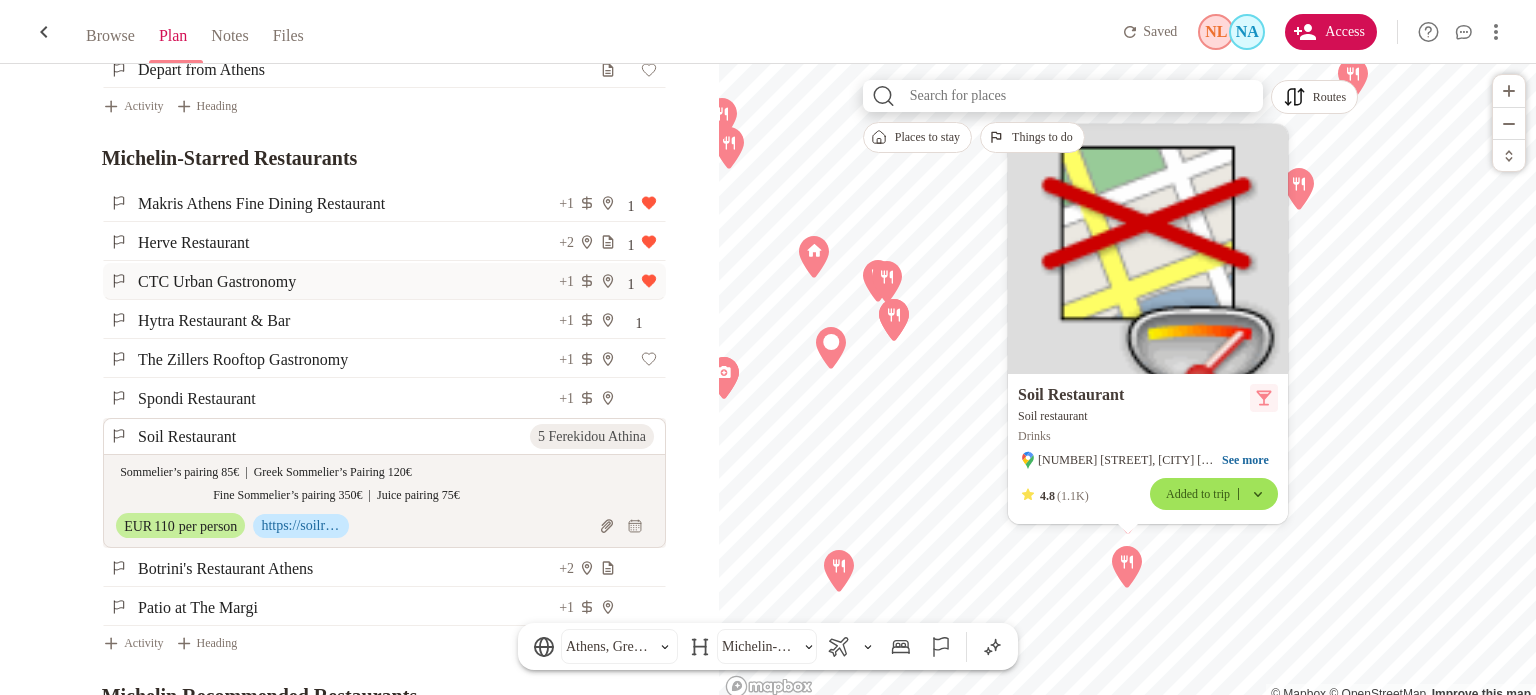 click on "AUG 23 Calgary 01:05 AM AC316 AUG 23 Montreal 07:10 AM AUG 23 Montreal 07:15 PM AC 892 AUG 24 Rome 09:15 AM . Fiumicino Airport hi Leonardo Express hi Roma Termini station . Rome, Italy Aug 24th - Aug 25th Hotel San Silvestro 3 Via del Gambero Roma, Roma
Aug 24th - Aug 26th Accommodation Day 1: Arrival and Exploring Ancient Rome Drop off our bags at the hotel Lunch at Il Vicolo Nel Corso +1 1 Walk up the Spanish Steps See the Trevi Fountain Visit the Colosseum Stroll through Roman Forum Evening stroll along the Via del Corso Dinner Activity Heading Day 2: Vatican City and Historic Sights Coffee at Sant'Eustachio Il Caffè (Pilot Recommended) Visit Vatican Museums 1 See St. Peter's Basilica 1 Lunch at Hosteria Grappolo d'oro +1 2 Visit the Pantheon Walk through Trastevere Dinner at Antica Pesa +1 2 Activity Heading Michelin Recommended Restaurants Il Marchese - Osteria Mercato Liquori +1 2 Poldo e Gianna Osteria +1 2 LUCIANO Cucina Italiana - Roma +1 1 CiPASSO +1 1 Diana's Place - Termini +1 1 L'Arcangelo 1" at bounding box center [359, -2029] 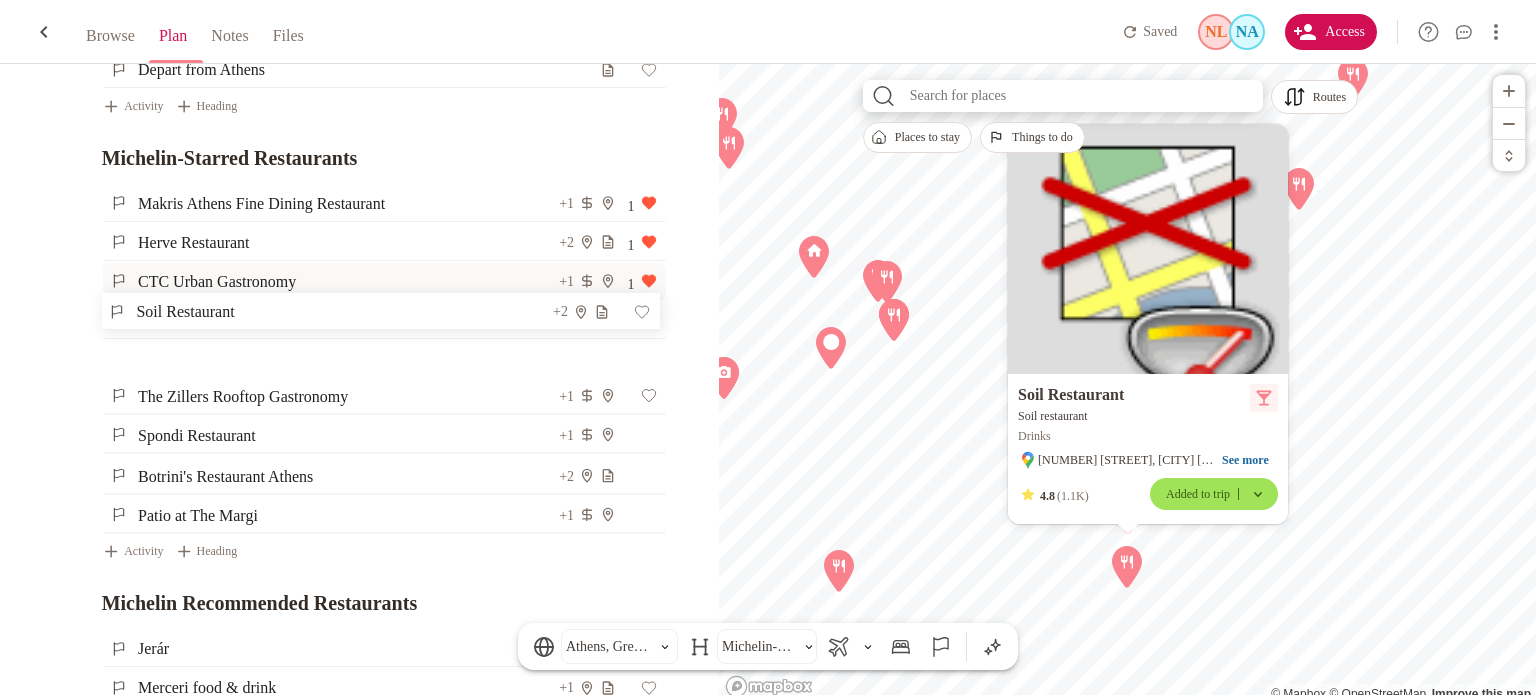 drag, startPoint x: 84, startPoint y: 389, endPoint x: 84, endPoint y: 308, distance: 81 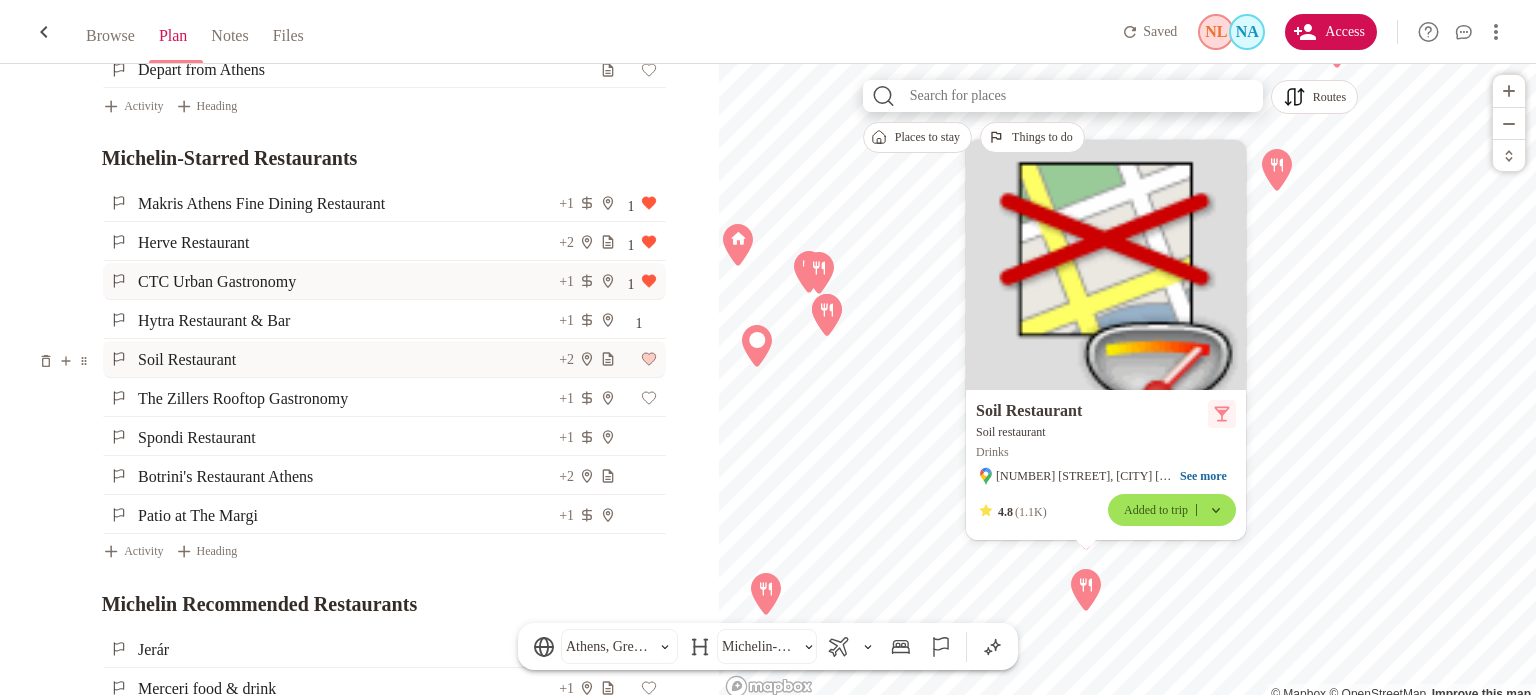 click at bounding box center (648, 359) 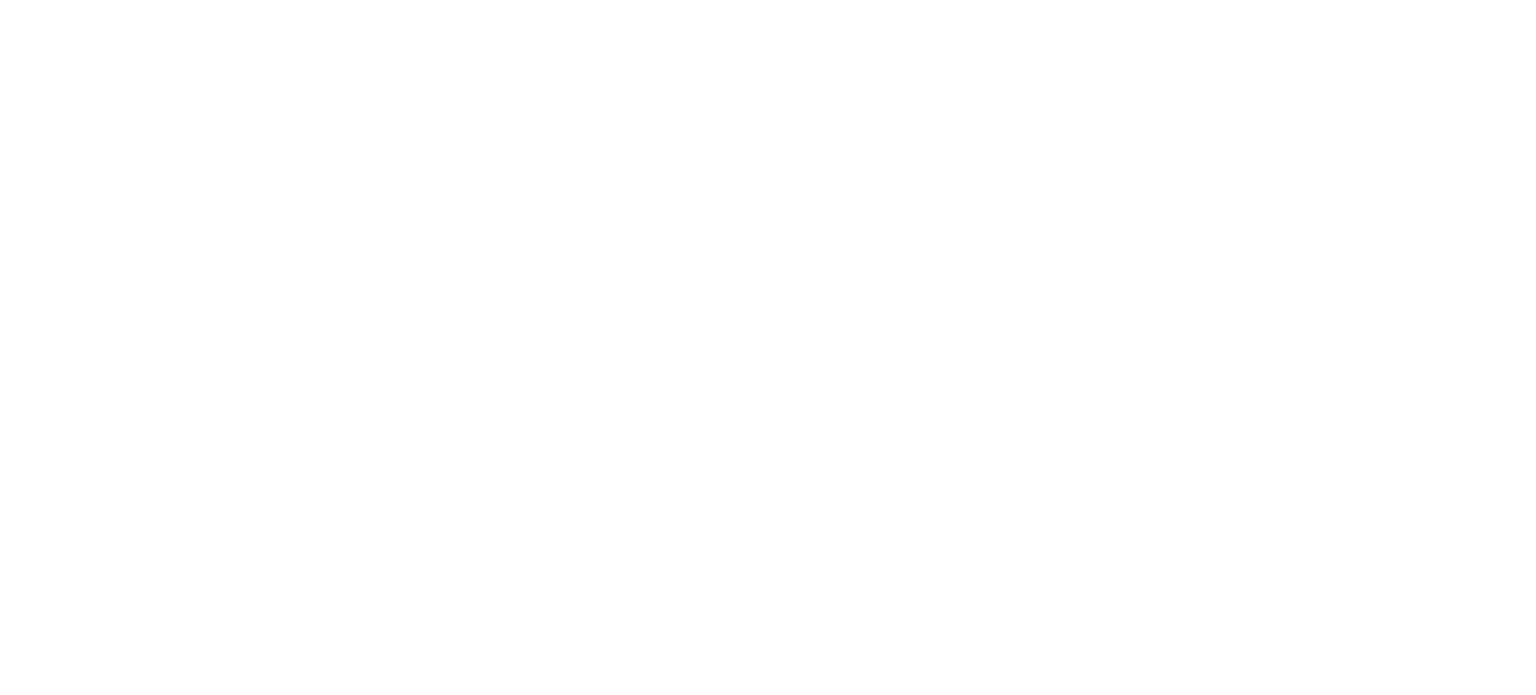 scroll, scrollTop: 0, scrollLeft: 0, axis: both 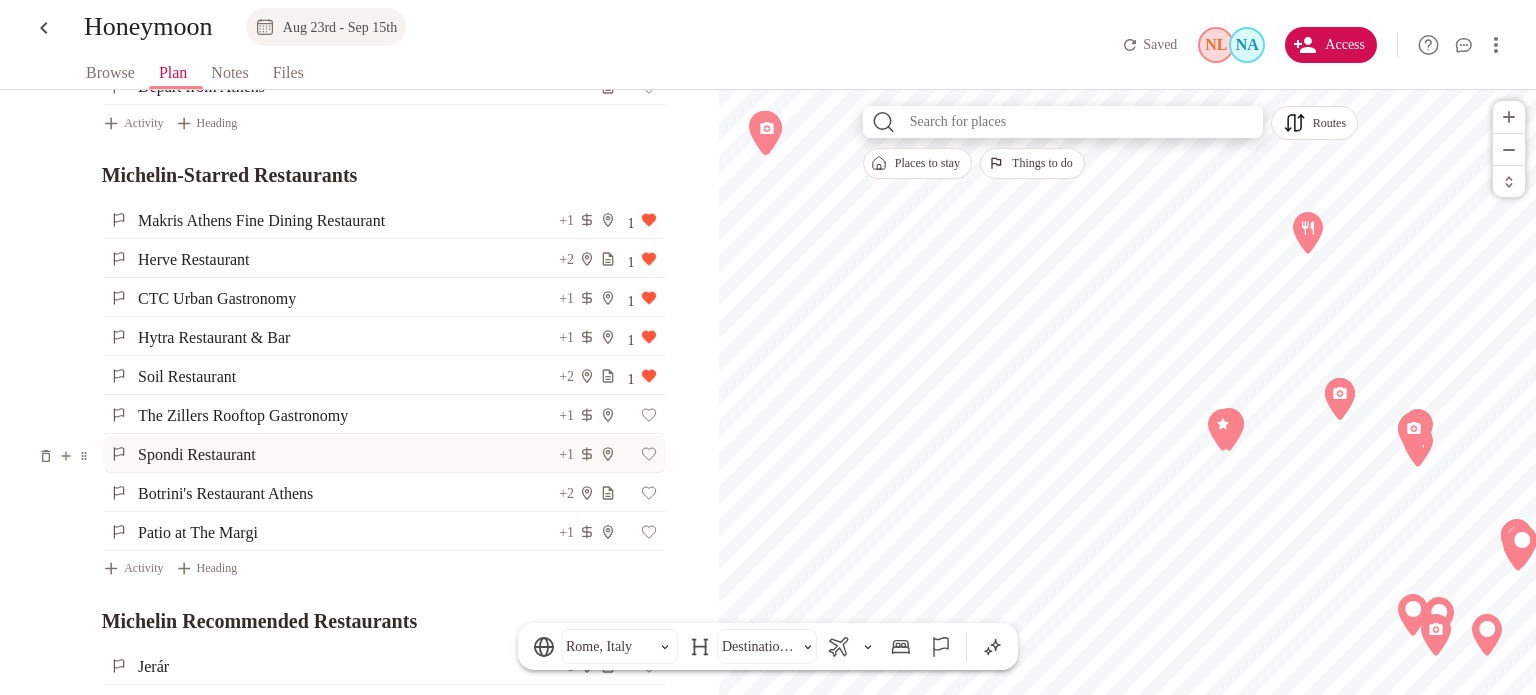 click on "Spondi Restaurant" at bounding box center [347, 454] 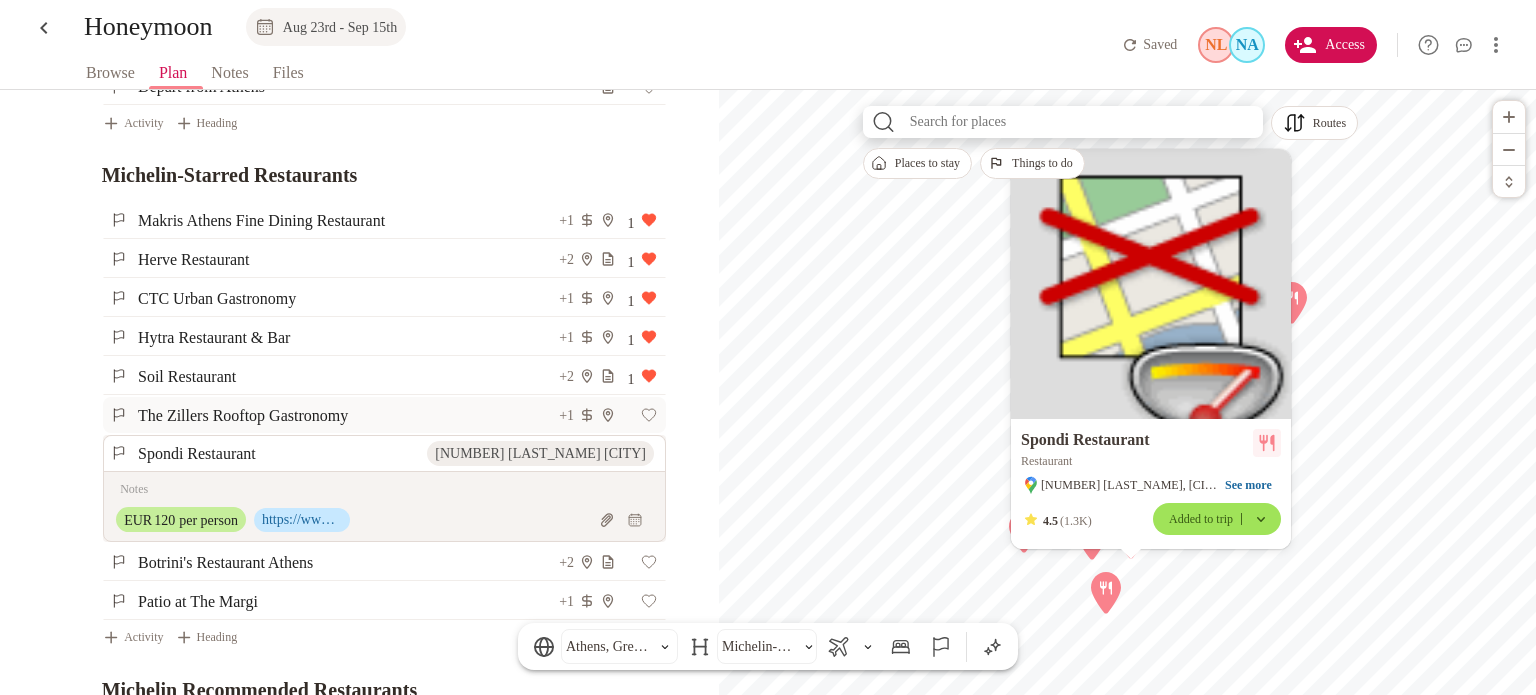 click on "The Zillers Rooftop Gastronomy" at bounding box center [347, 415] 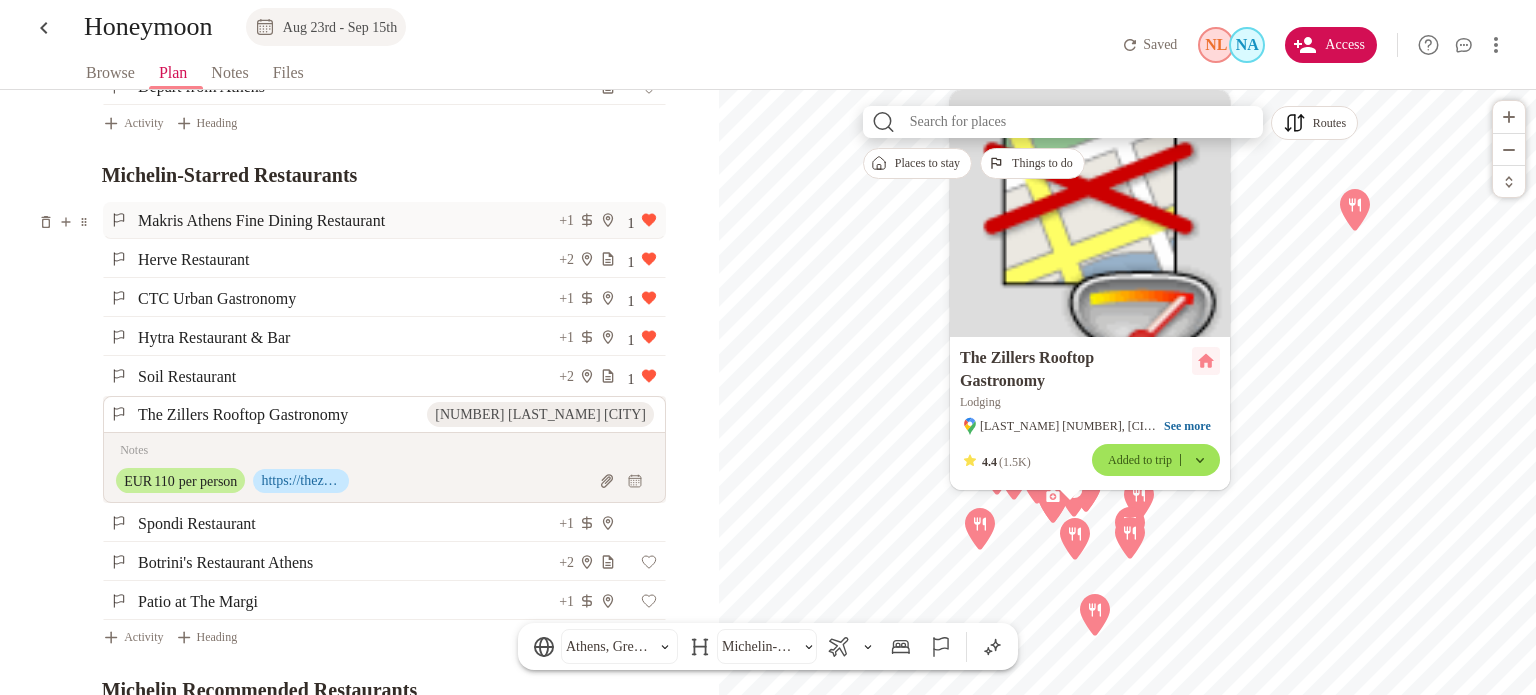 click on "Makris Athens Fine Dining Restaurant" at bounding box center (347, 220) 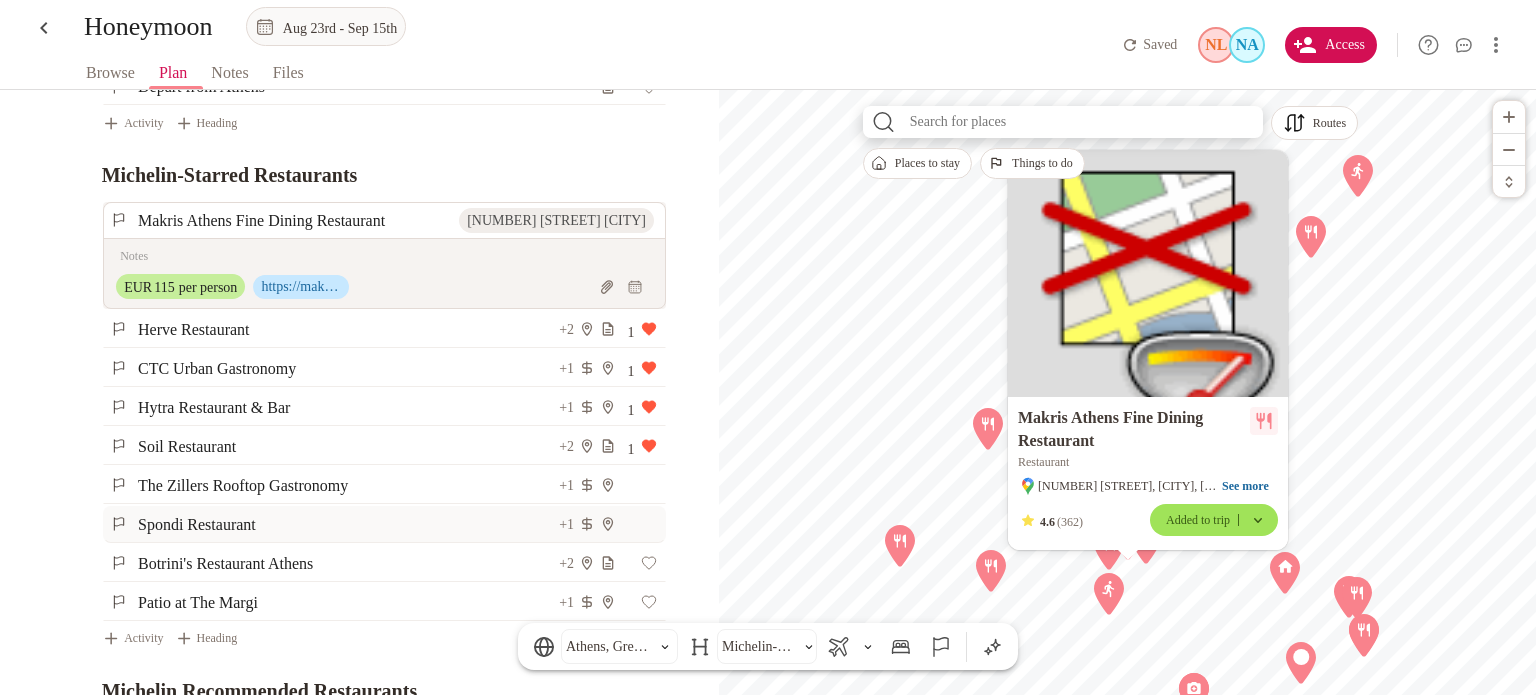 click on "Spondi Restaurant" at bounding box center (347, 524) 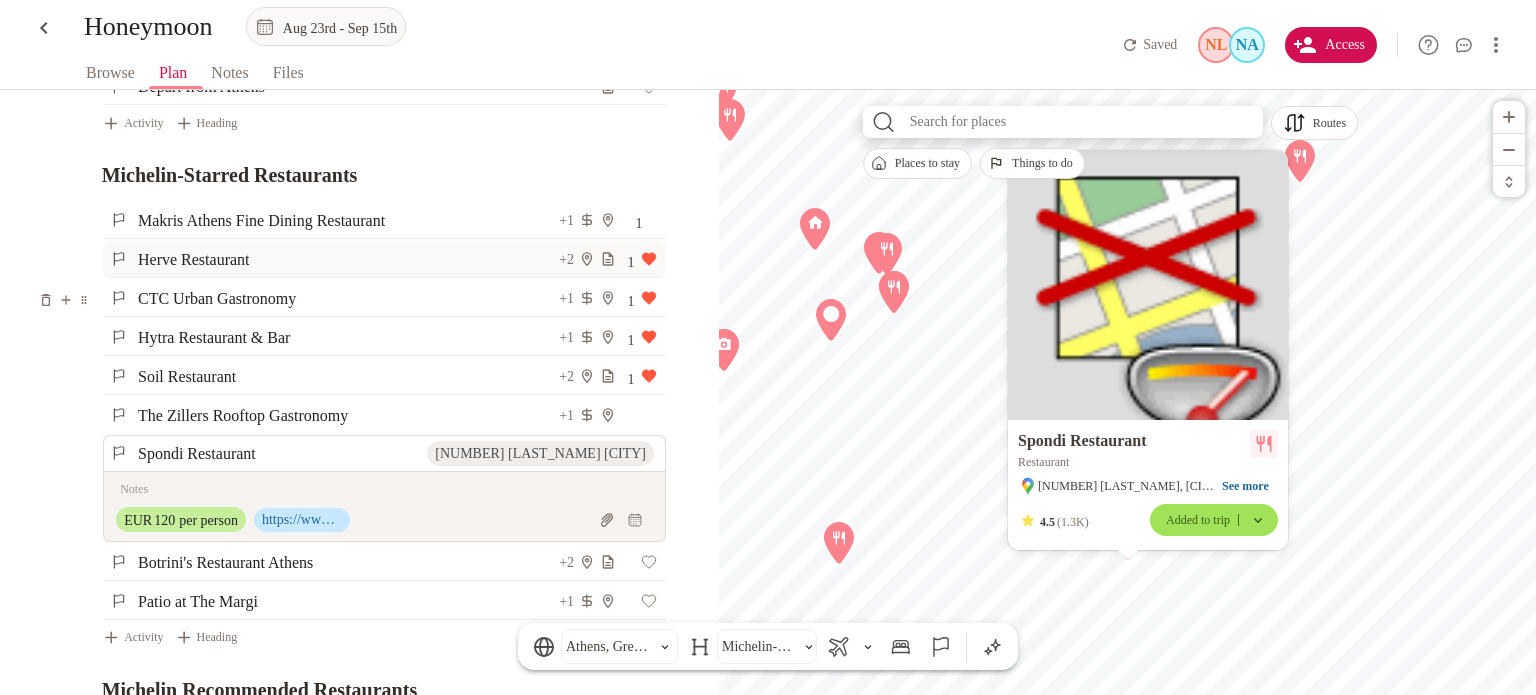 click on "Herve Restaurant" at bounding box center (347, 259) 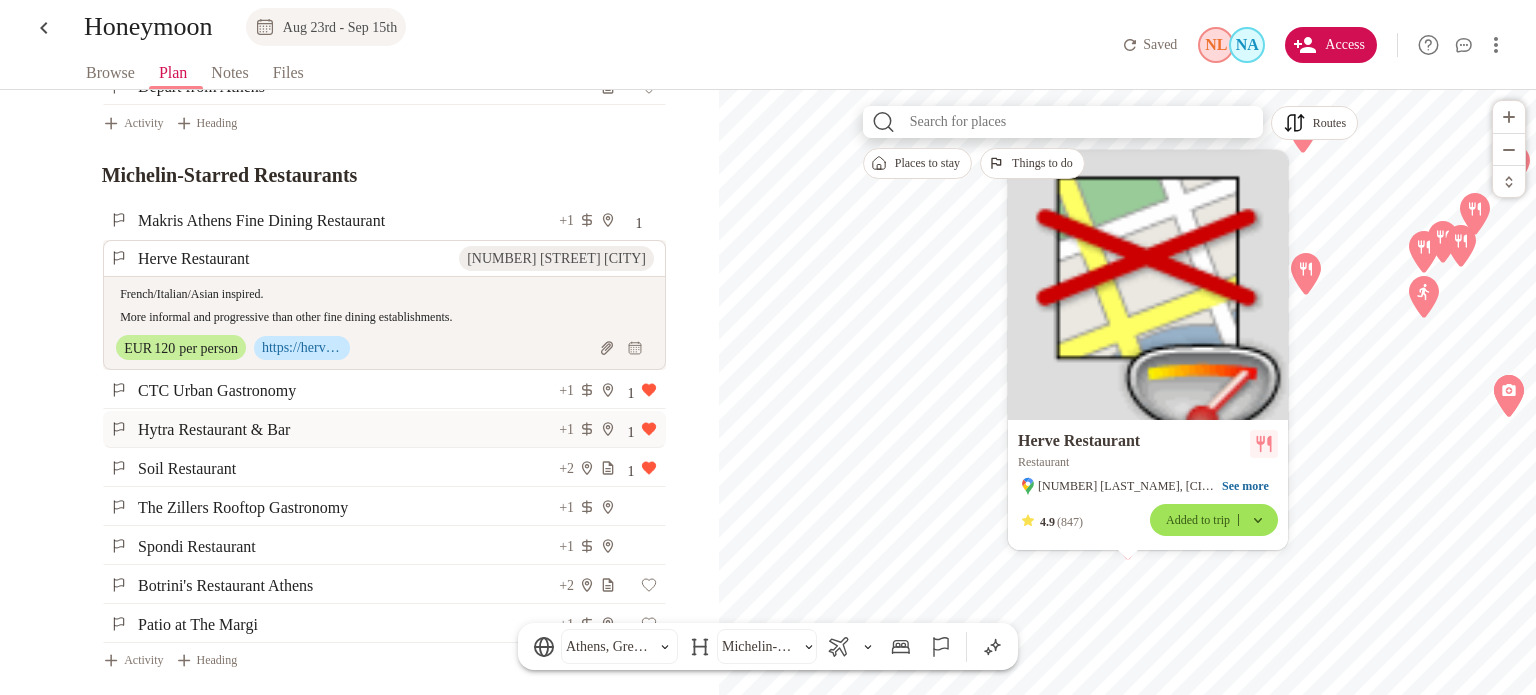 click on "CTC Urban Gastronomy" at bounding box center [347, 390] 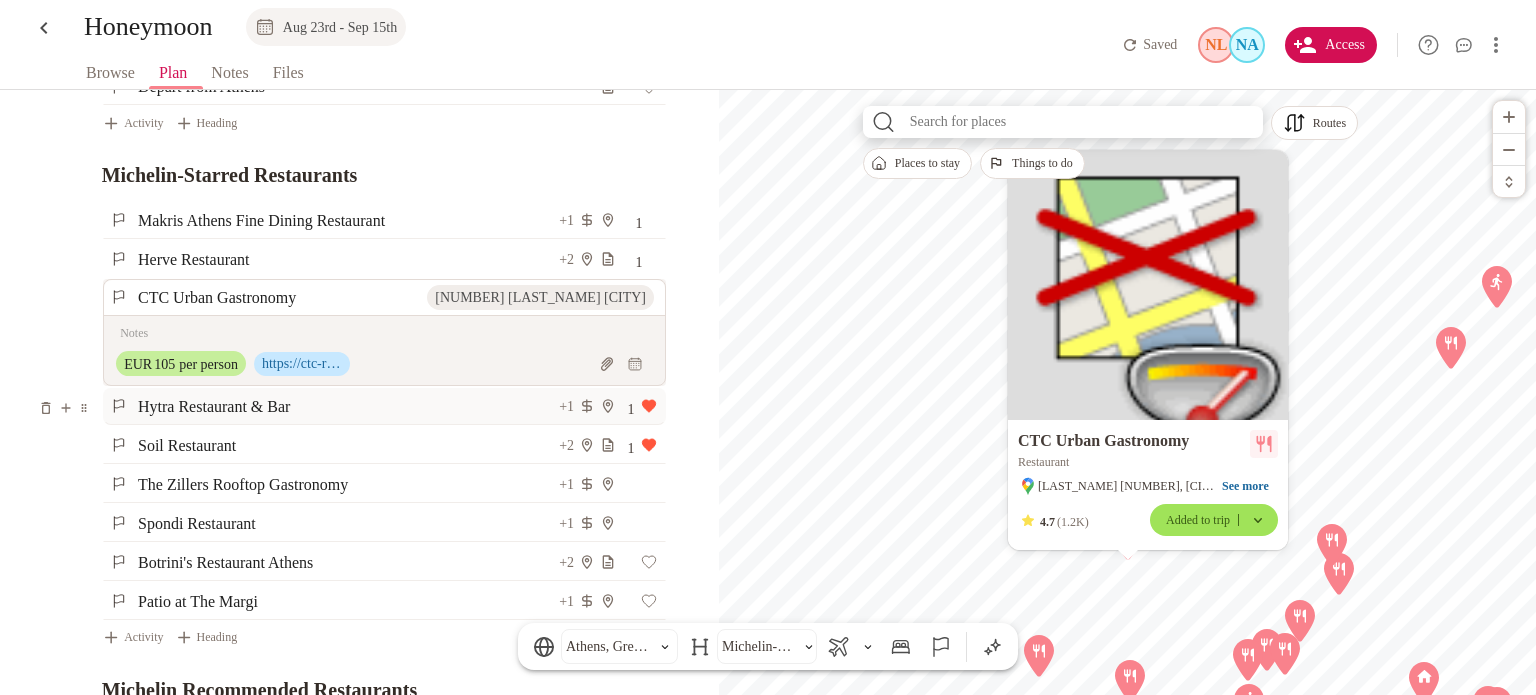 click on "Hytra Restaurant & Bar" at bounding box center [347, 406] 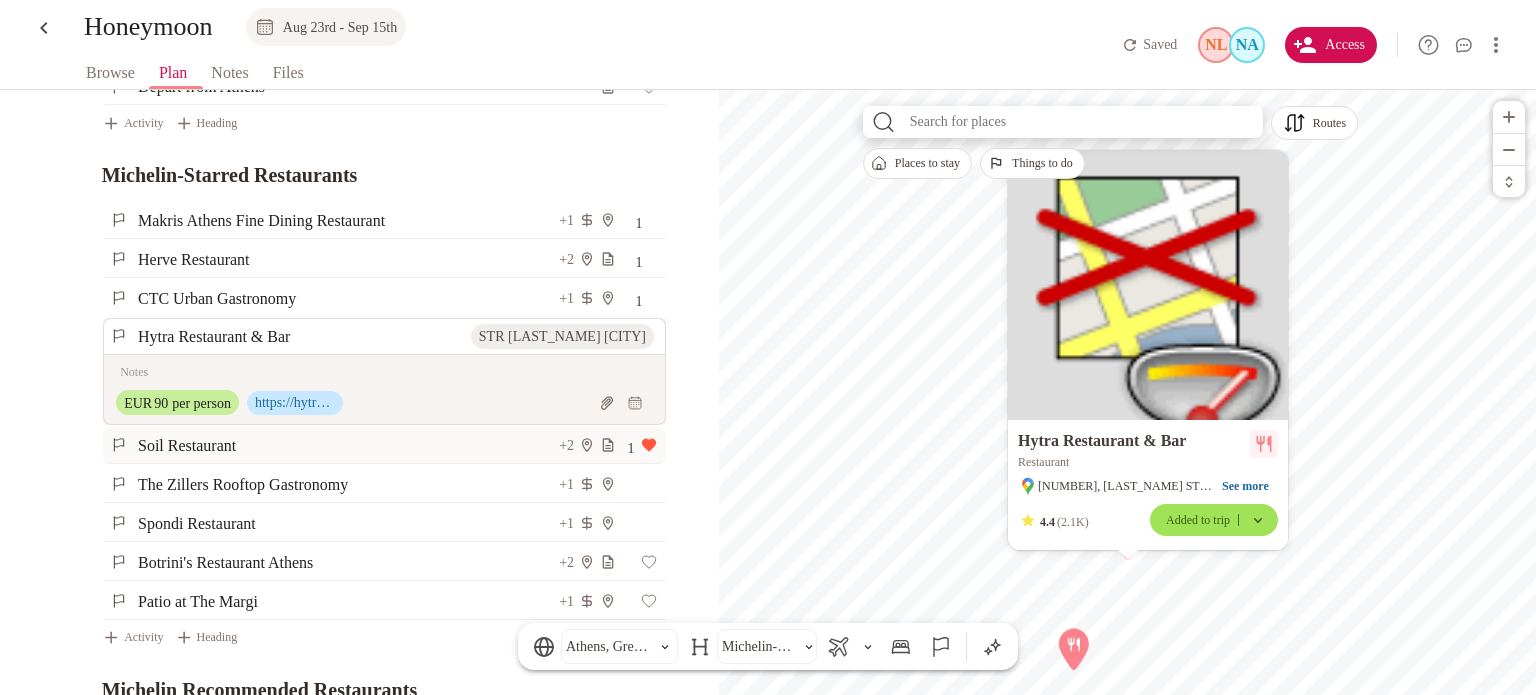 click on "Soil Restaurant" at bounding box center (347, 445) 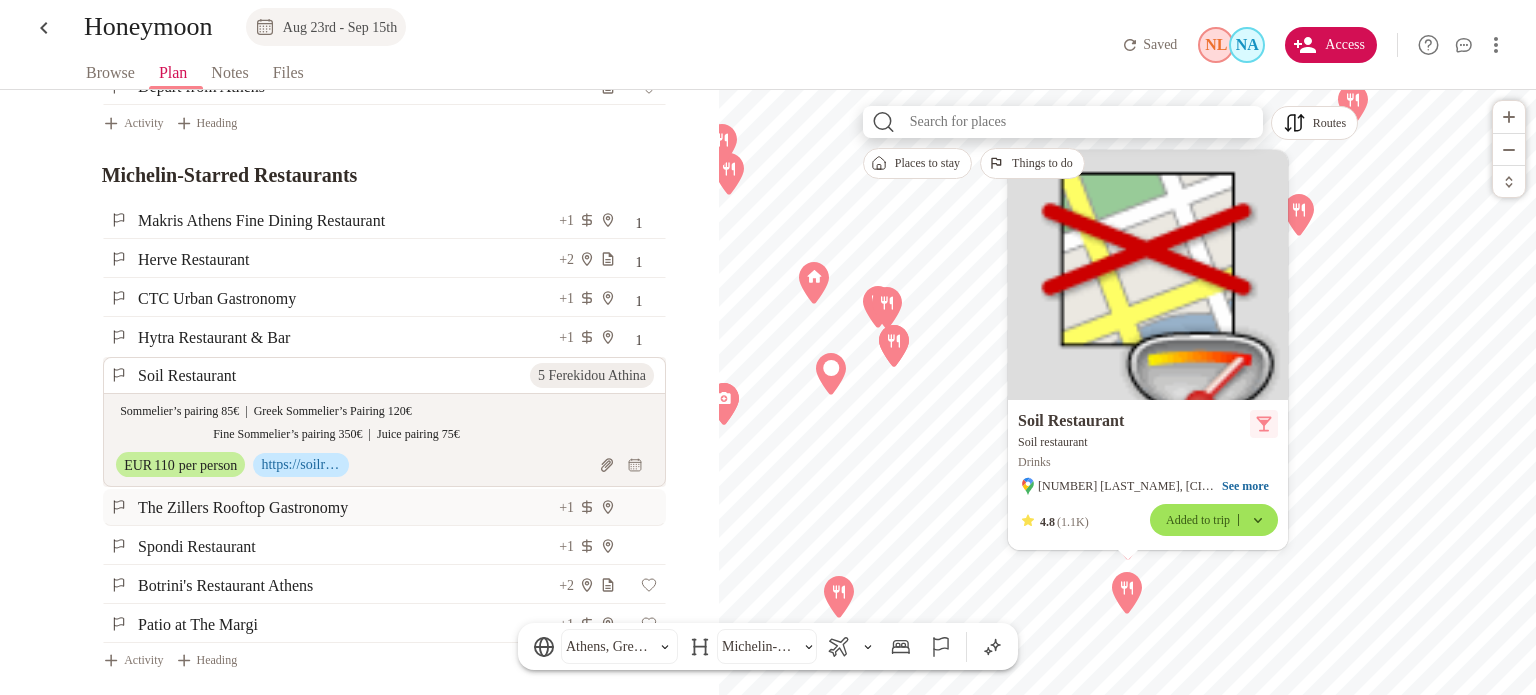 click on "The Zillers Rooftop Gastronomy" at bounding box center [347, 507] 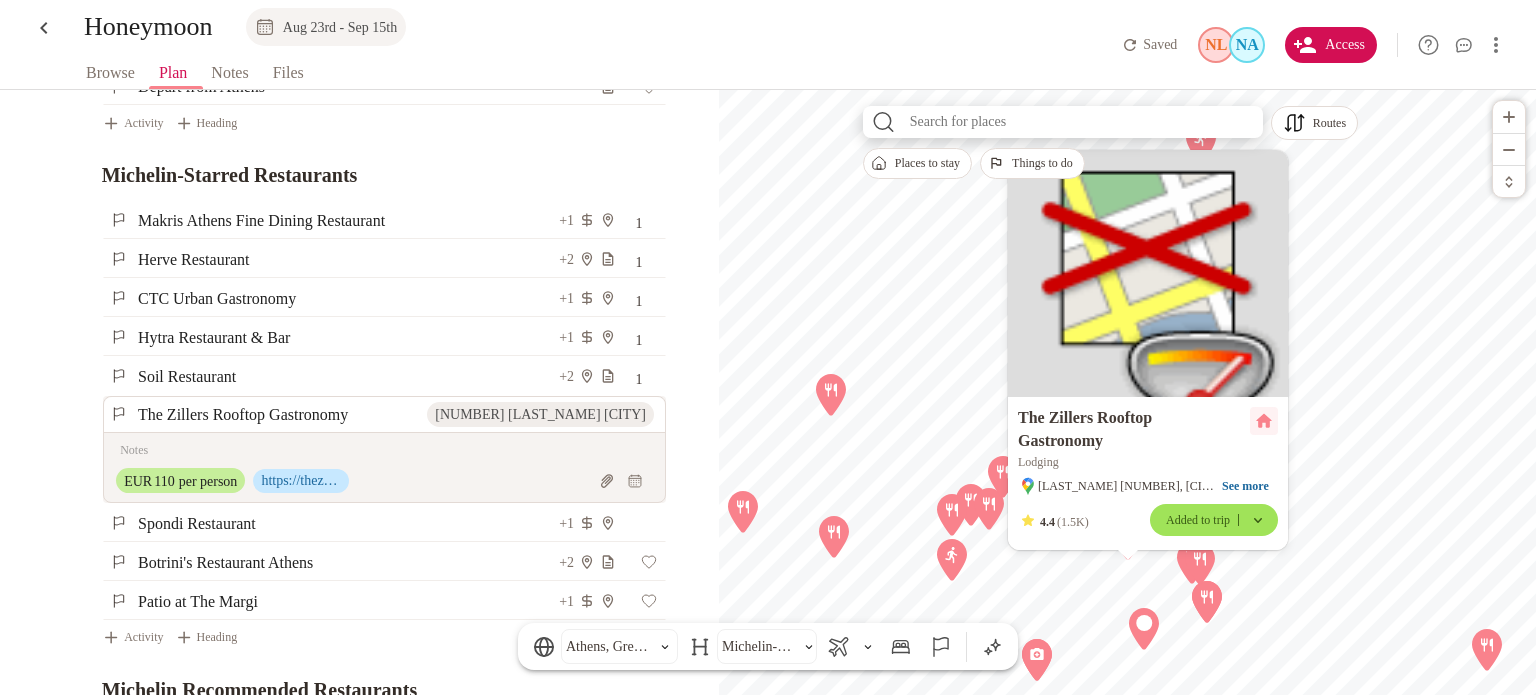 click on "The [BRAND_NAME] Rooftop Gastronomy [NUMBER] [LAST_NAME] [CITY] x EUR [PRICE] per person https://thezillersathens.com/rooftop-gastronomy/" at bounding box center (342, 449) 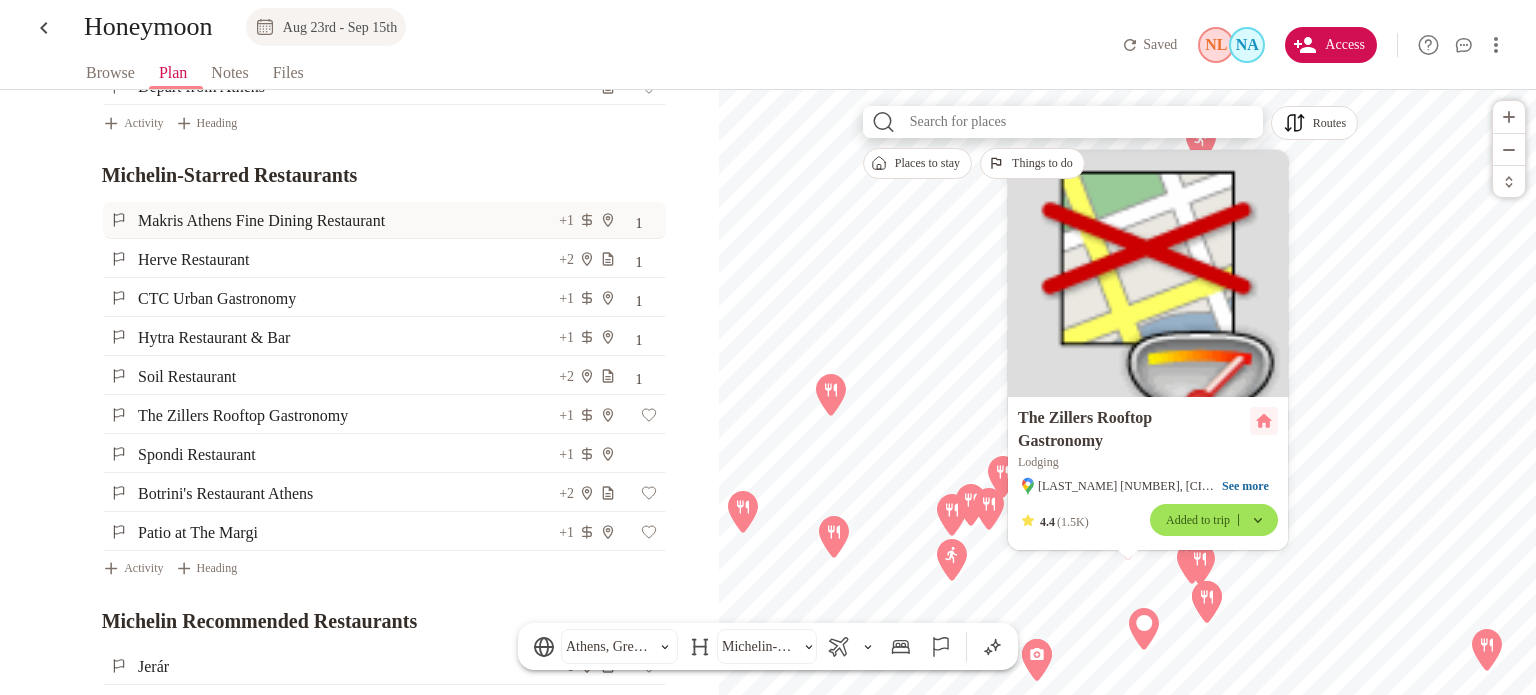 click on "Makris Athens Fine Dining Restaurant" at bounding box center (347, 220) 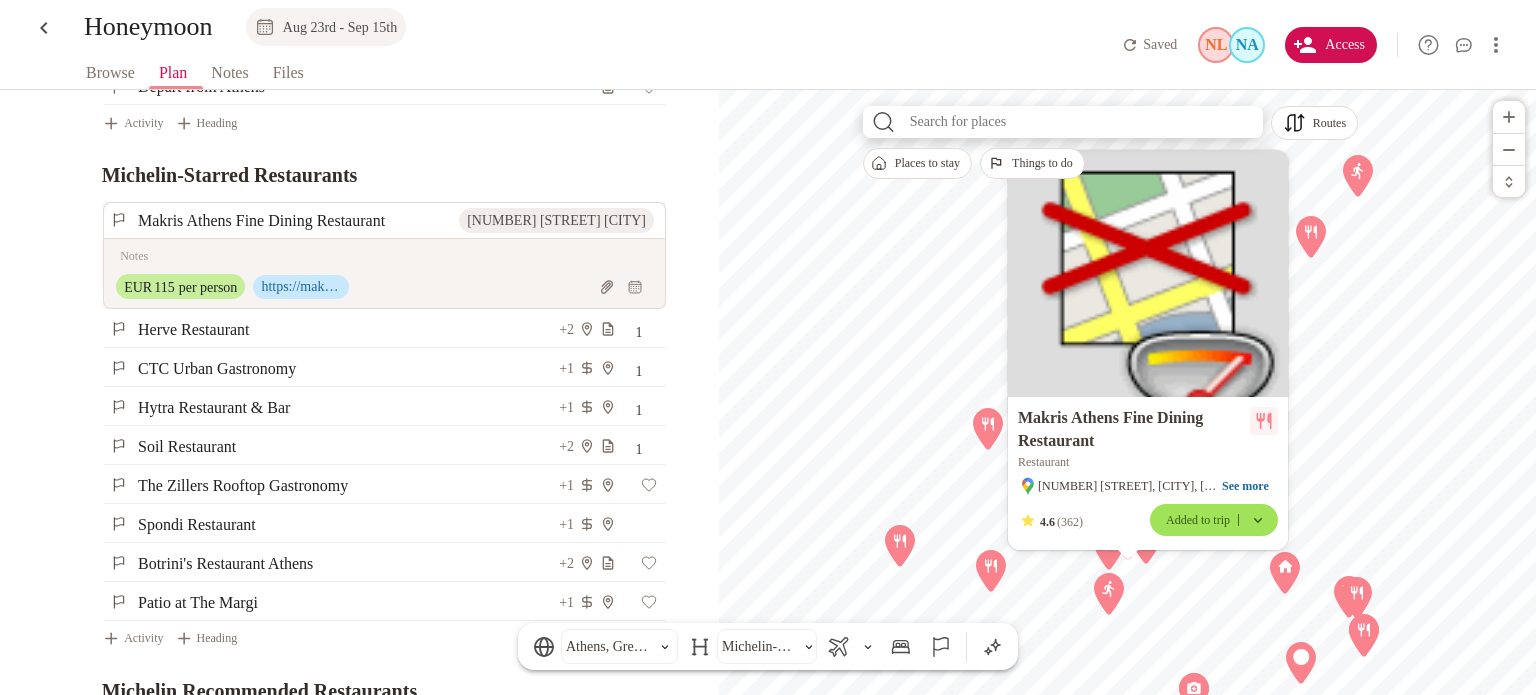 click at bounding box center (382, 256) 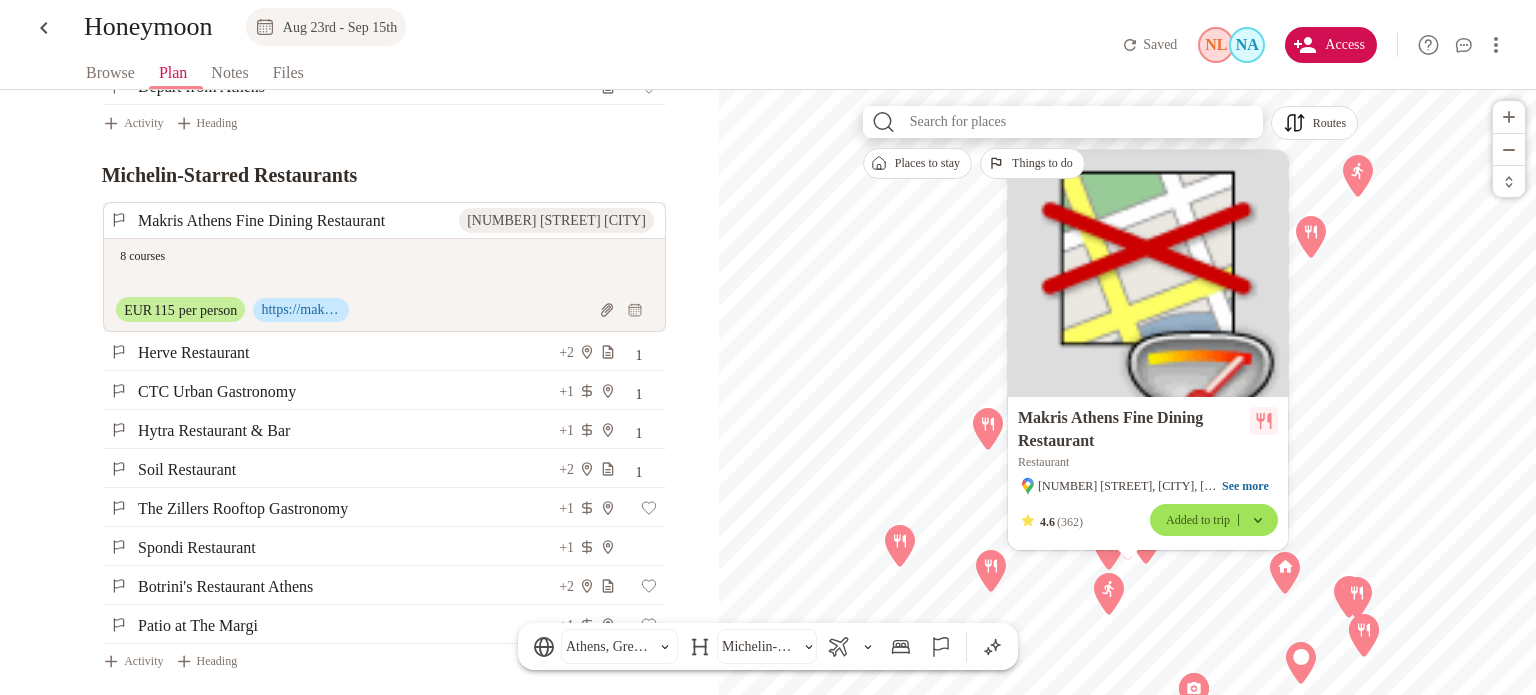 click on "8 courses" at bounding box center [382, 268] 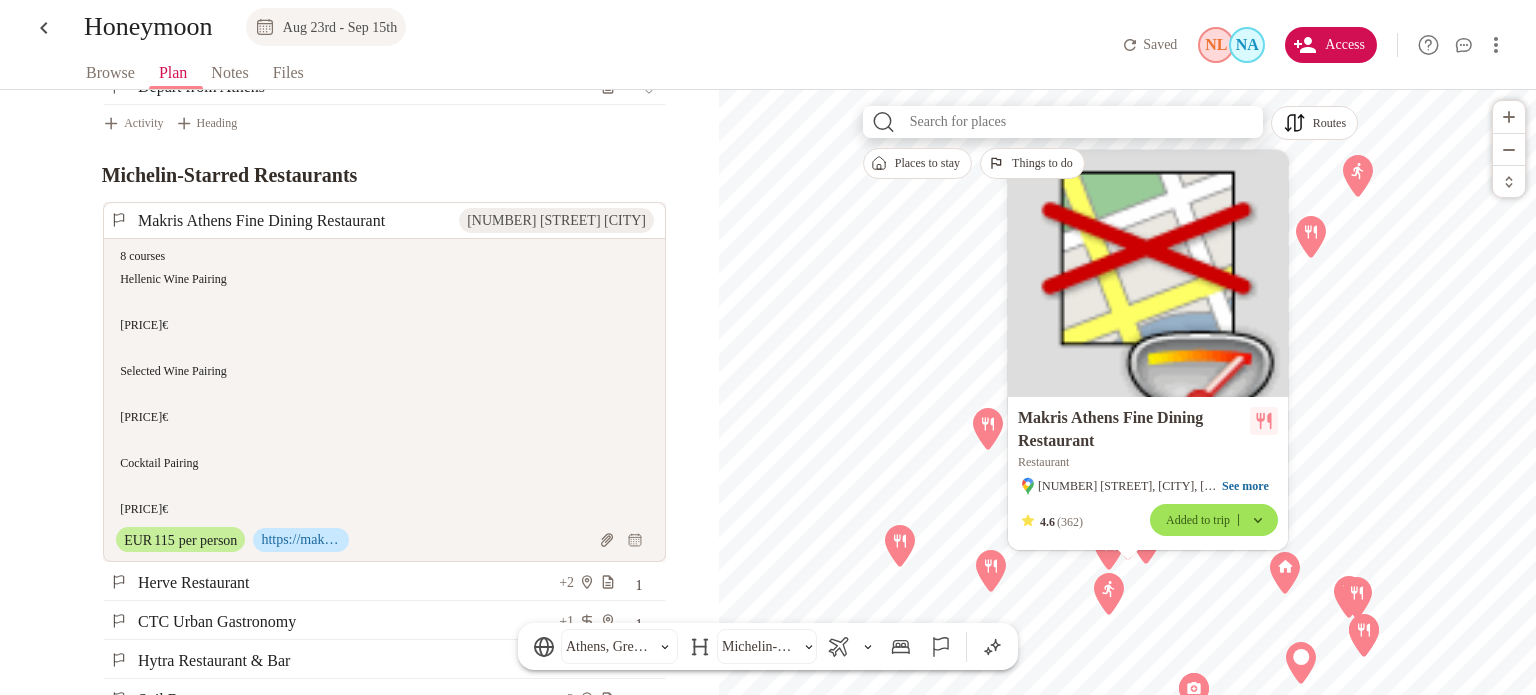 click on "8 courses
Hellenic Wine Pairing
[PRICE]€
Selected Wine Pairing
[PRICE]€
Cocktail Pairing
[PRICE]€ x" at bounding box center (380, 383) 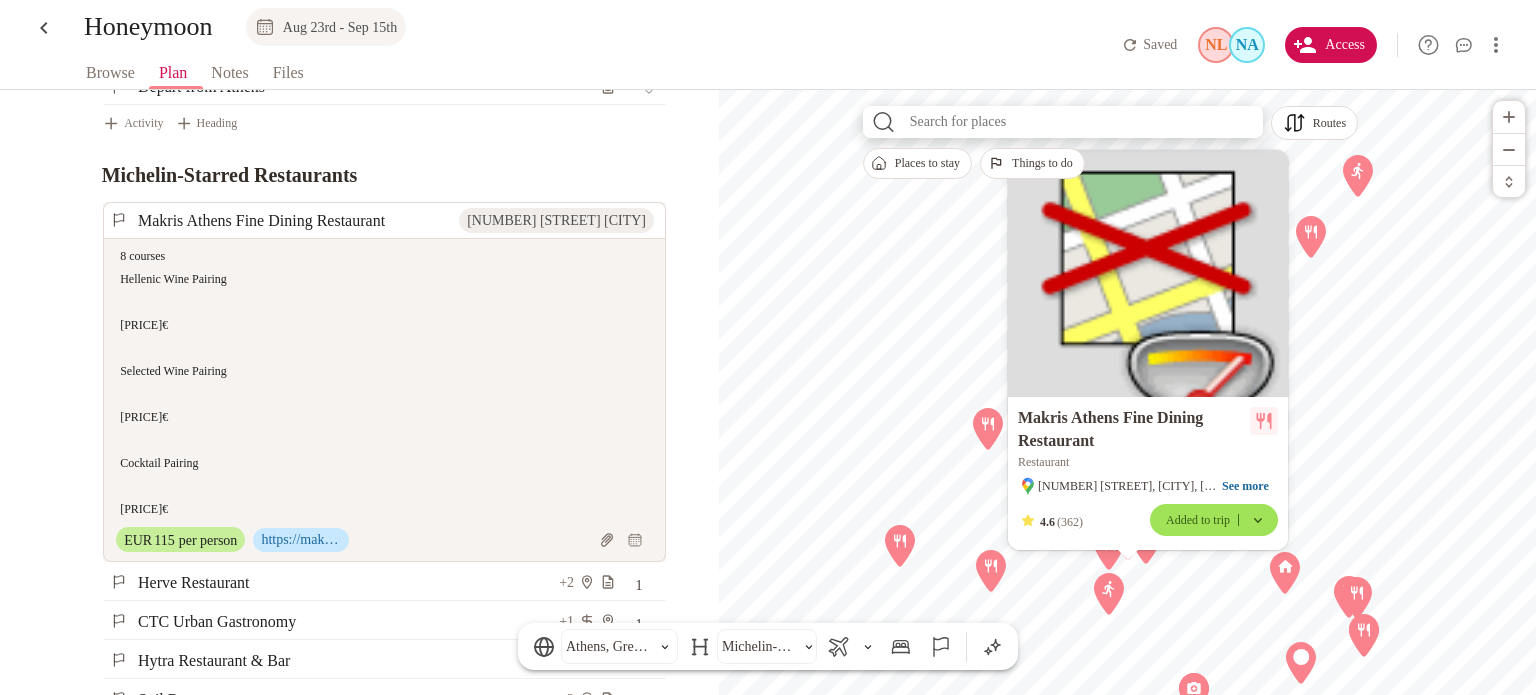 click on "8 courses
Hellenic Wine Pairing
[PRICE]€
Selected Wine Pairing
[PRICE]€
Cocktail Pairing
[PRICE]€" at bounding box center (382, 383) 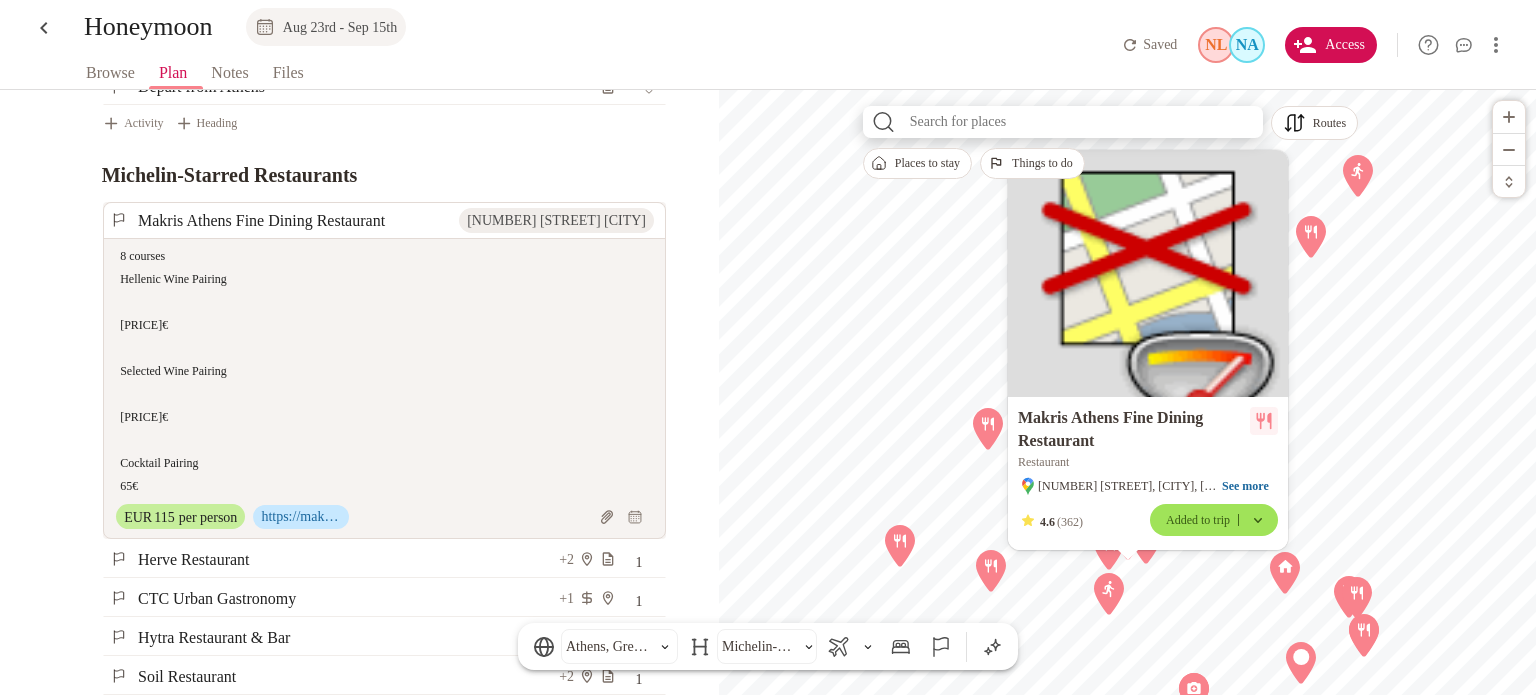 click on "8 courses
Hellenic Wine Pairing
[PRICE]€
Selected Wine Pairing
[PRICE]€
Cocktail Pairing
65€" at bounding box center [382, 371] 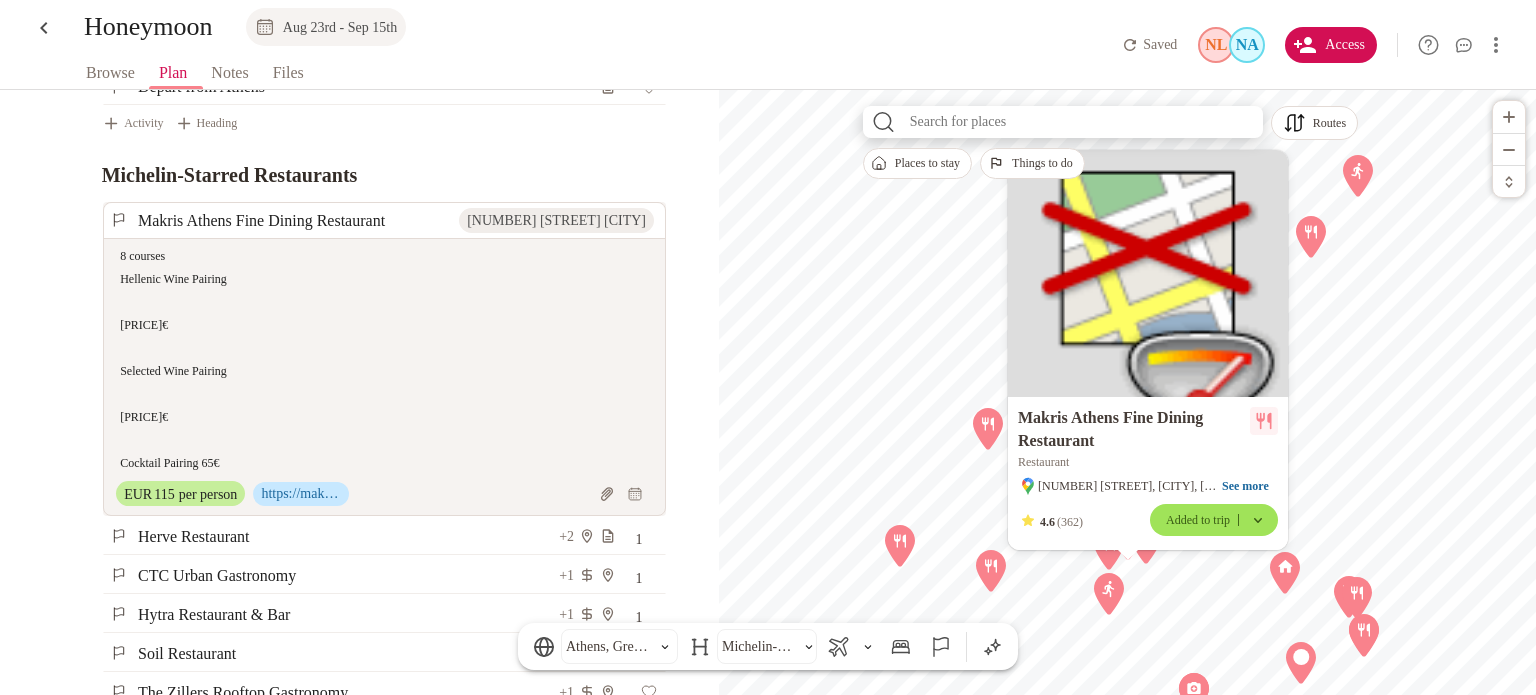 click on "8 courses
Hellenic Wine Pairing
[PRICE]€
Selected Wine Pairing
[PRICE]€
Cocktail Pairing 65€" at bounding box center [382, 360] 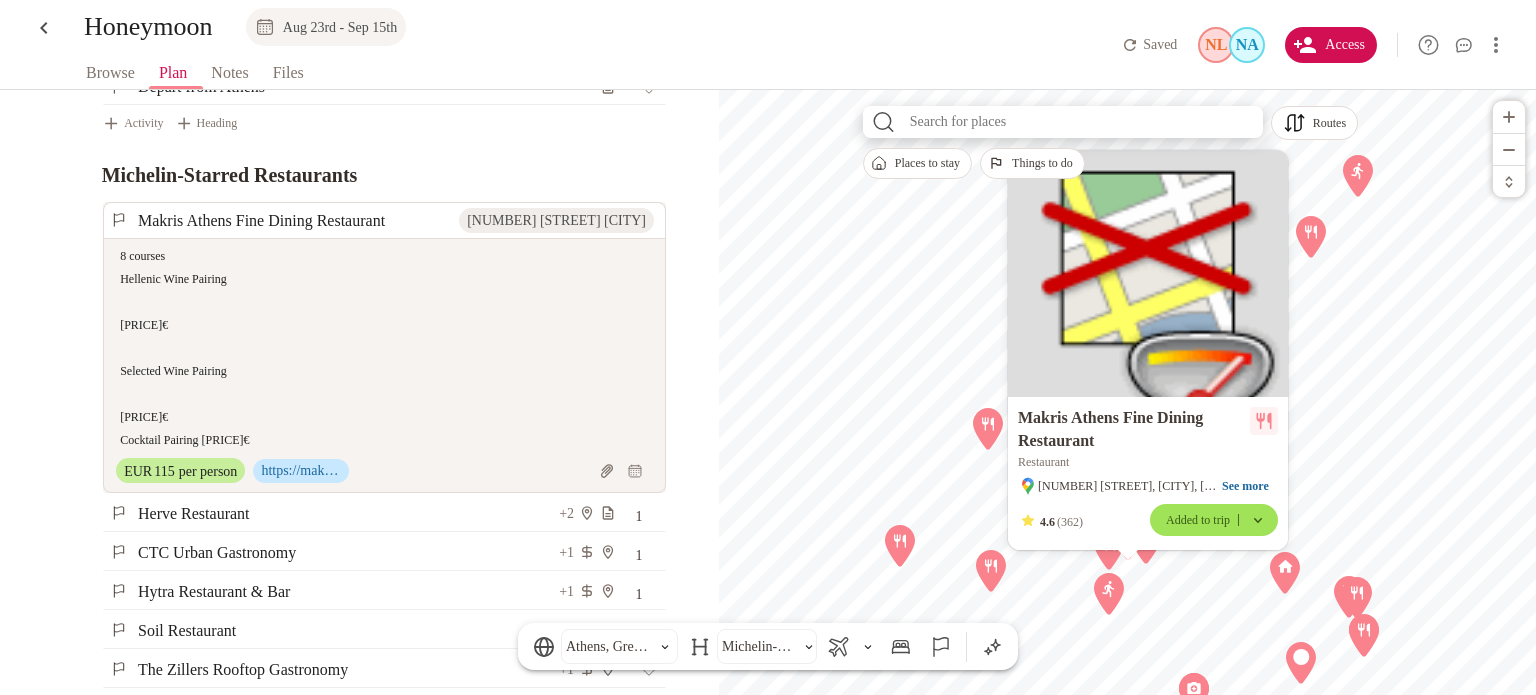 click on "8 courses
Hellenic Wine Pairing
[PRICE]€
Selected Wine Pairing
[PRICE]€
Cocktail Pairing [PRICE]€ x" at bounding box center (380, 348) 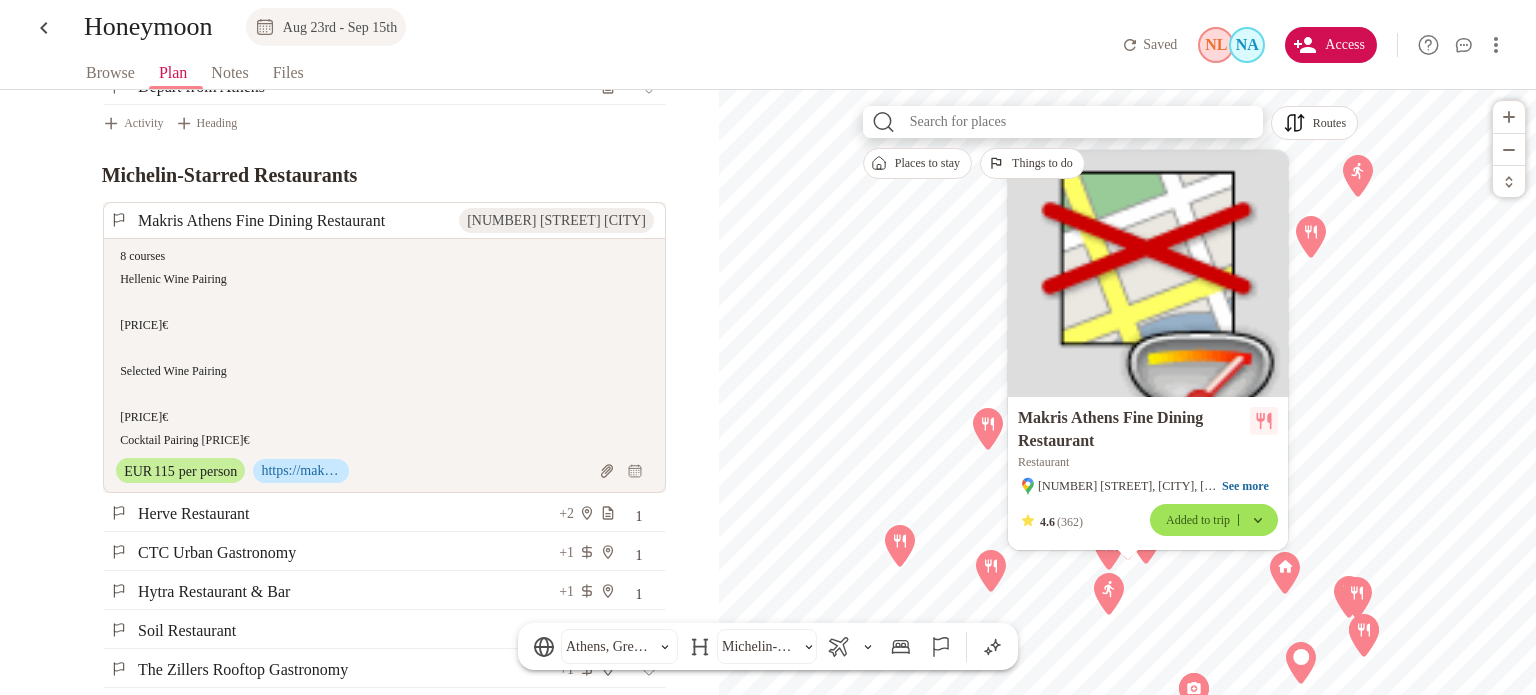 click on "8 courses
Hellenic Wine Pairing
[PRICE]€
Selected Wine Pairing
[PRICE]€
Cocktail Pairing [PRICE]€" at bounding box center [382, 348] 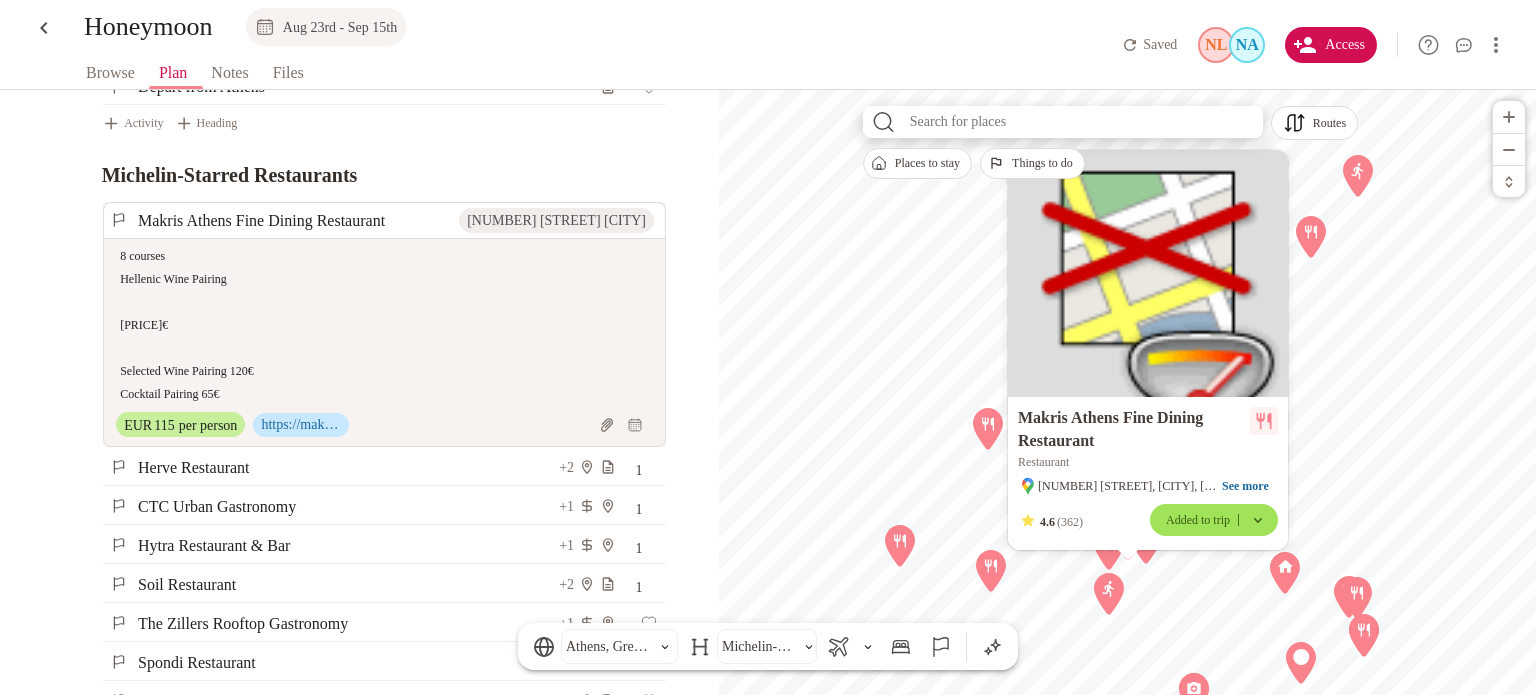 click on "8 courses
Hellenic Wine Pairing
[PRICE]€
Selected Wine Pairing 120€
Cocktail Pairing 65€" at bounding box center [382, 325] 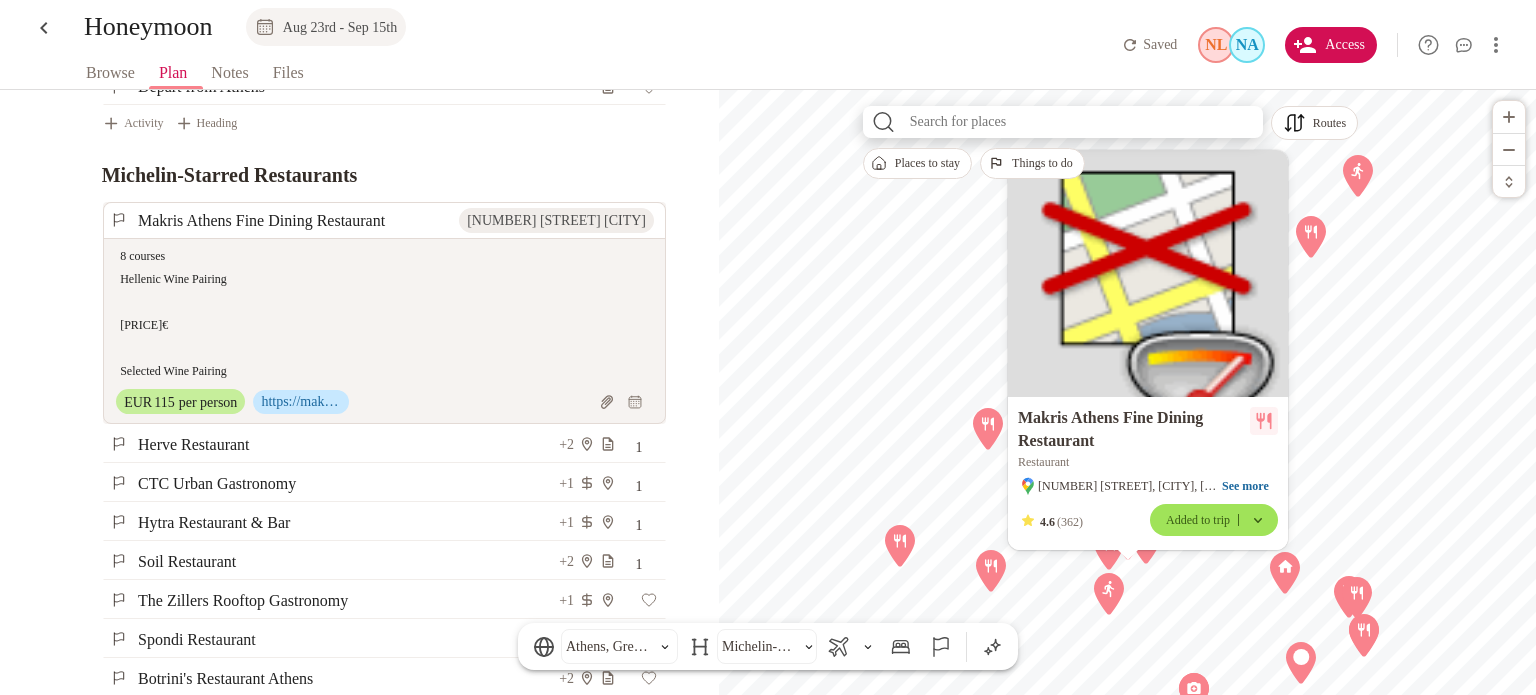 click on "8 courses
Hellenic Wine Pairing
[PRICE]€
Selected Wine Pairing [PRICE]€
Cocktail Pairing [PRICE]€ x" at bounding box center [380, 314] 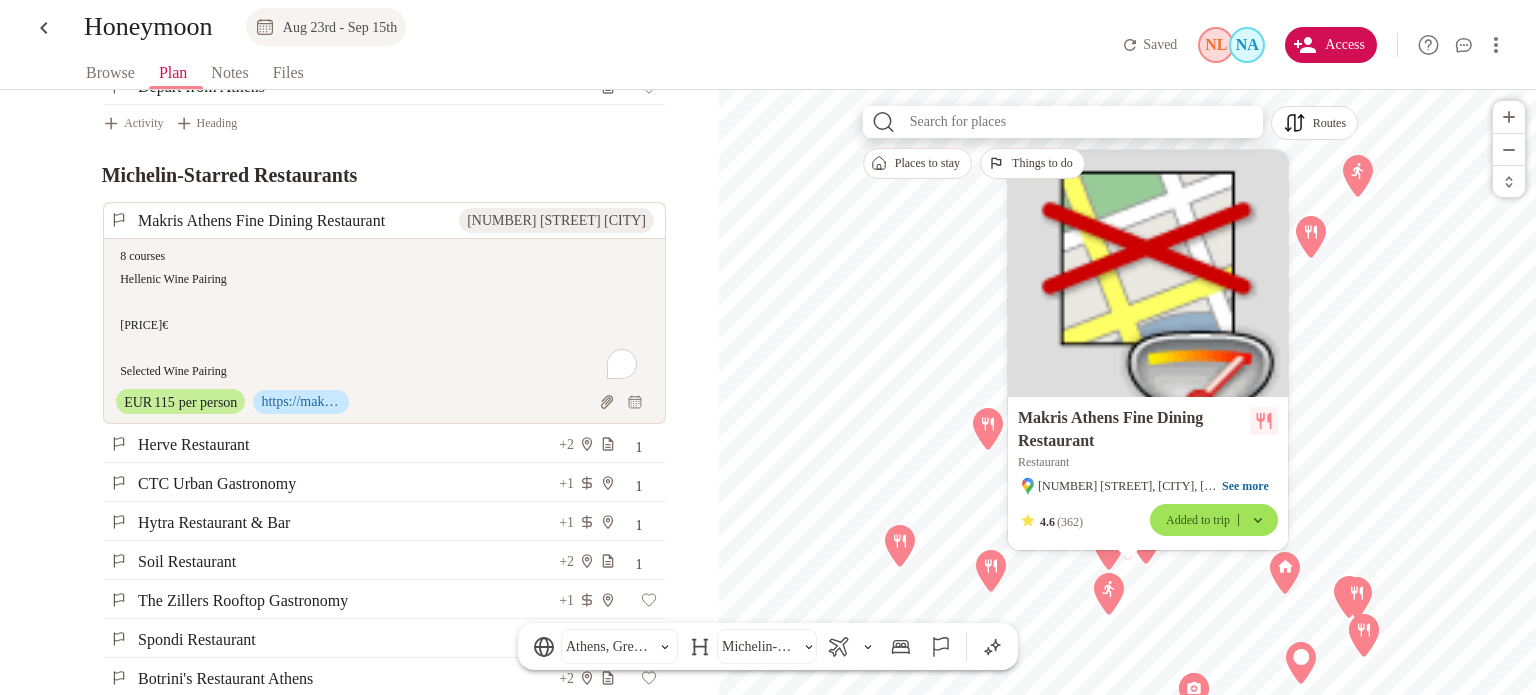 click on "8 courses
Hellenic Wine Pairing
[PRICE]€
Selected Wine Pairing
[PRICE]€
Cocktail Pairing
[PRICE]€" at bounding box center (382, 314) 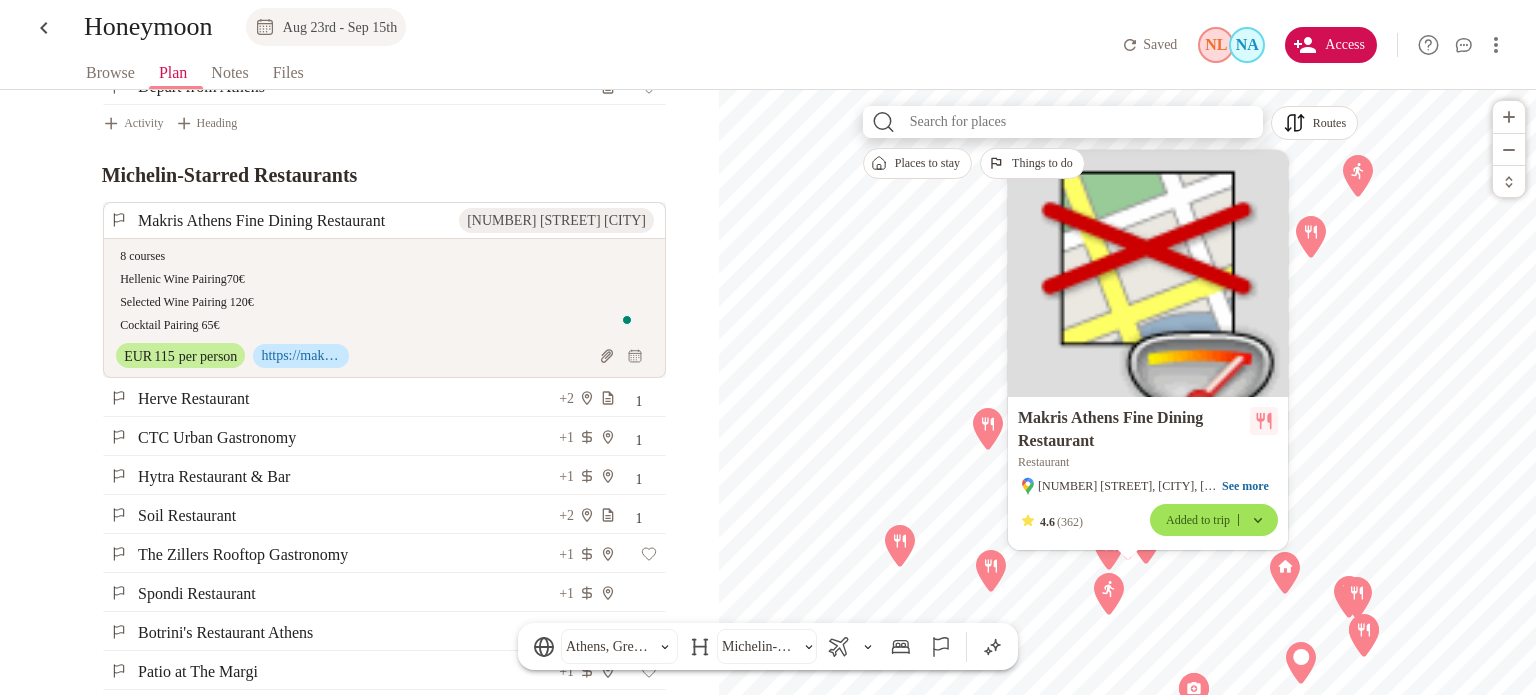 scroll, scrollTop: 5600, scrollLeft: 0, axis: vertical 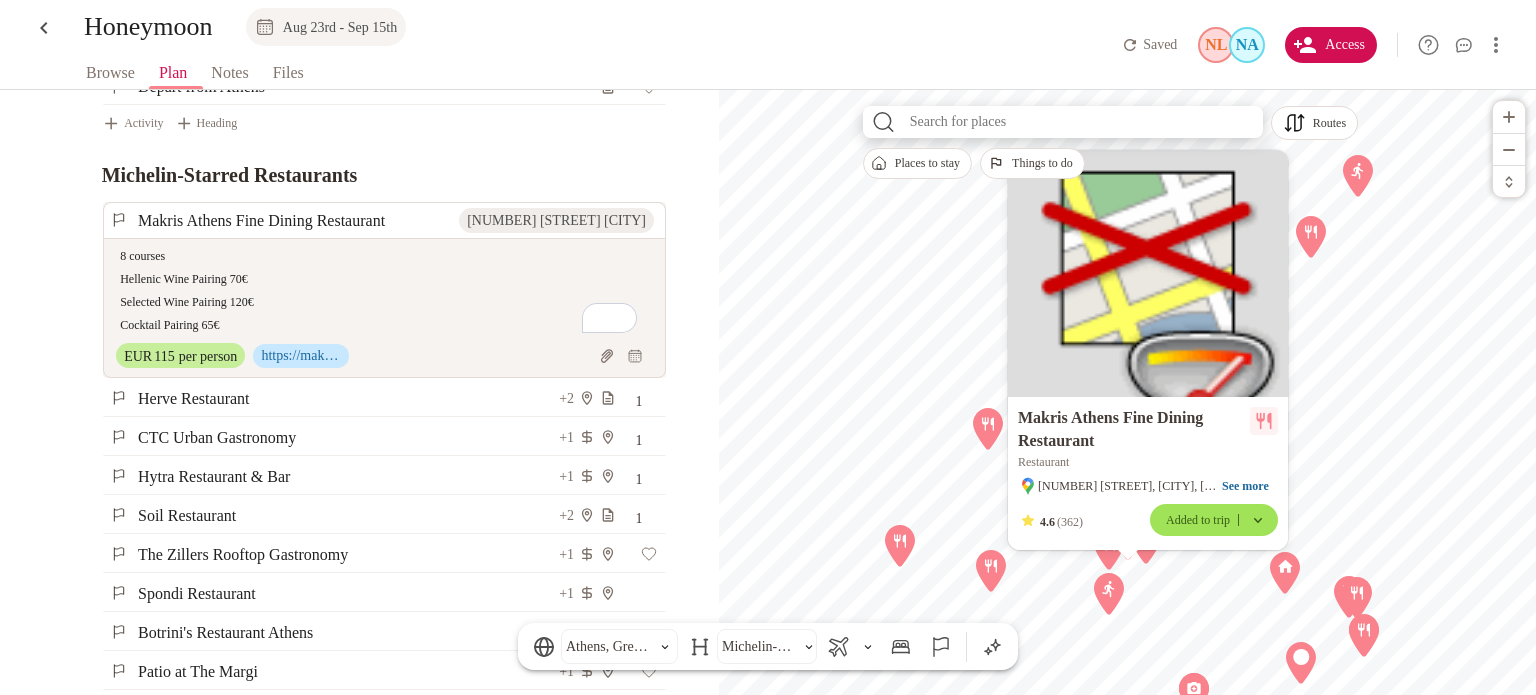type on "8 courses
Hellenic Wine Pairing 70€
Selected Wine Pairing 120€
Cocktail Pairing 65€" 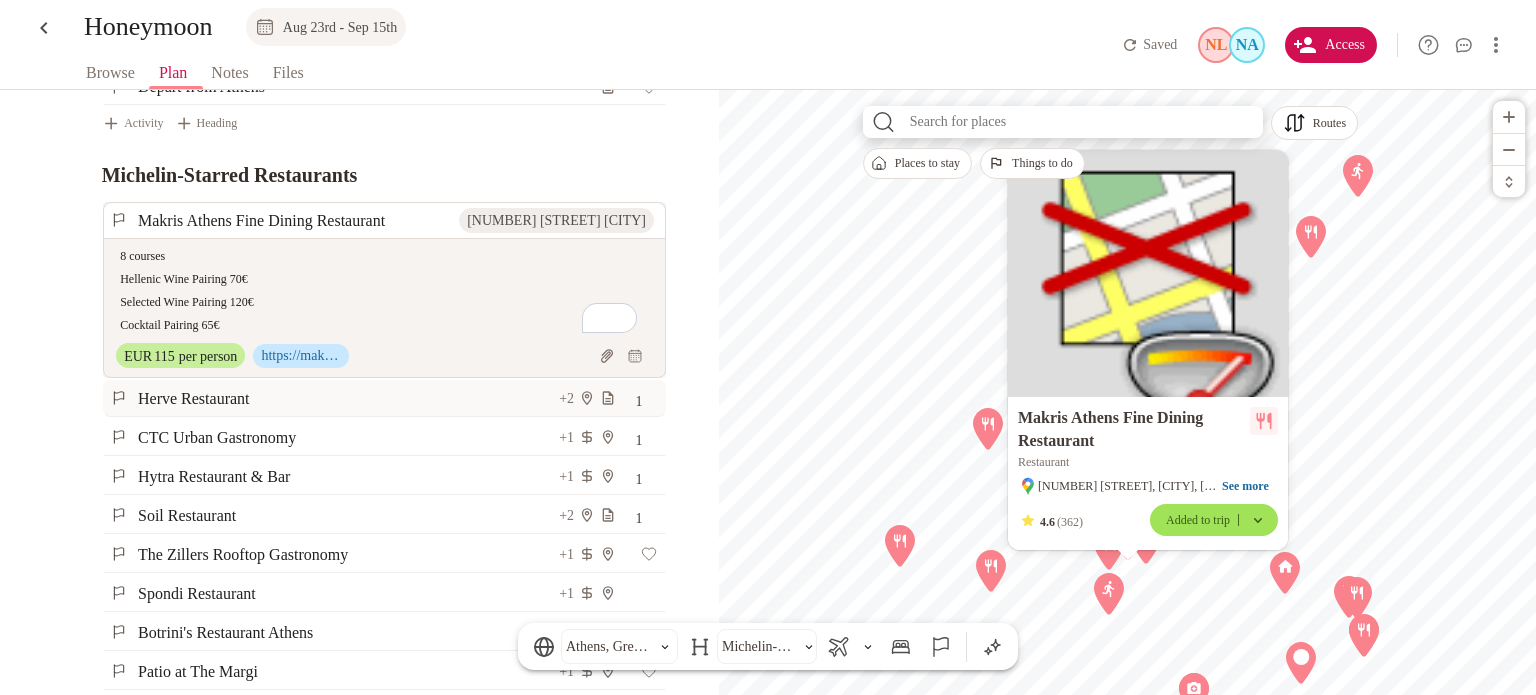click on "Herve Restaurant" at bounding box center [347, 398] 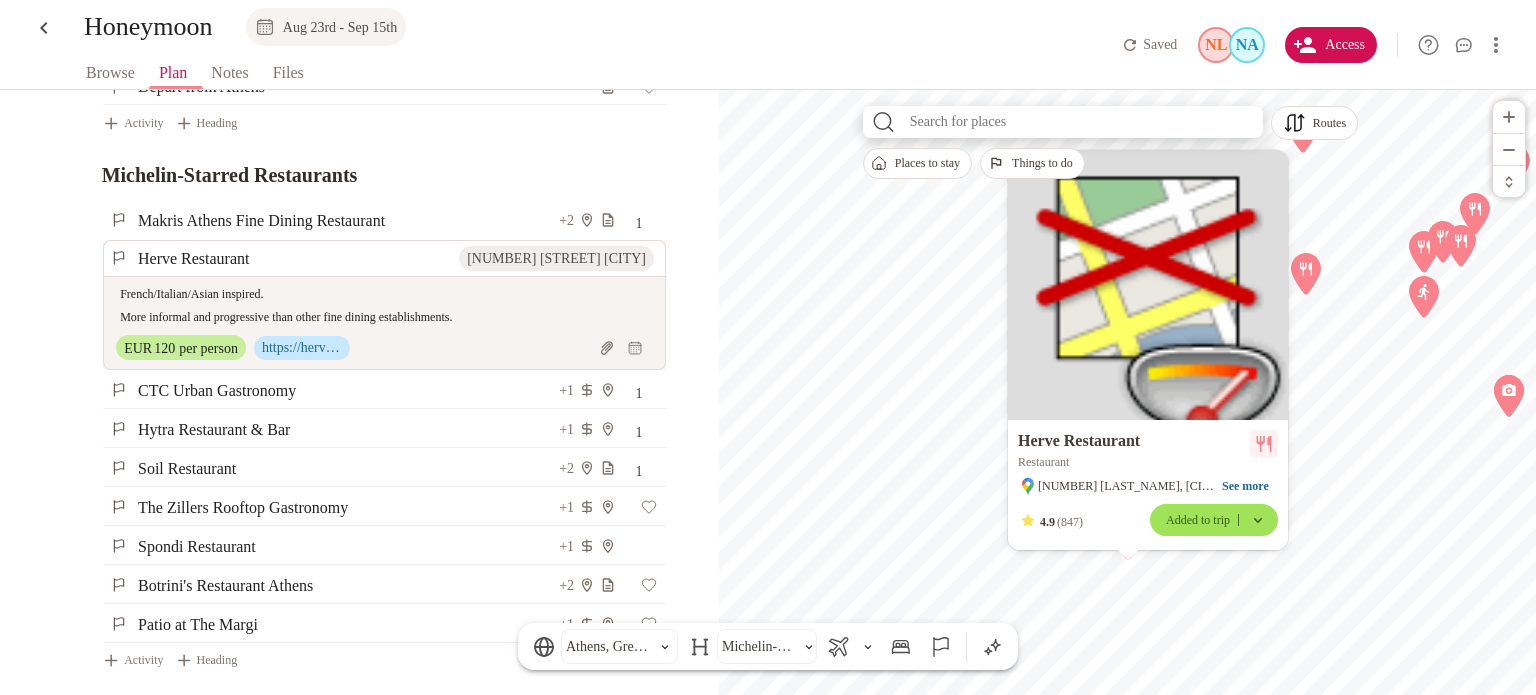 click on "French/Italian/Asian inspired.
More informal and progressive than other fine dining establishments." at bounding box center (382, 306) 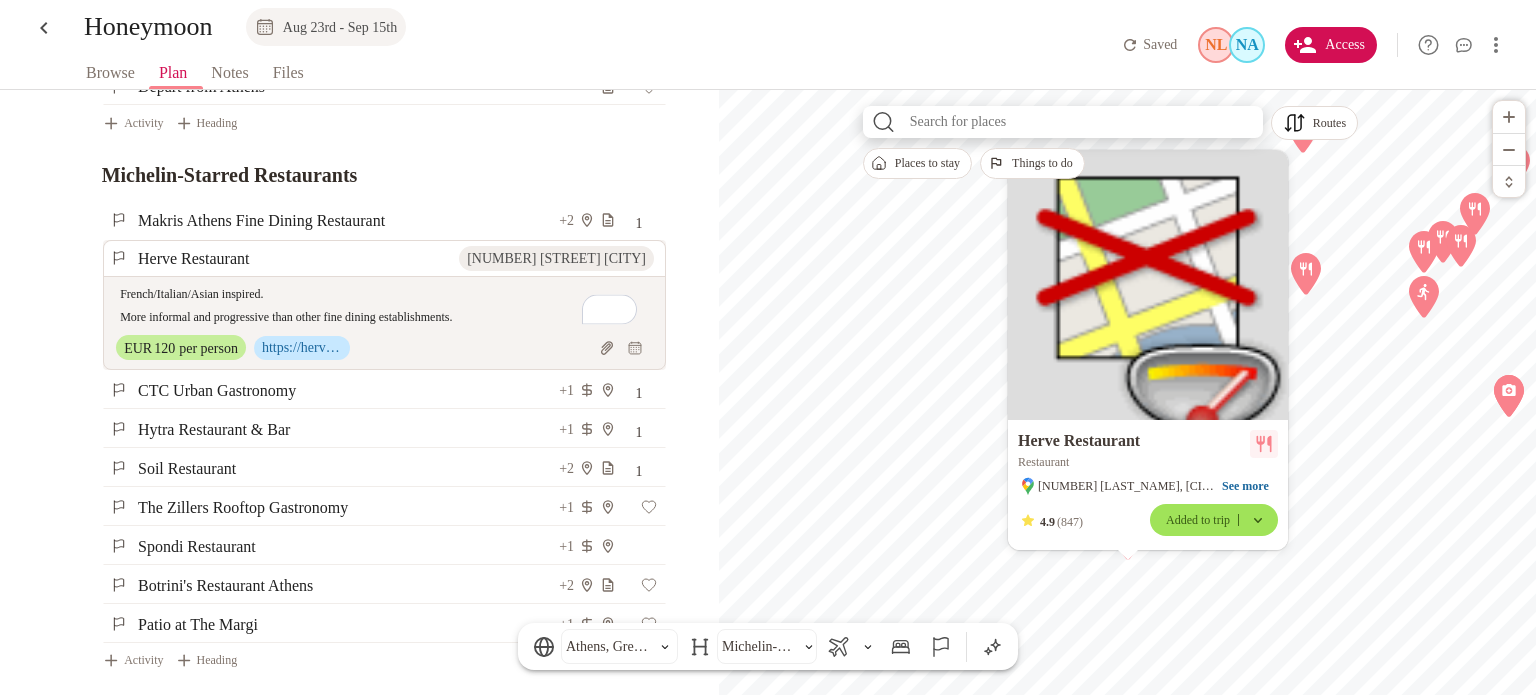 click on "French/Italian/Asian inspired.
More informal and progressive than other fine dining establishments." at bounding box center (382, 306) 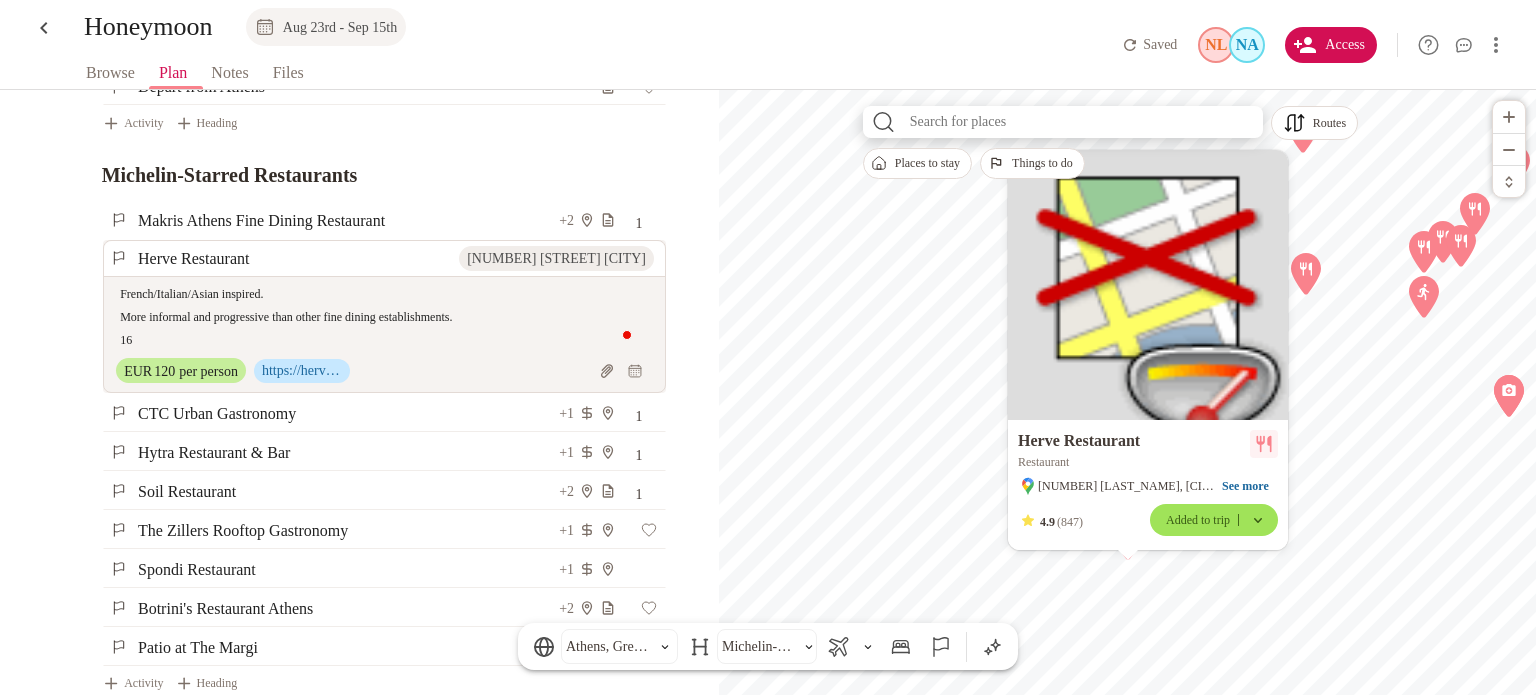 scroll, scrollTop: 5600, scrollLeft: 0, axis: vertical 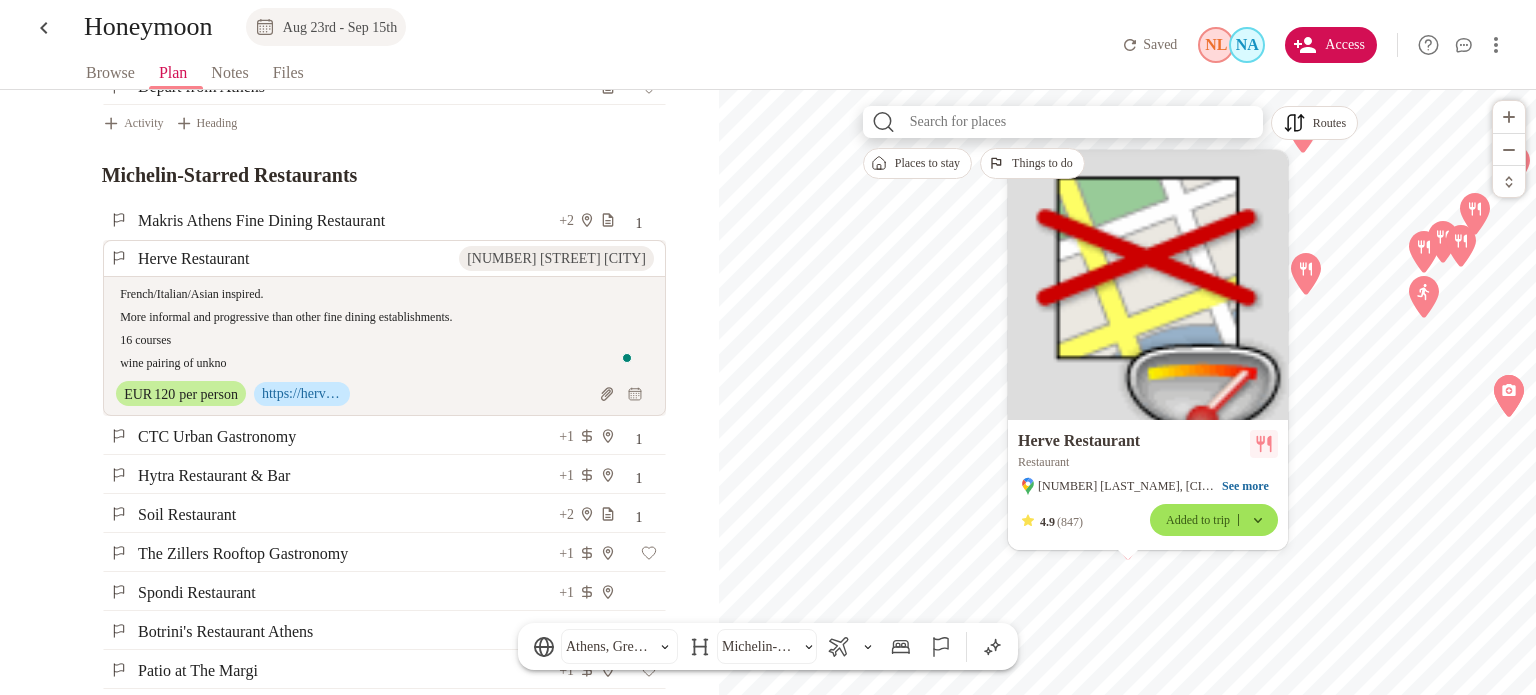 type on "French/Italian/Asian inspired.
More informal and progressive than other fine dining establishments.
16 courses
wine pairing of unknow" 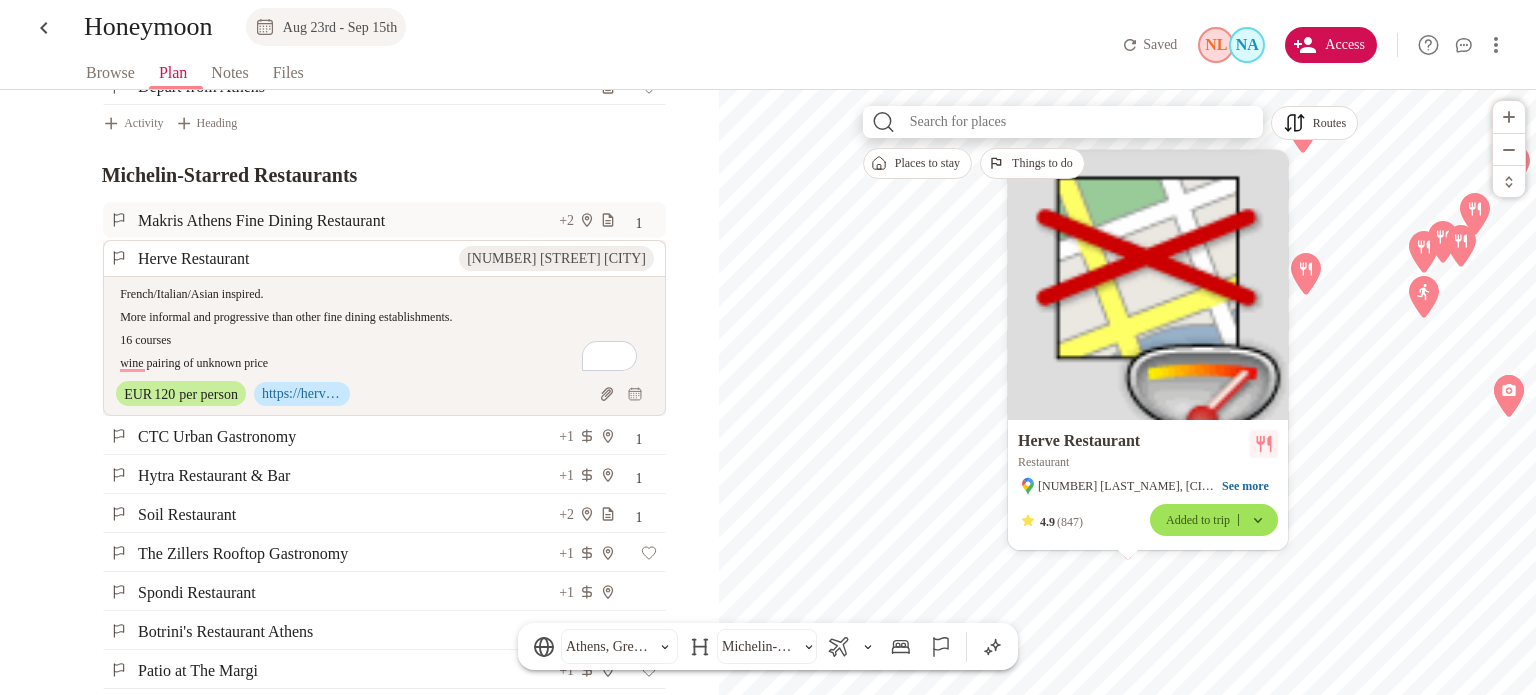 click on "Makris Athens Fine Dining Restaurant" at bounding box center [347, 220] 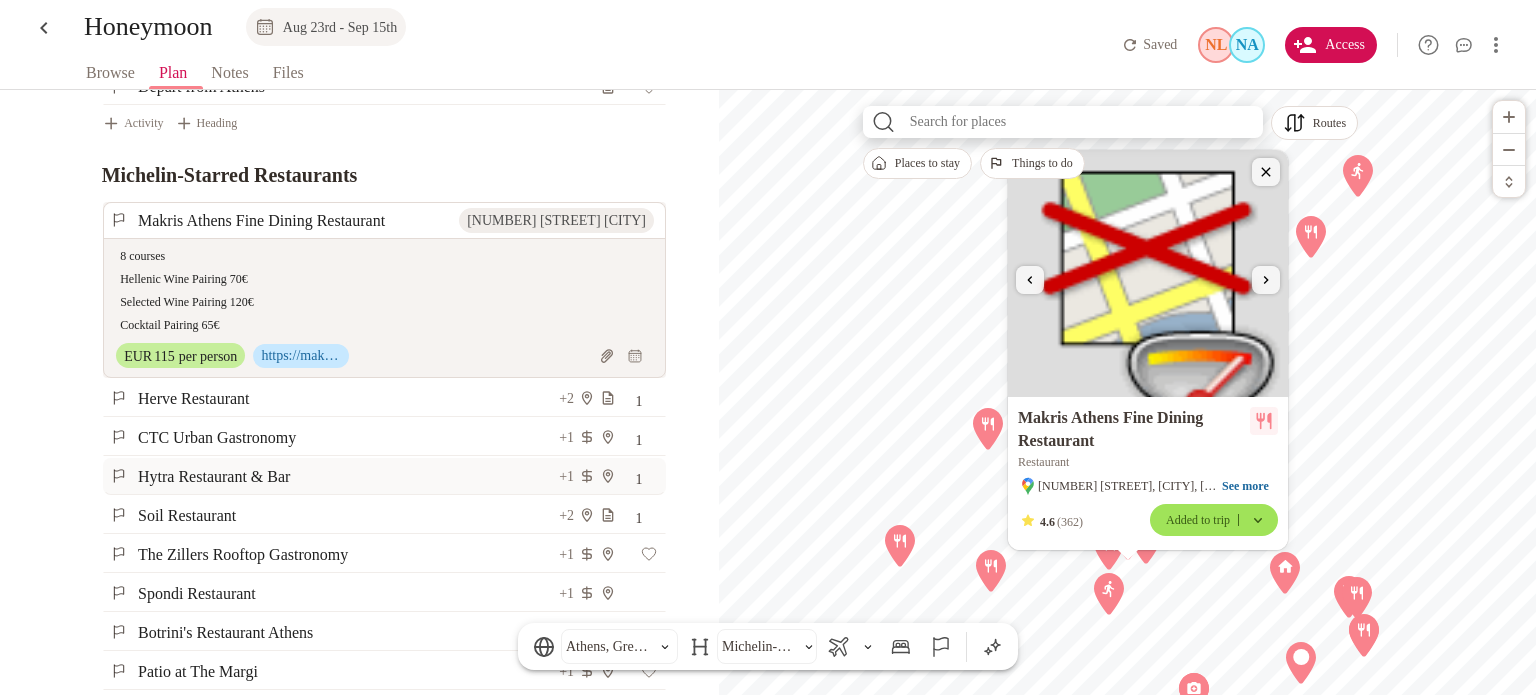 click on "Hytra Restaurant & Bar" at bounding box center [347, 476] 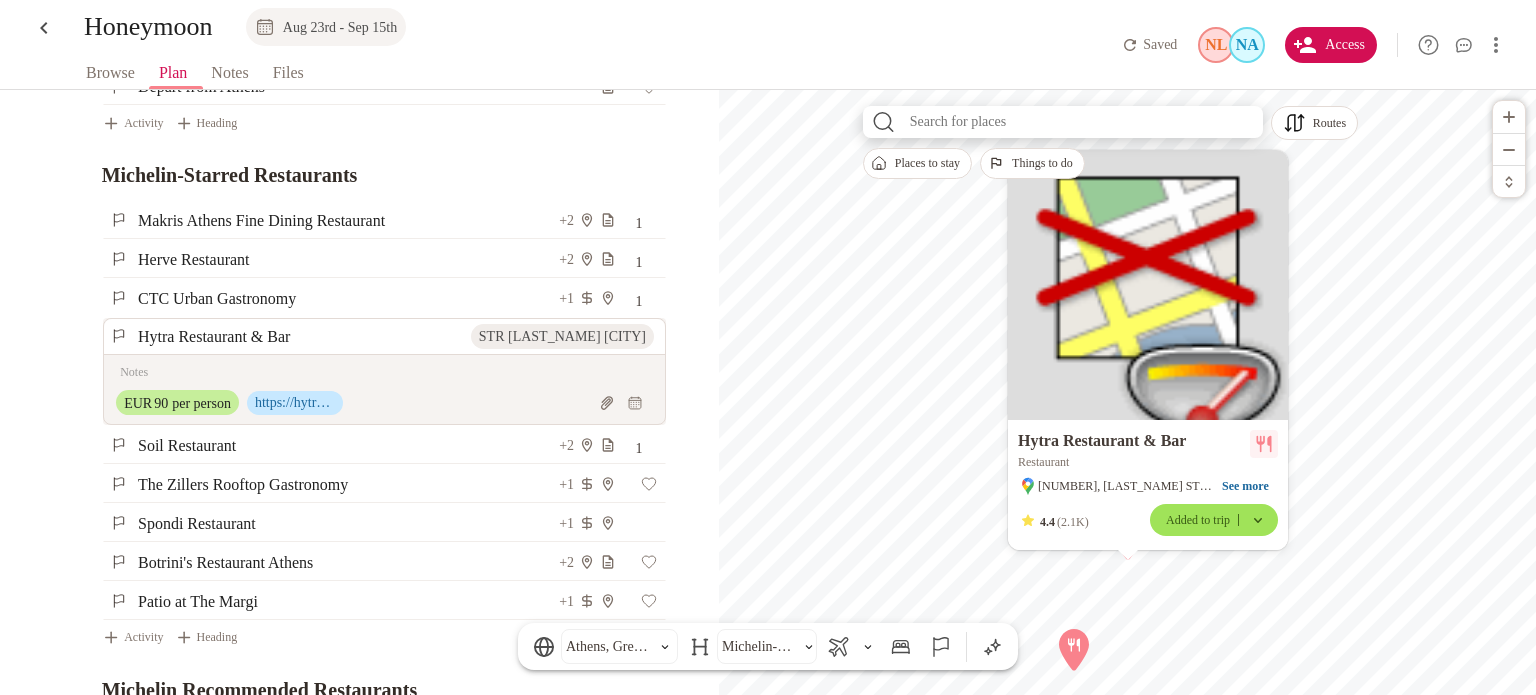 click on "x EUR [PRICE] per person https://hytra.gr/" at bounding box center (384, 389) 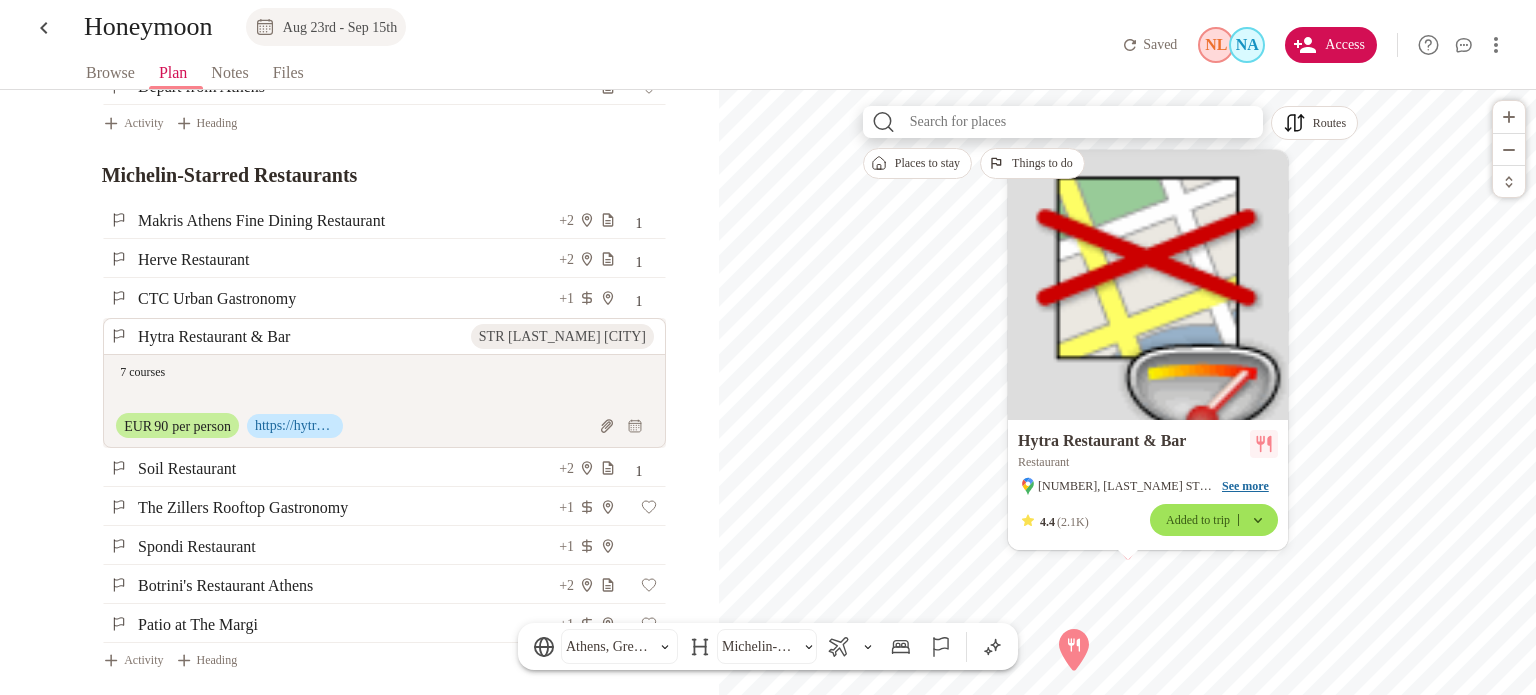 type on "7 courses" 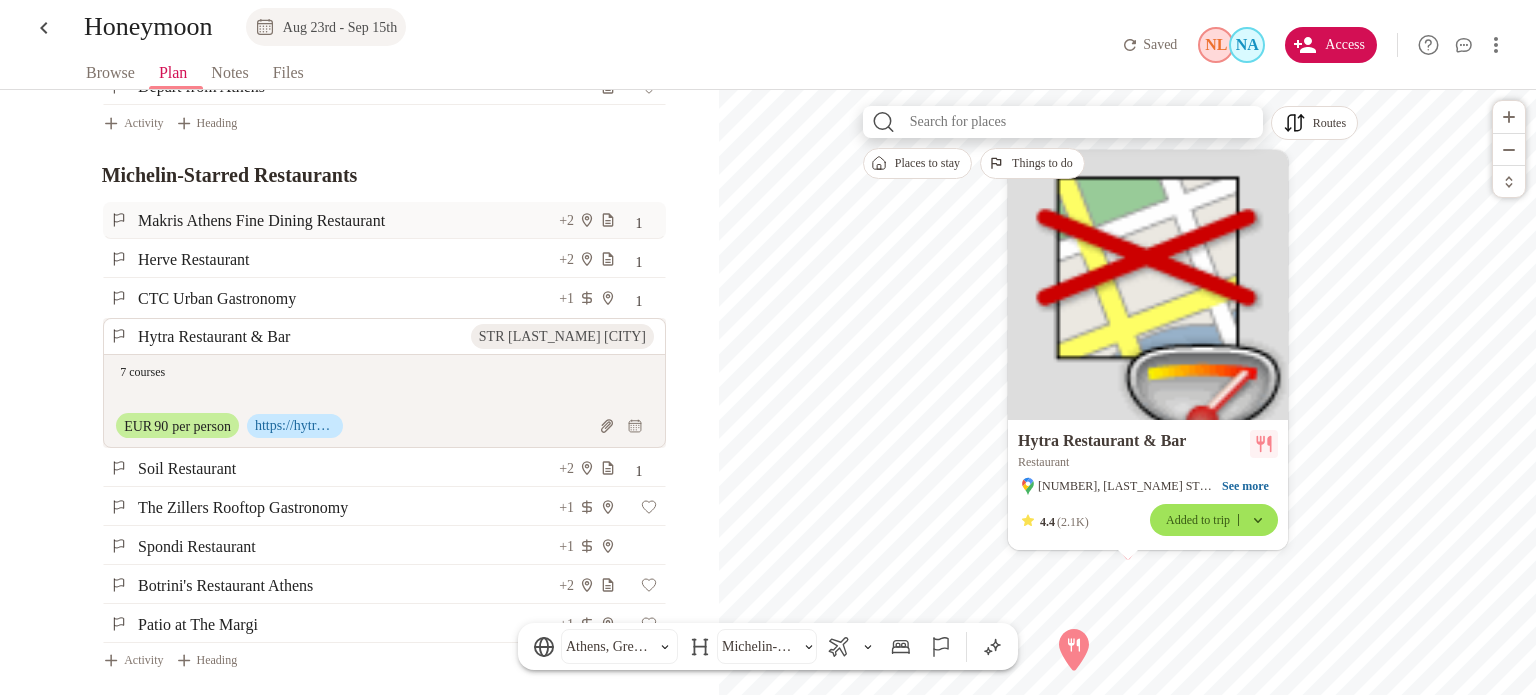 click on "Makris Athens Fine Dining Restaurant" at bounding box center (347, 220) 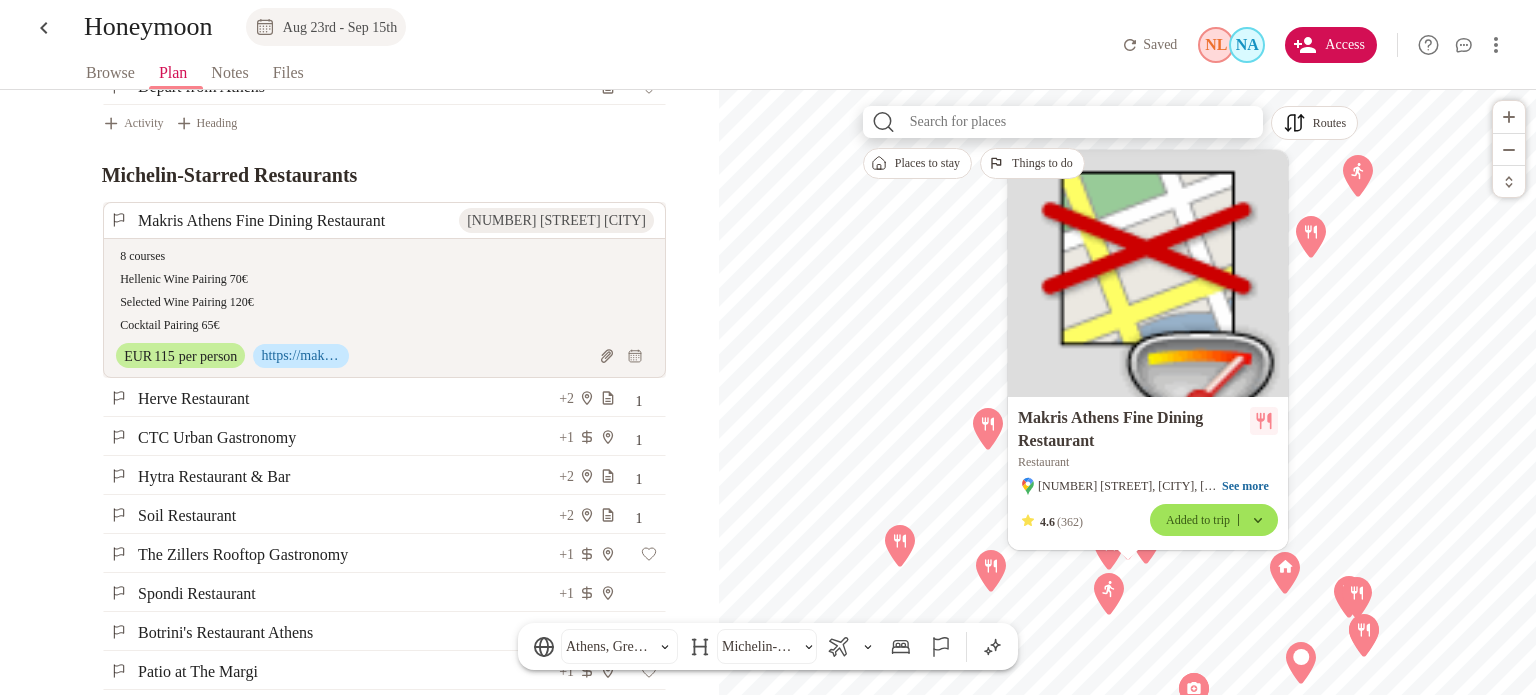 click on "8 courses
Hellenic Wine Pairing 70€
Selected Wine Pairing 120€
Cocktail Pairing 65€" at bounding box center [382, 291] 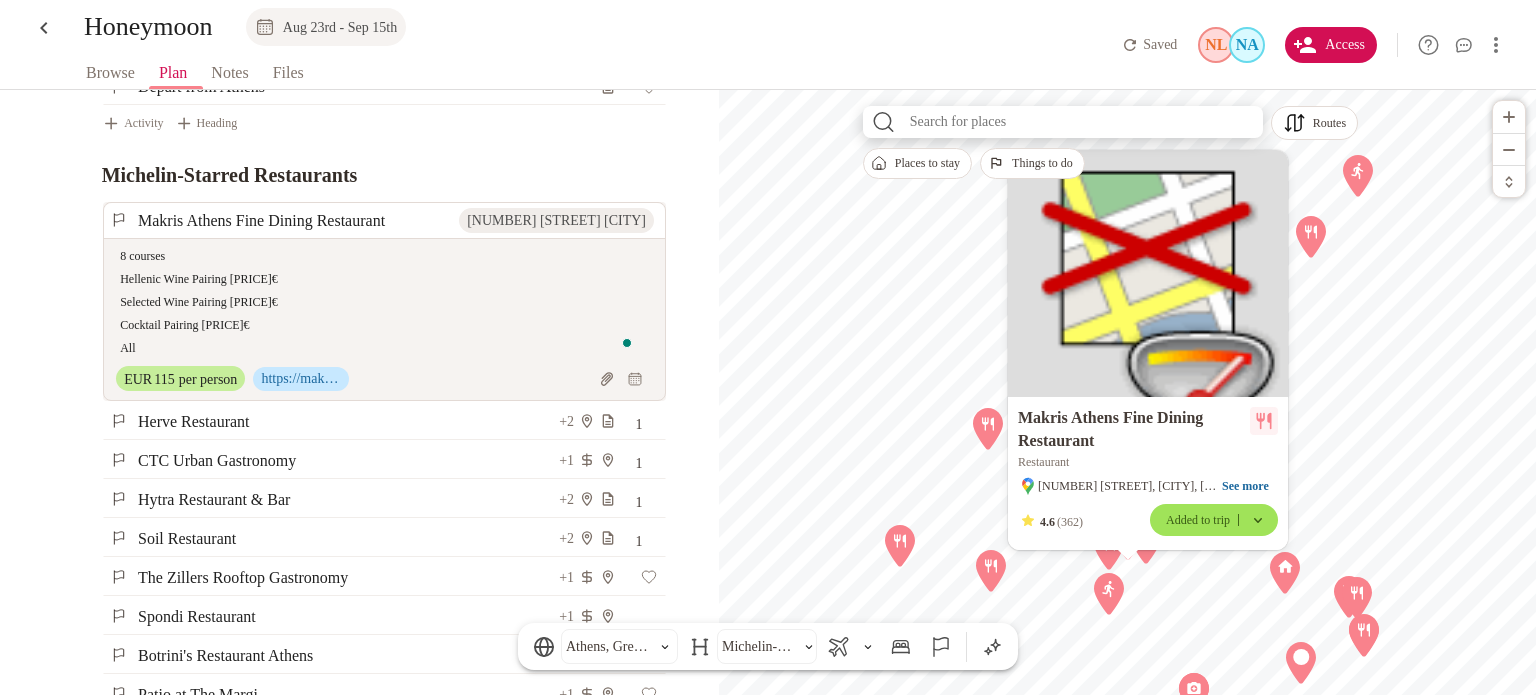scroll, scrollTop: 5600, scrollLeft: 0, axis: vertical 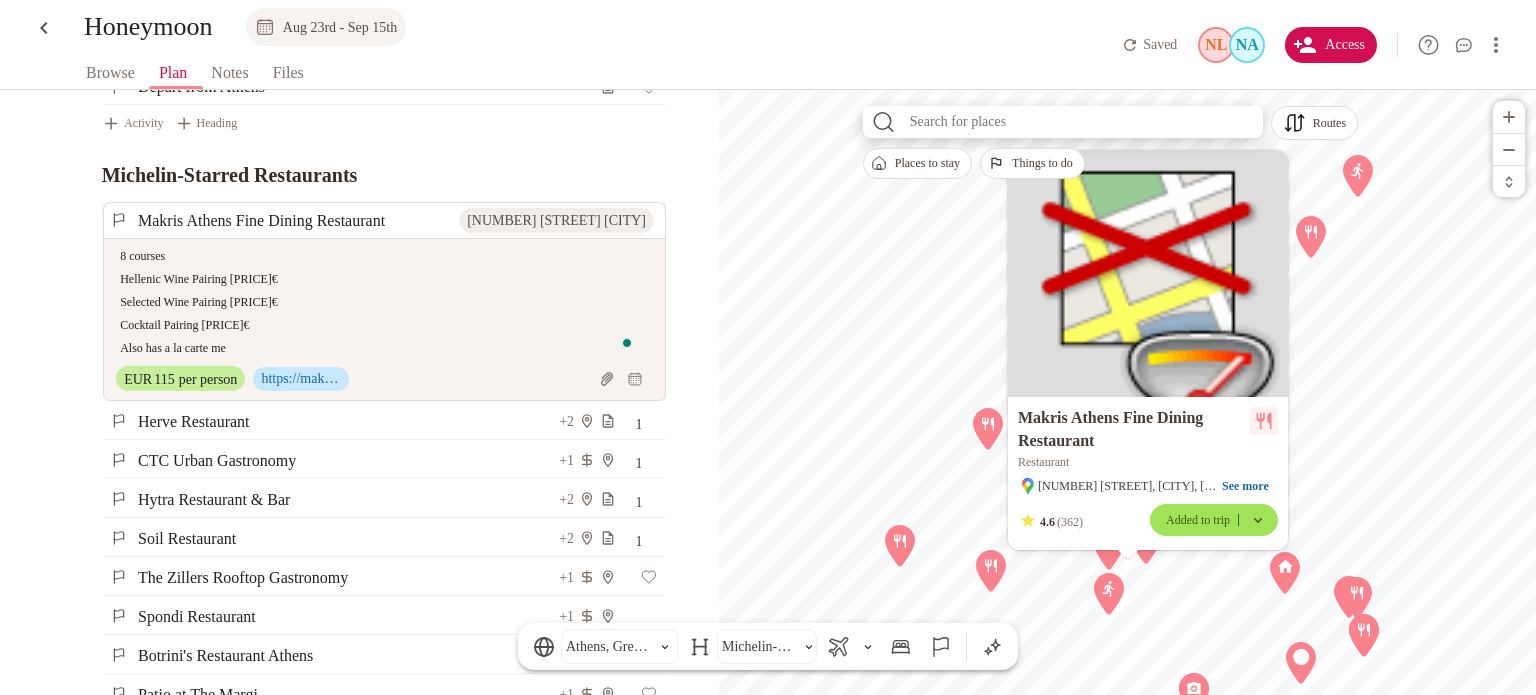 type on "8 courses
Hellenic Wine Pairing 70€
Selected Wine Pairing 120€
Cocktail Pairing 65€
Also has a la carte men" 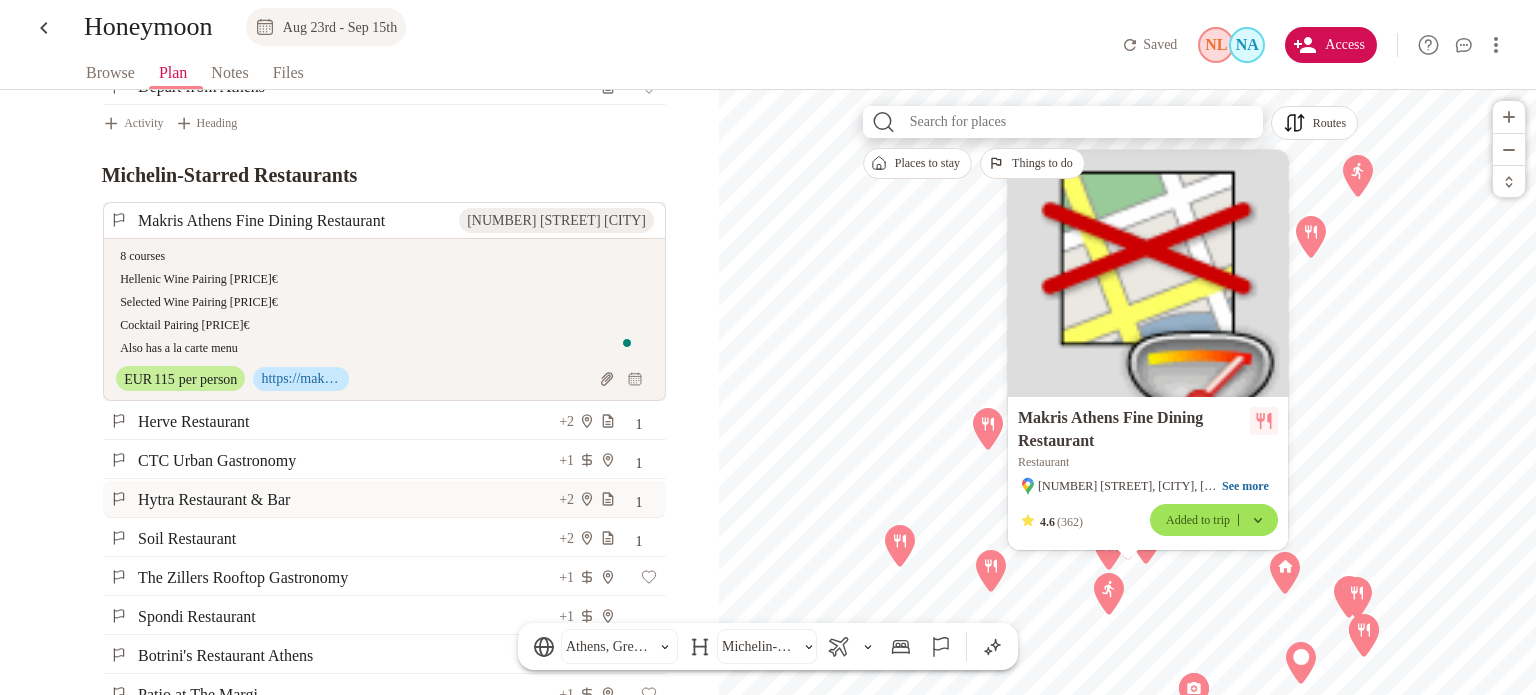 click on "Hytra Restaurant & Bar" at bounding box center [347, 499] 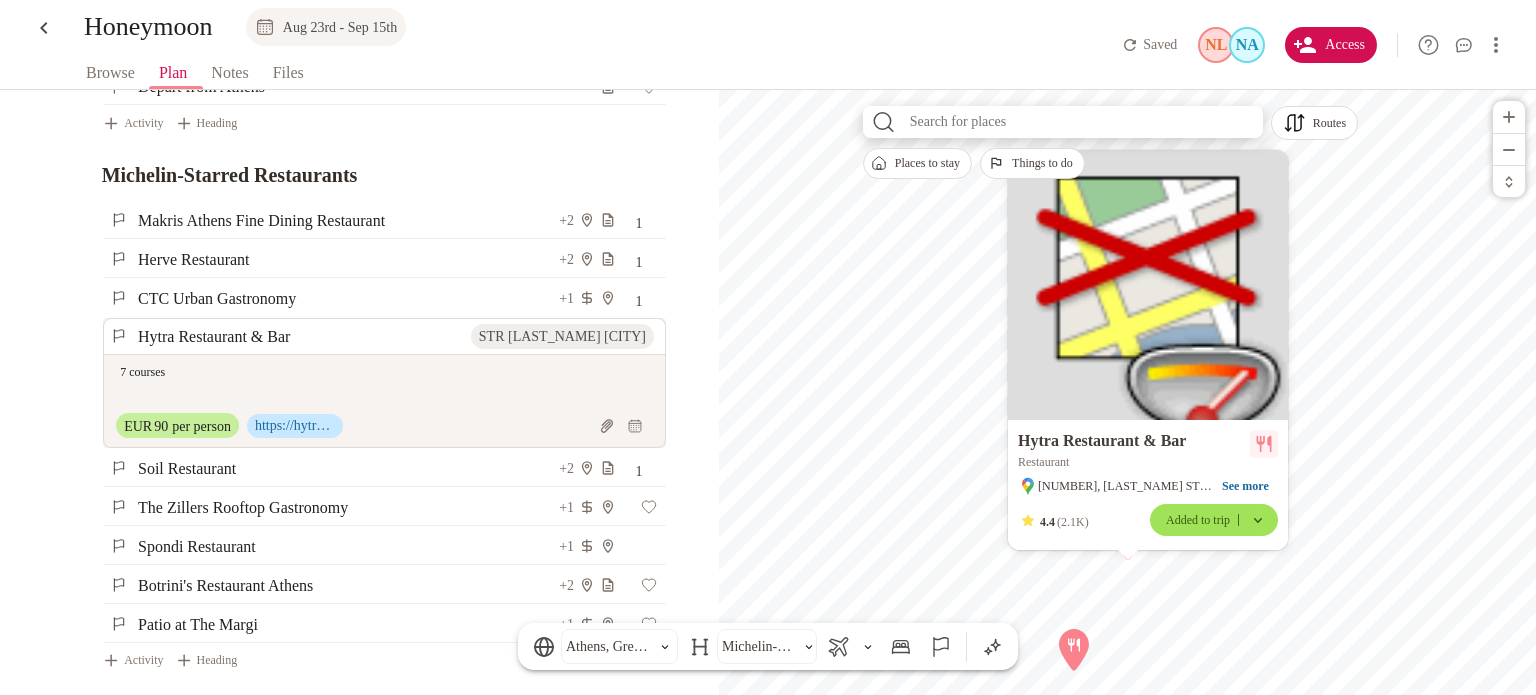 click on "7 courses" at bounding box center [382, 384] 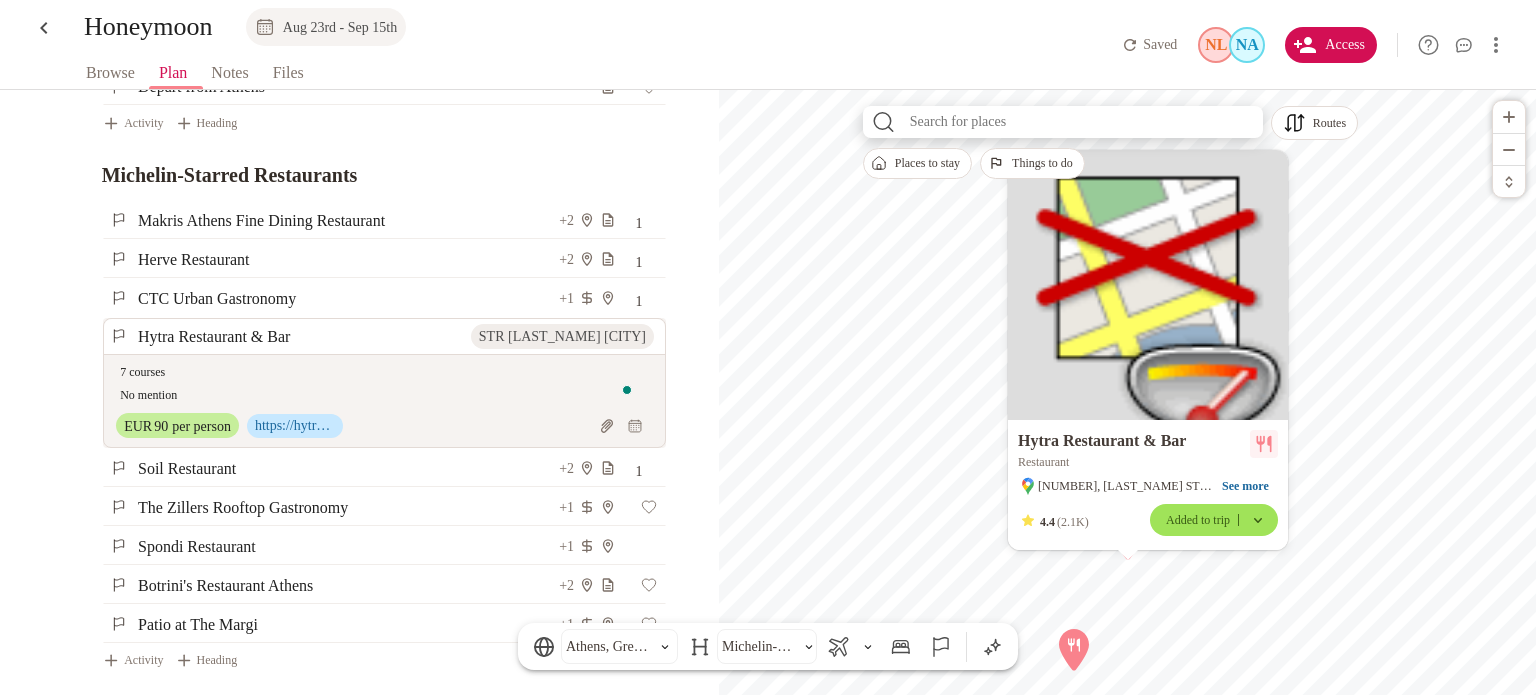 scroll, scrollTop: 5600, scrollLeft: 0, axis: vertical 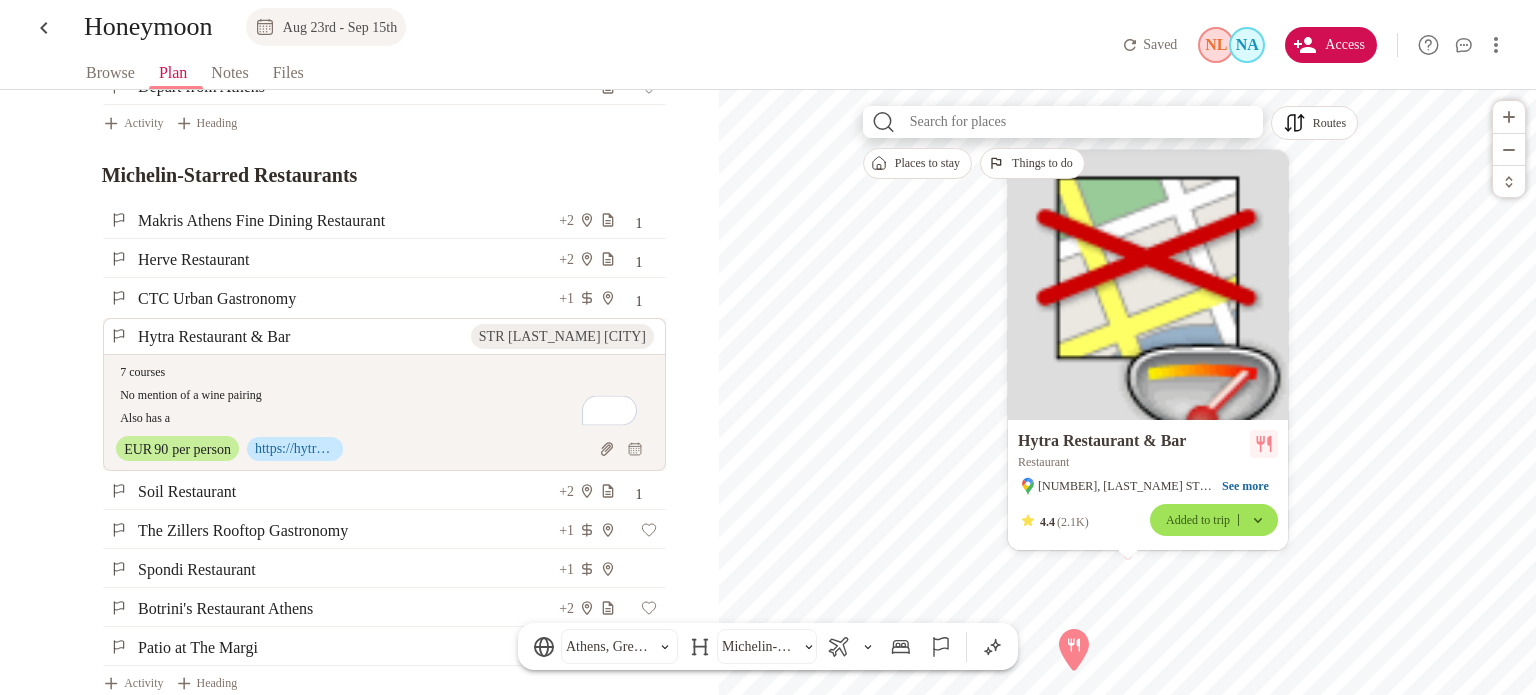 click on "7 courses
No mention of a wine pairing
Also has a" at bounding box center (382, 395) 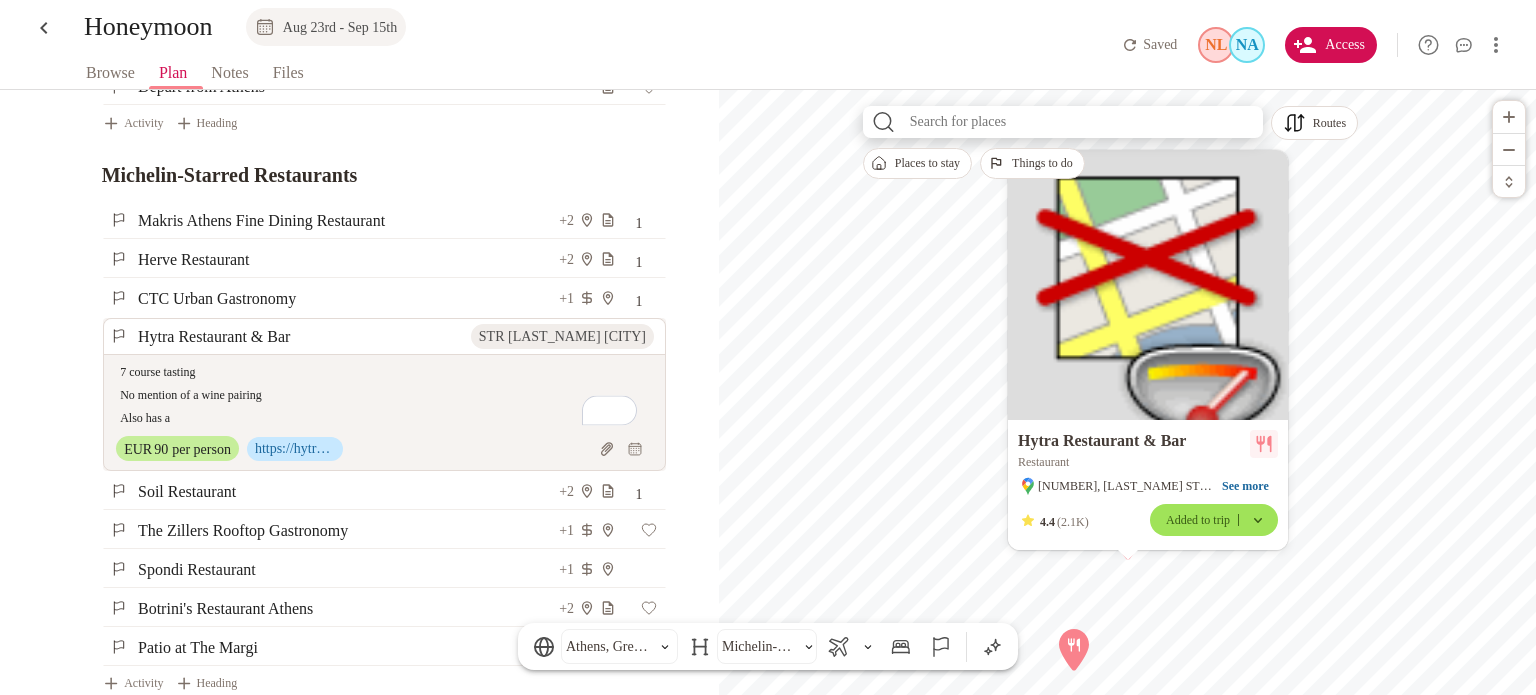 click on "7 course tasting
No mention of a wine pairing
Also has a" at bounding box center [382, 395] 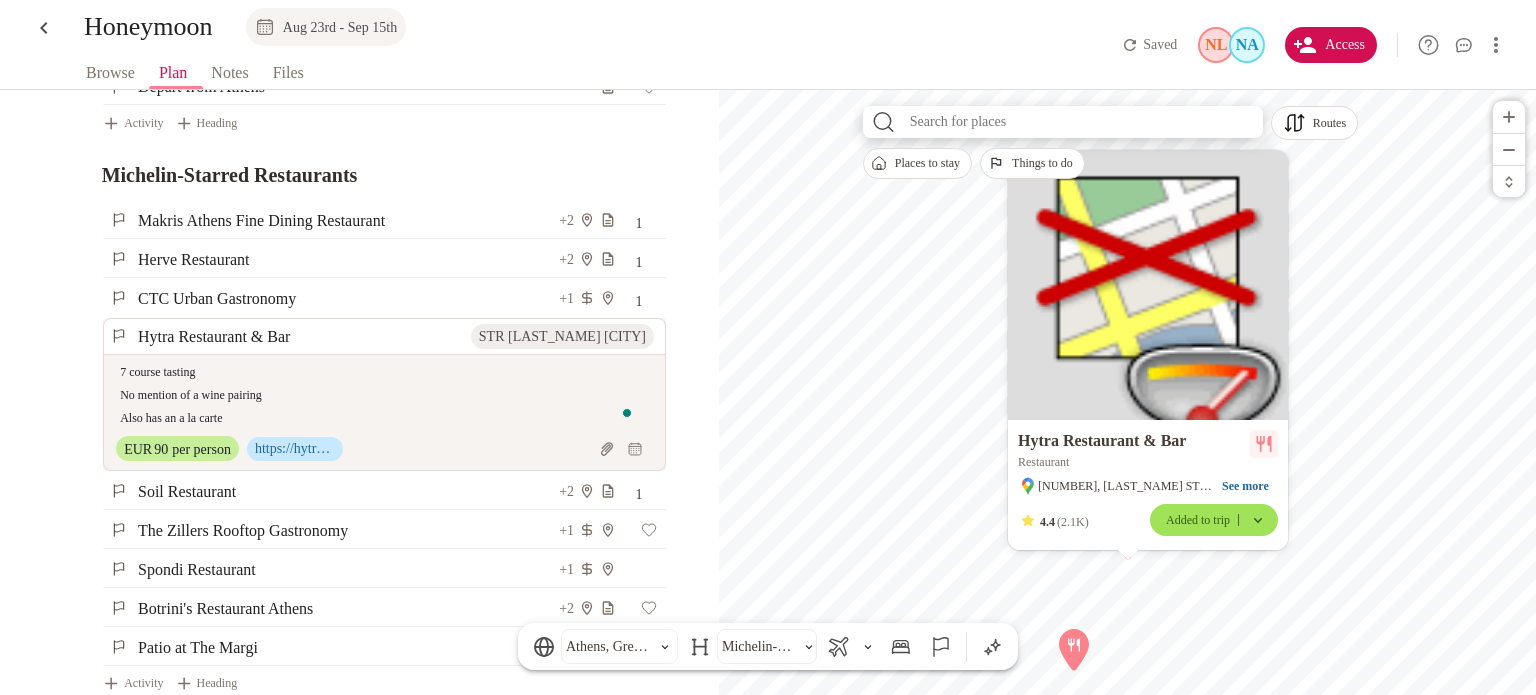 type on "7 course tasting
No mention of a wine pairing
Also has an a la carte" 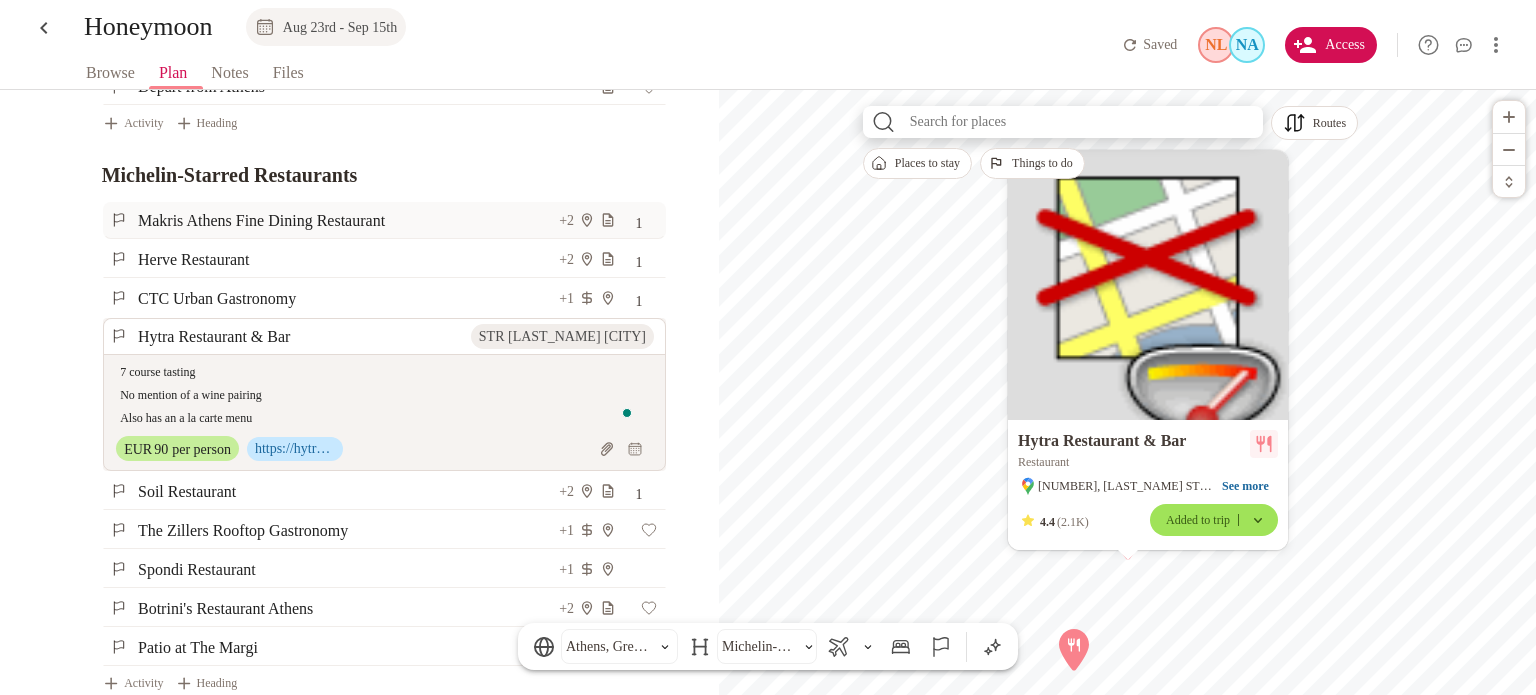 click on "Makris Athens Fine Dining Restaurant" at bounding box center [347, 220] 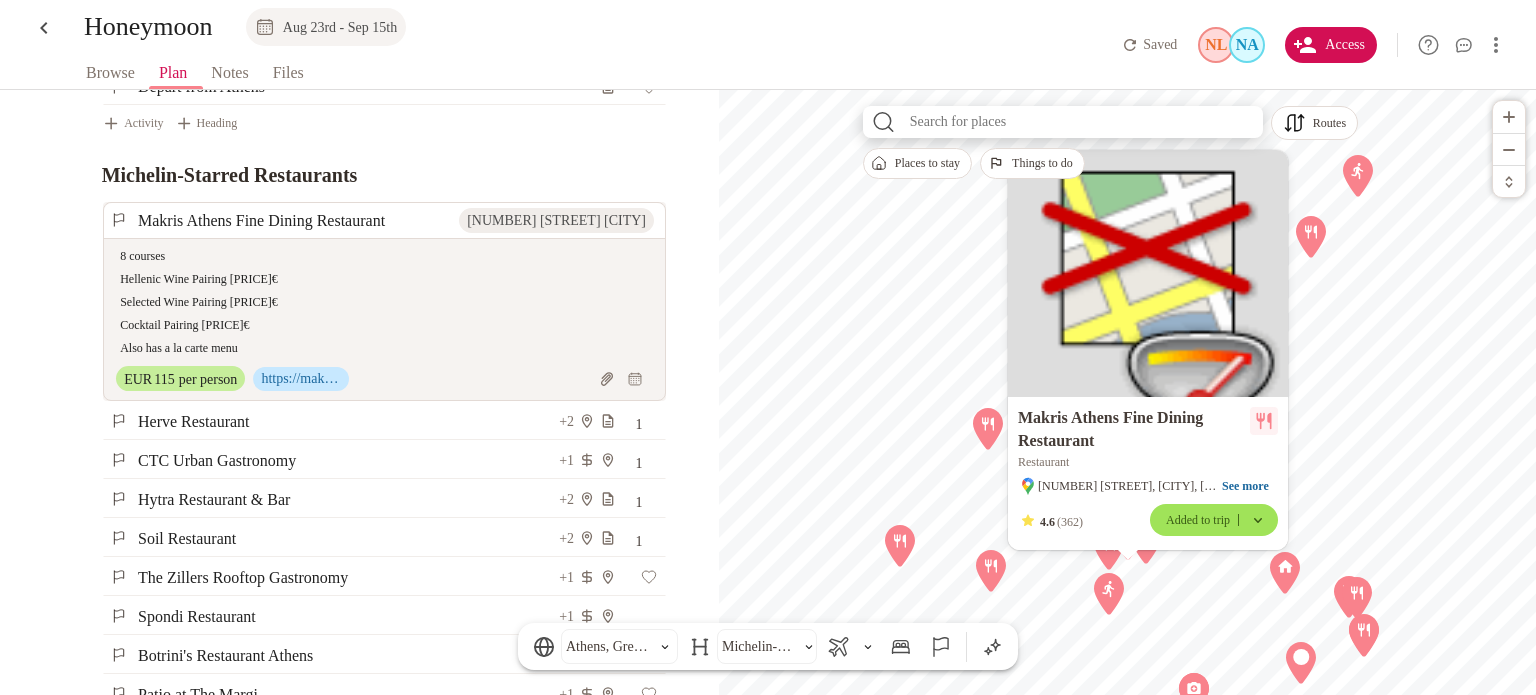 click on "8 courses
Hellenic Wine Pairing 70€
Selected Wine Pairing 120€
Cocktail Pairing 65€
Also has a la carte menu" at bounding box center [382, 302] 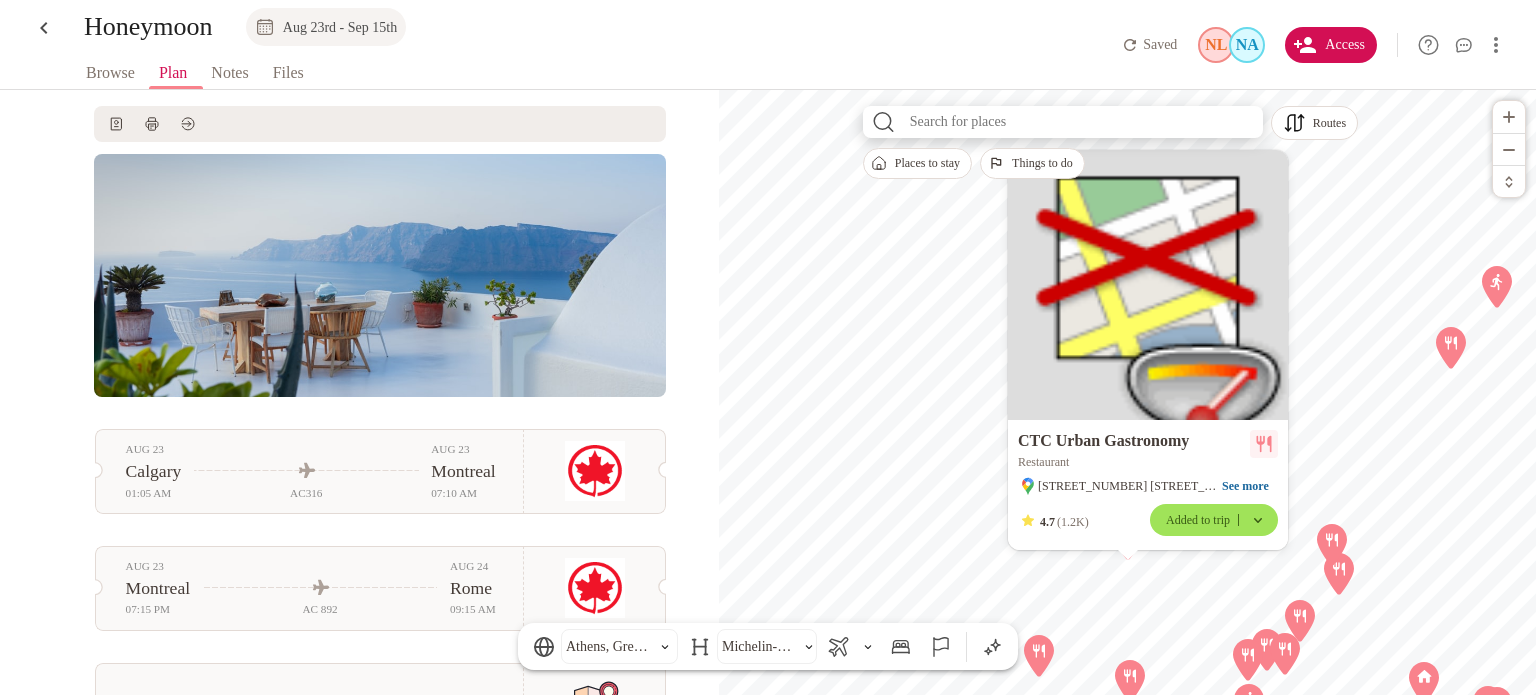scroll, scrollTop: 0, scrollLeft: 0, axis: both 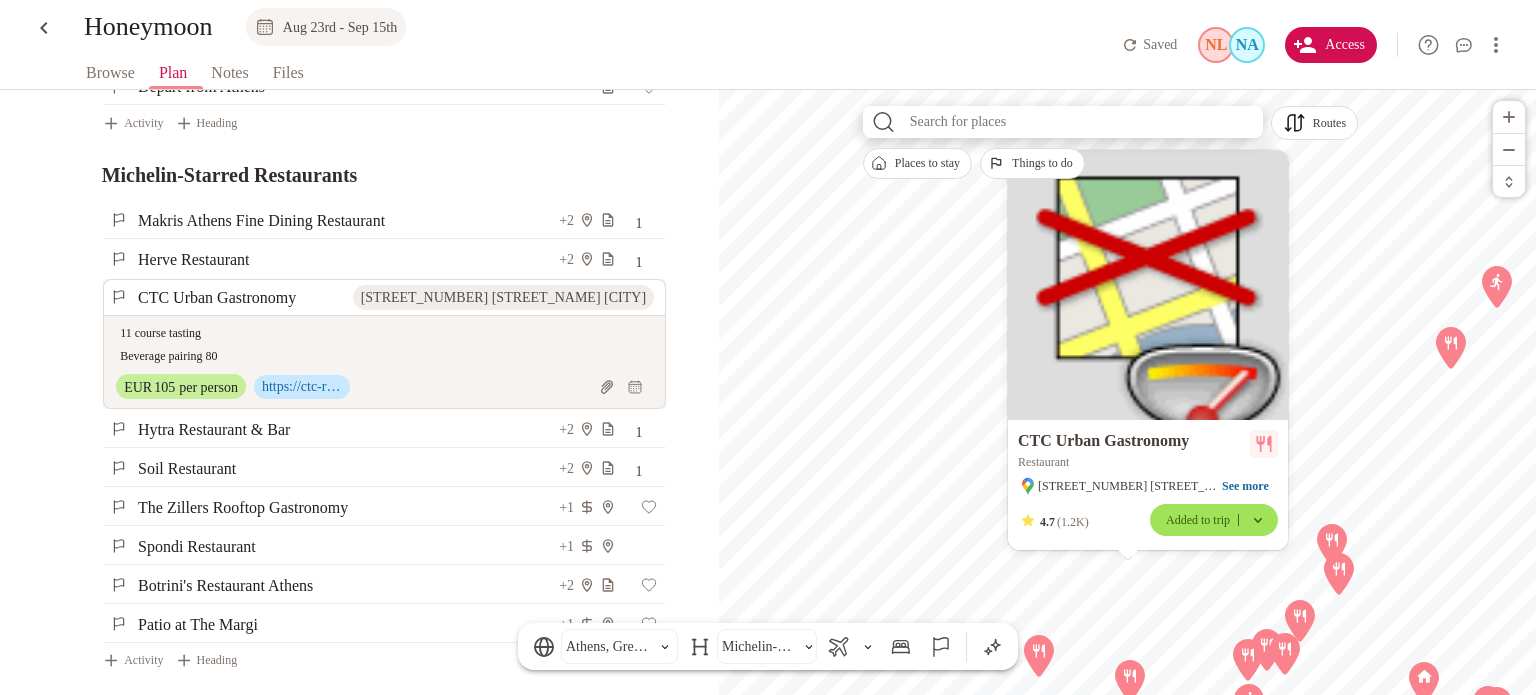 click on "11 course tasting
Beverage pairing 80" at bounding box center [382, 345] 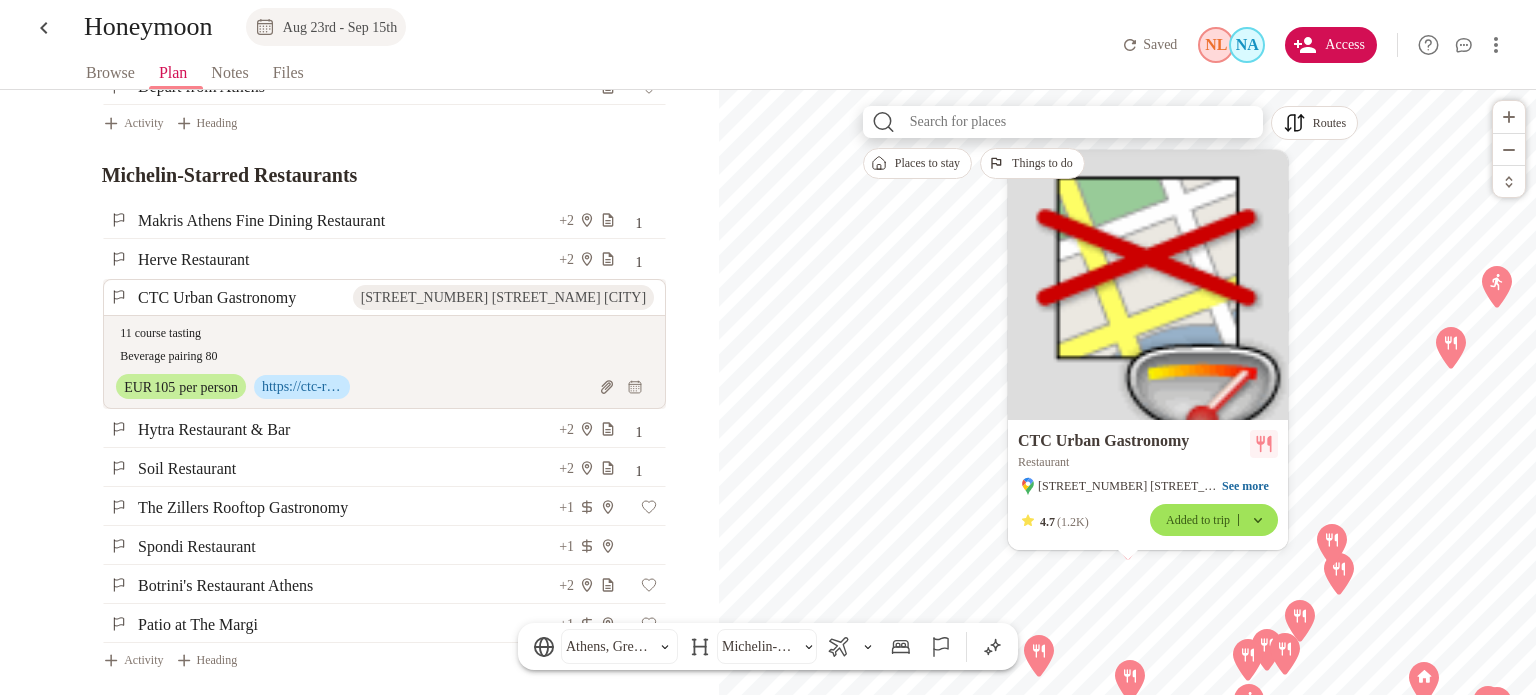 drag, startPoint x: 239, startPoint y: 303, endPoint x: 120, endPoint y: 302, distance: 119.0042 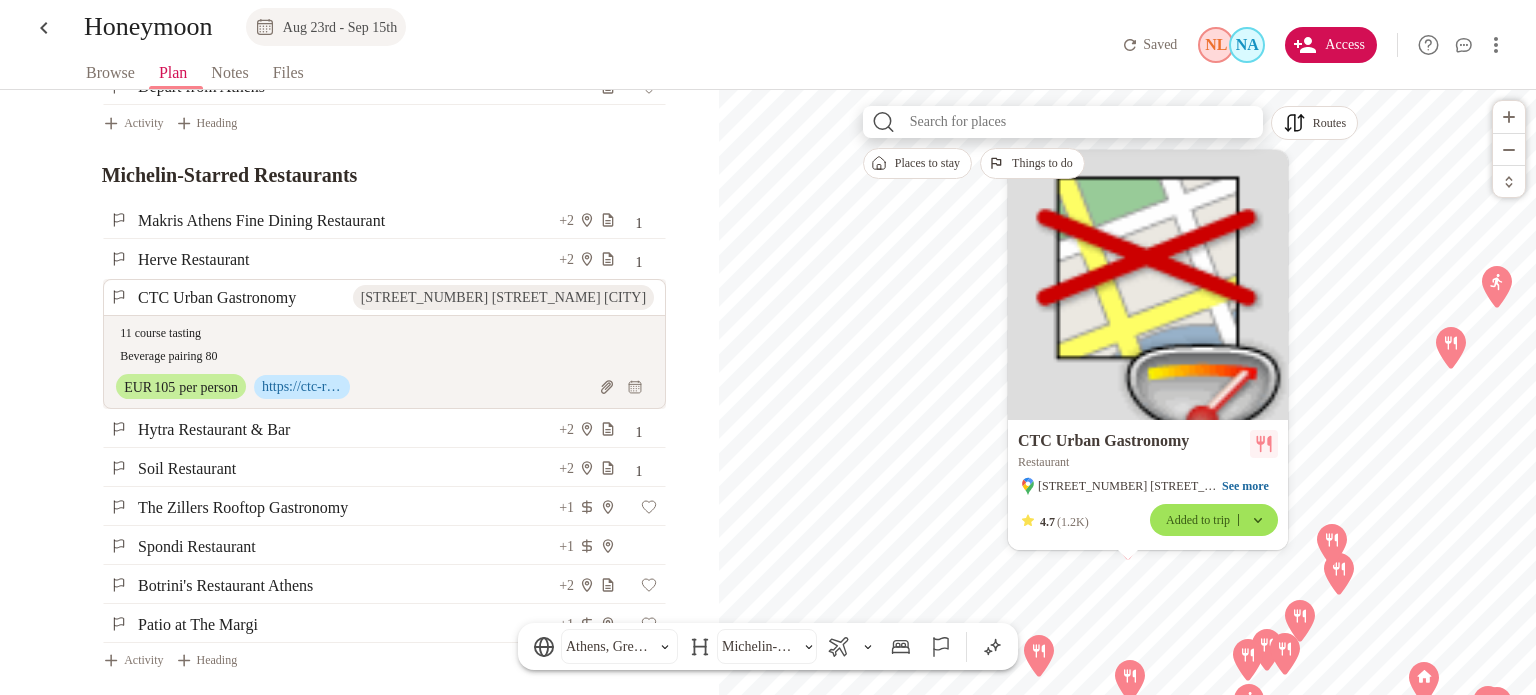 click on "11 course tasting
Beverage pairing 80" at bounding box center [382, 345] 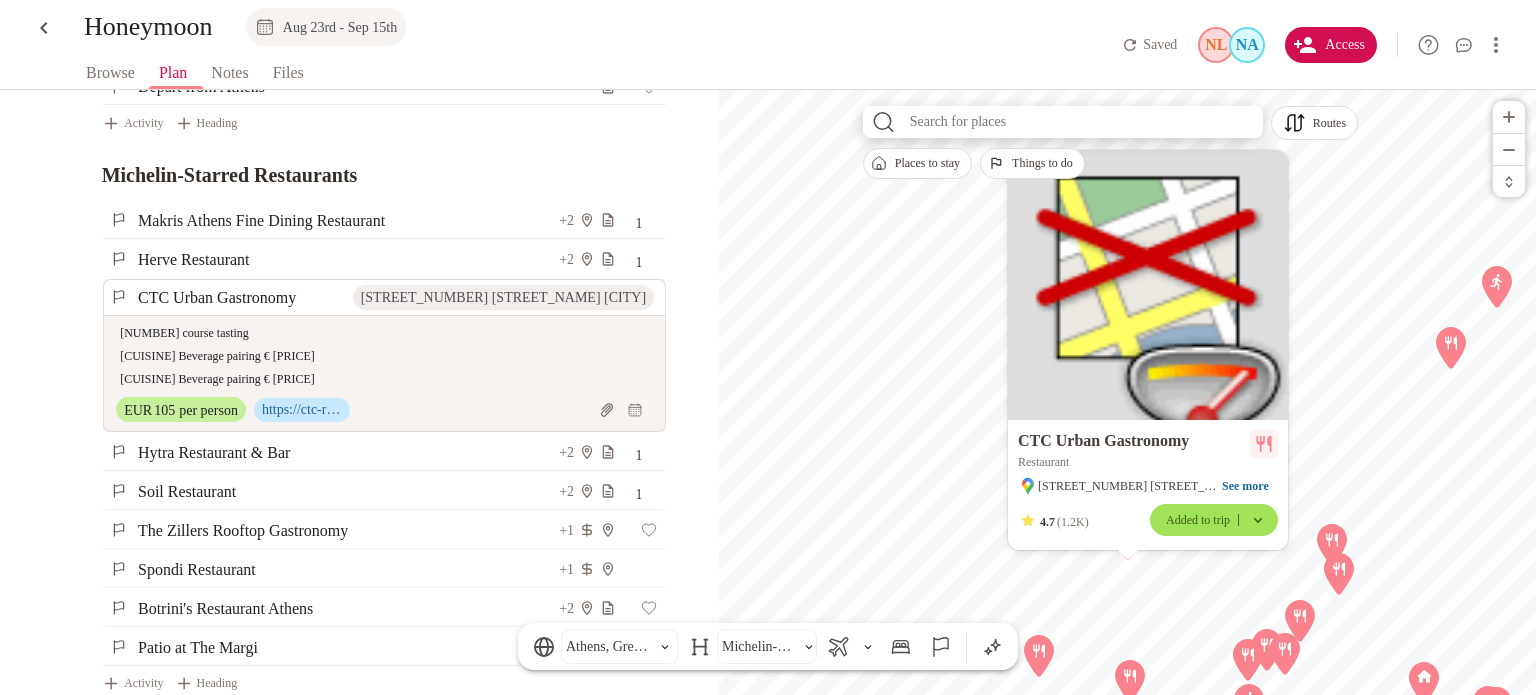 type on "[NUMBER] course tasting
[CUISINE] Beverage pairing € [PRICE]
[CUISINE] Beverage pairing € [PRICE]" 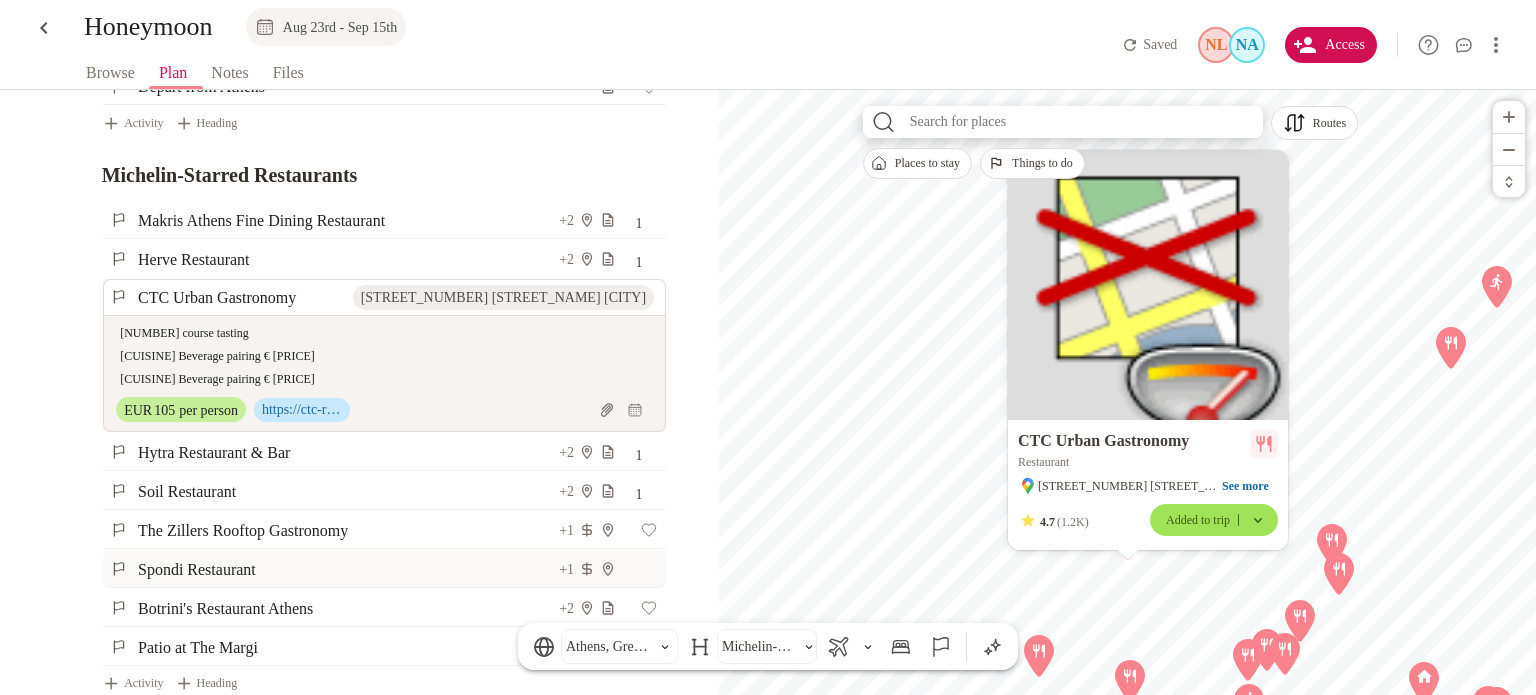 click on "Spondi Restaurant" at bounding box center (347, 569) 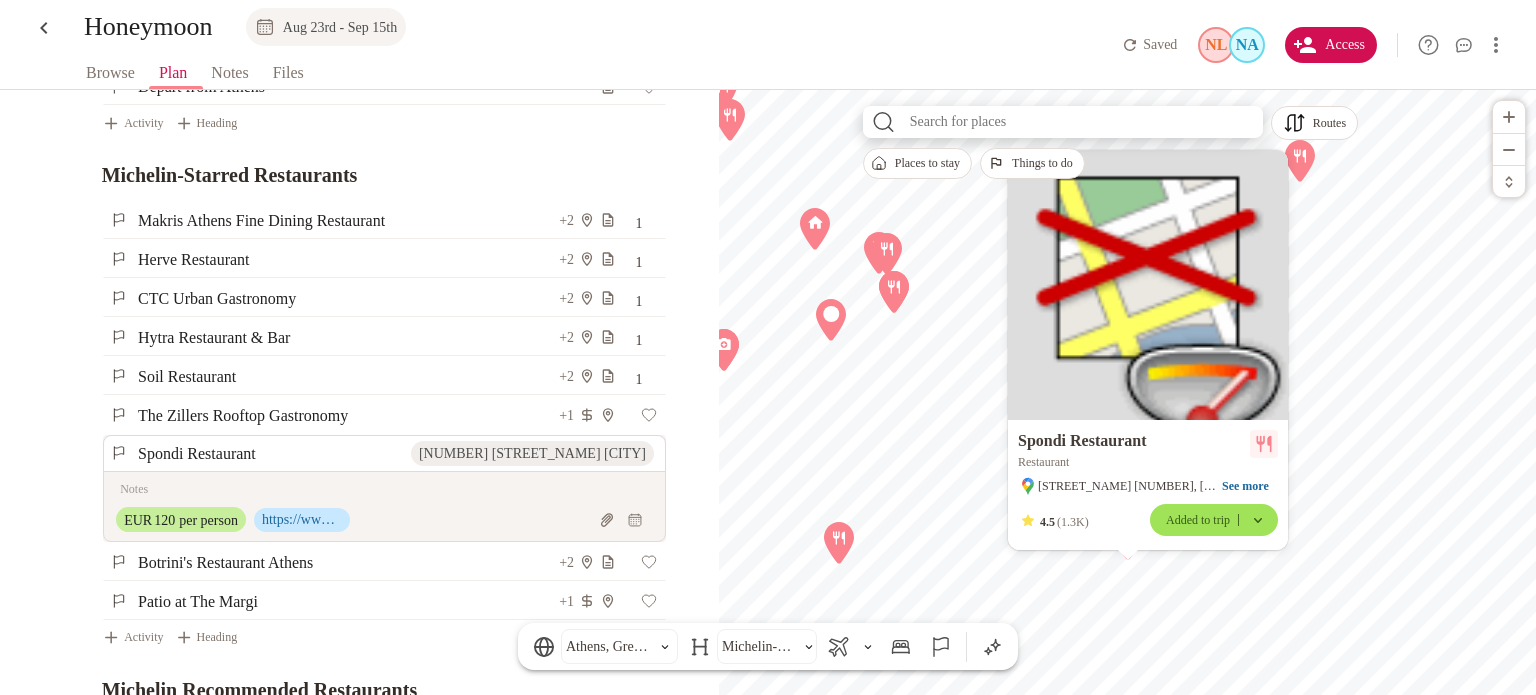 click at bounding box center (382, 489) 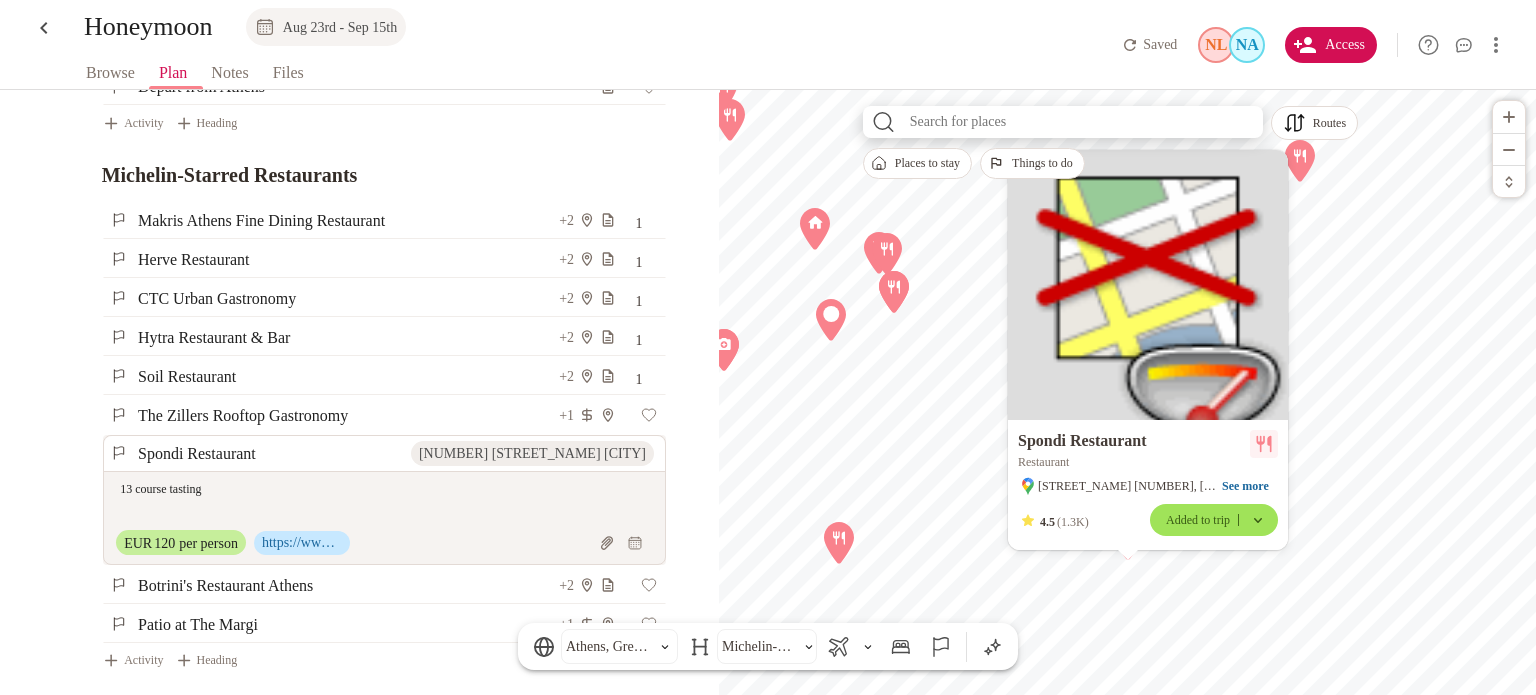 click on "13 course tasting" at bounding box center (382, 501) 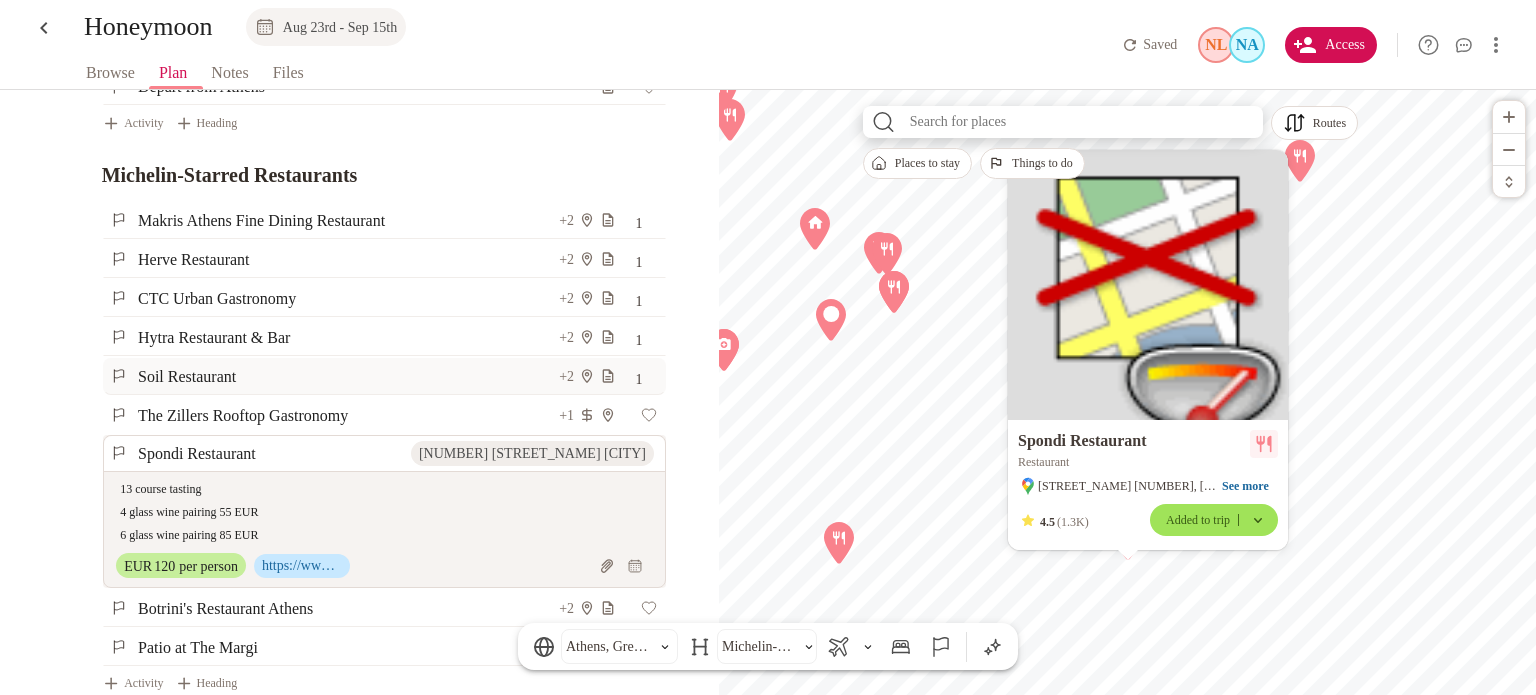 type on "13 course tasting
4 glass wine pairing 55 EUR
6 glass wine pairing 85 EUR" 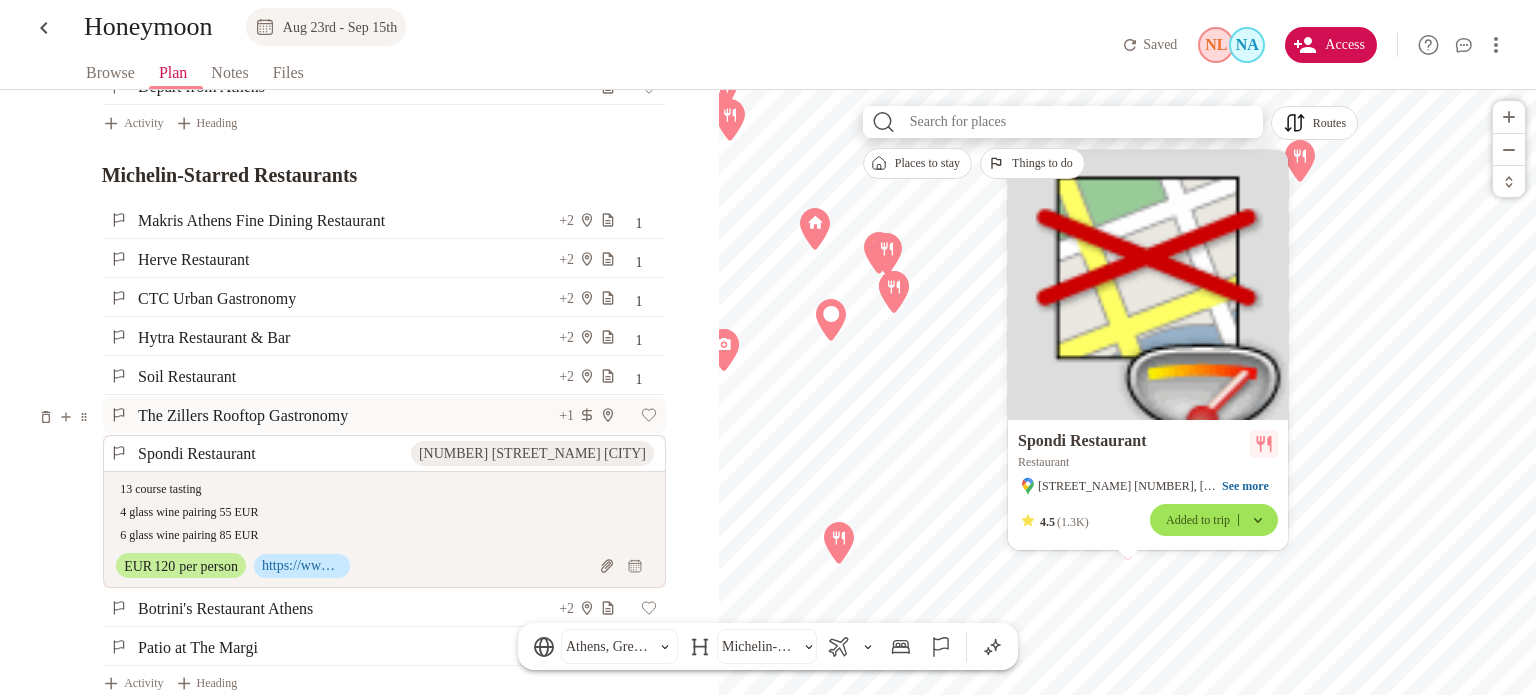 click on "The Zillers Rooftop Gastronomy" at bounding box center [347, 415] 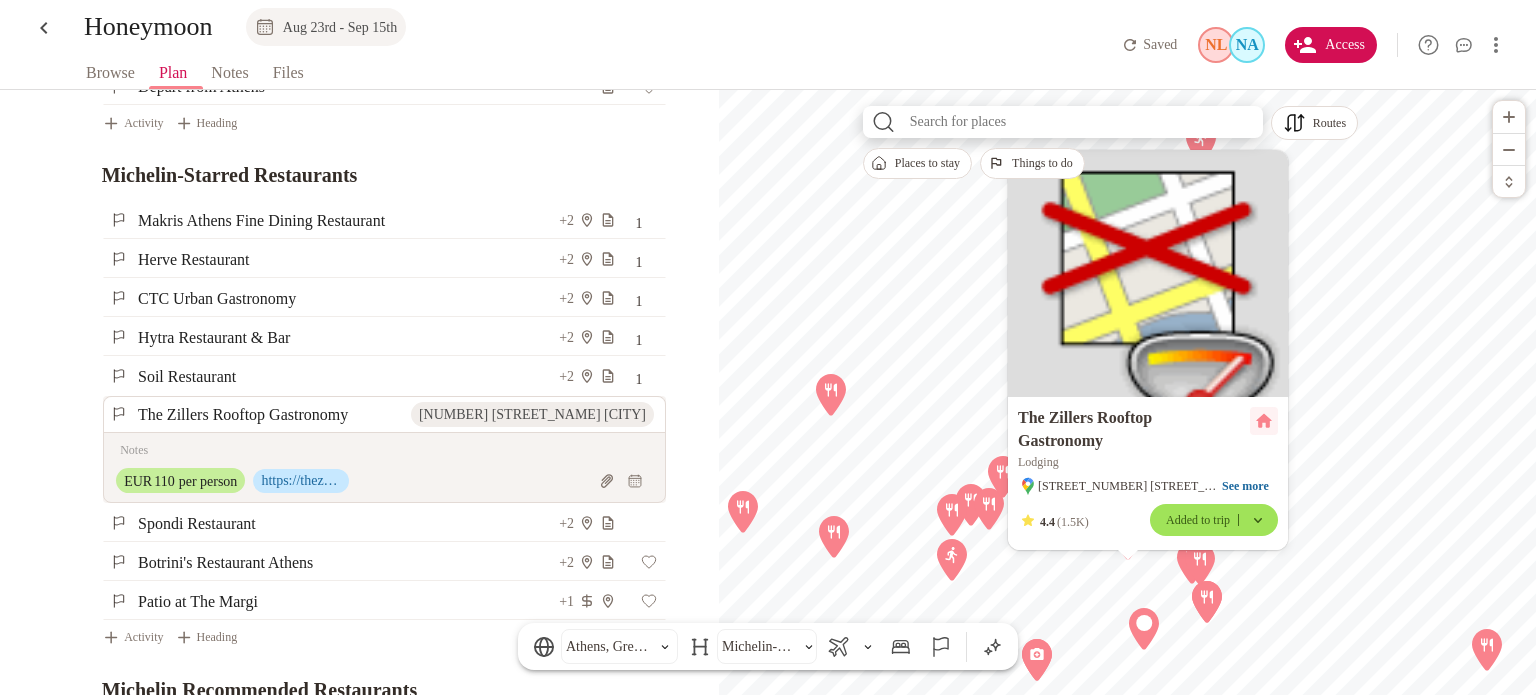 click at bounding box center (382, 450) 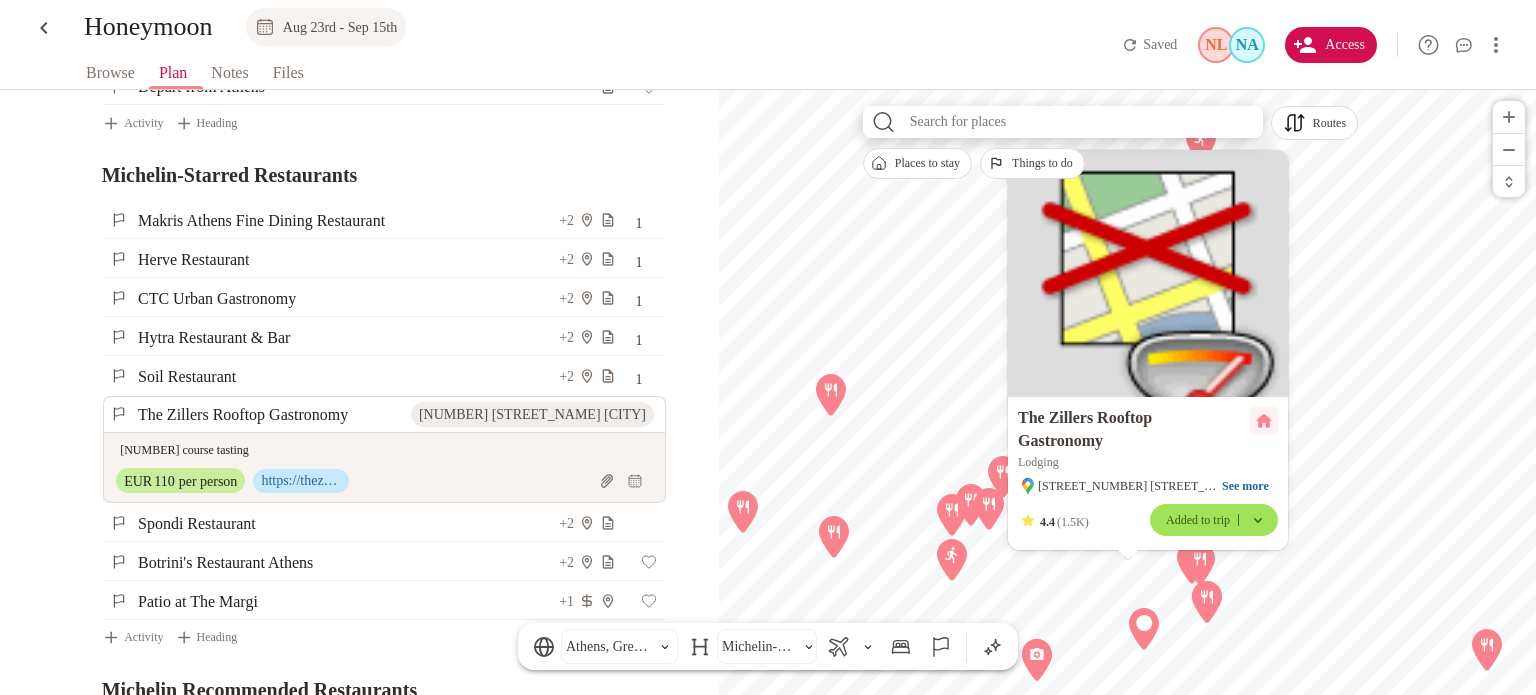 click on "[NUMBER] course tasting" at bounding box center [382, 450] 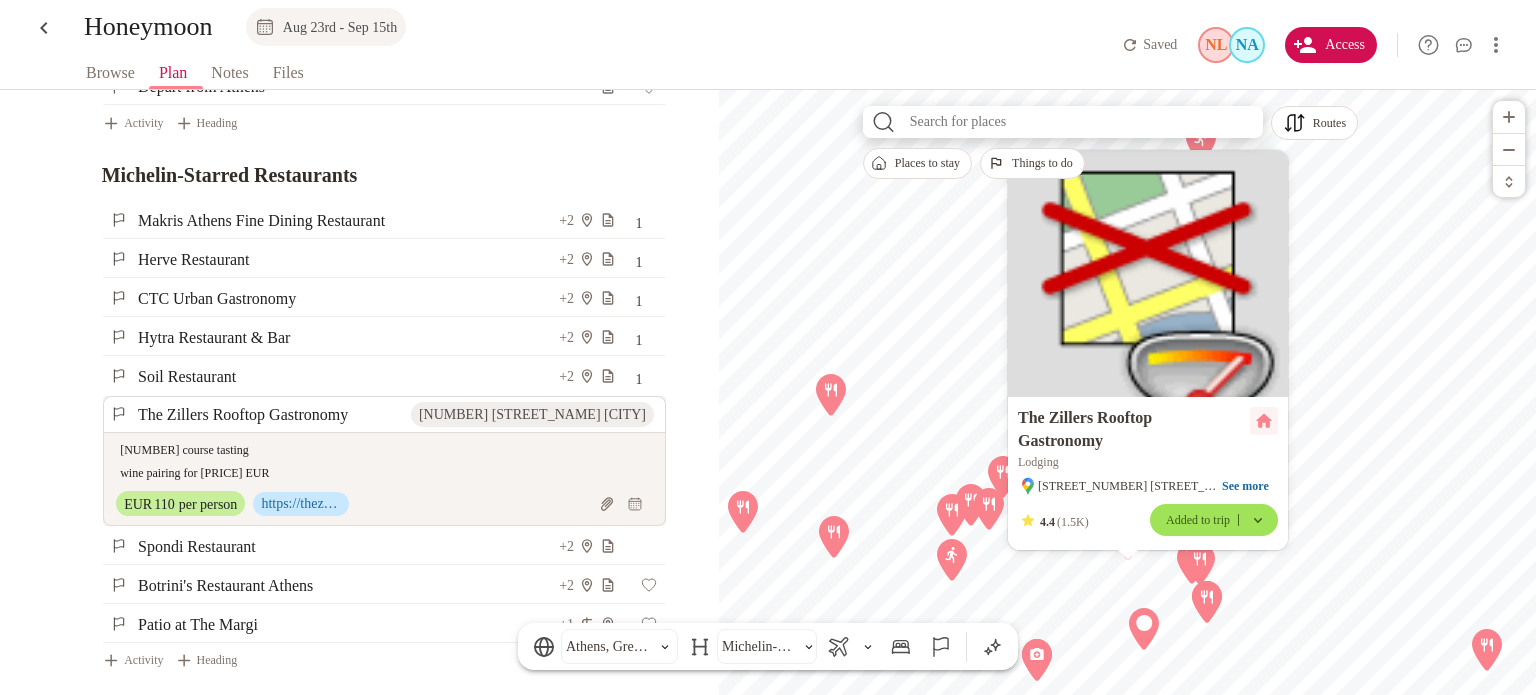 click on "[NUMBER] course tasting
wine pairing for [PRICE] EUR" at bounding box center (382, 462) 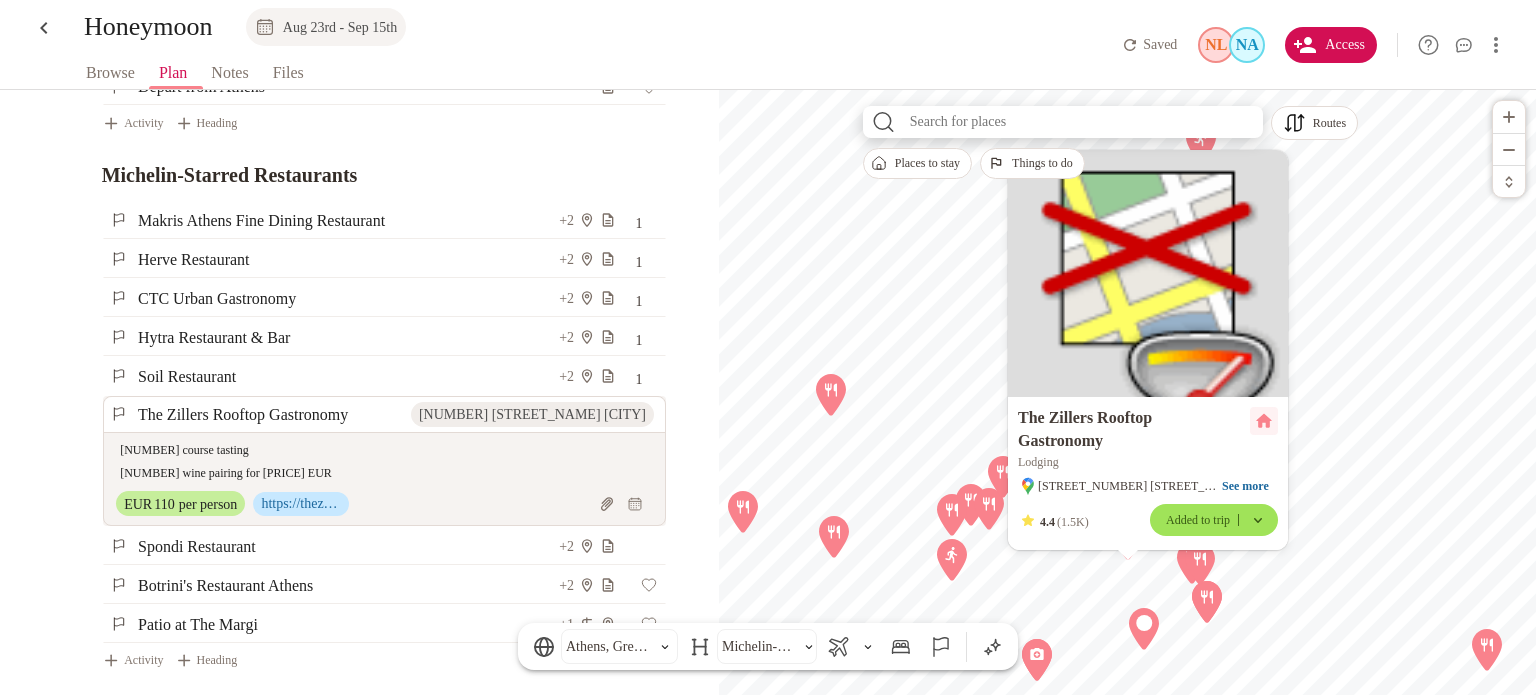 type on "[NUMBER] course tasting
[NUMBER] wine pairing for [PRICE] EUR" 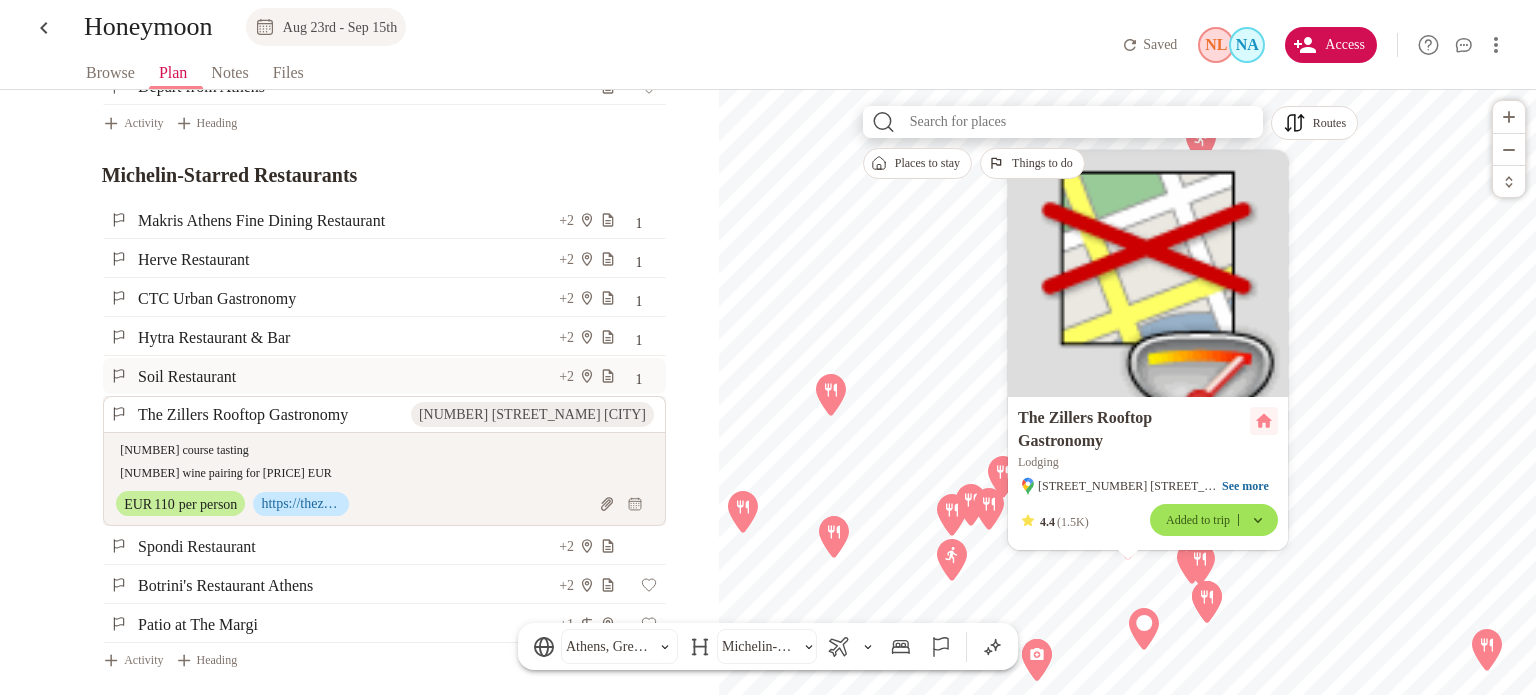 click on "Soil Restaurant" at bounding box center [347, 376] 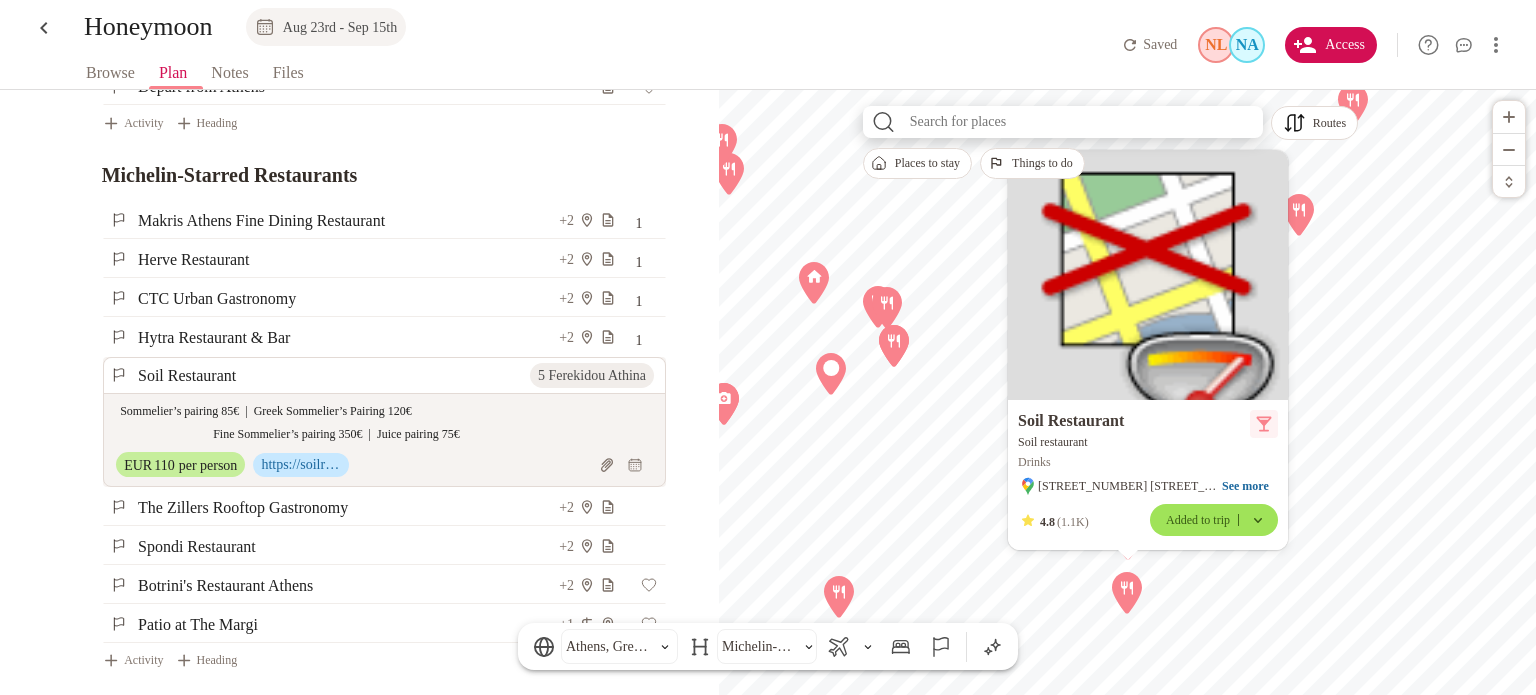 click on "Sommelier’s pairing 85€  |  Greek Sommelier’s Pairing 120€
Fine Sommelier’s pairing 350€  |  Juice pairing 75€" at bounding box center [382, 423] 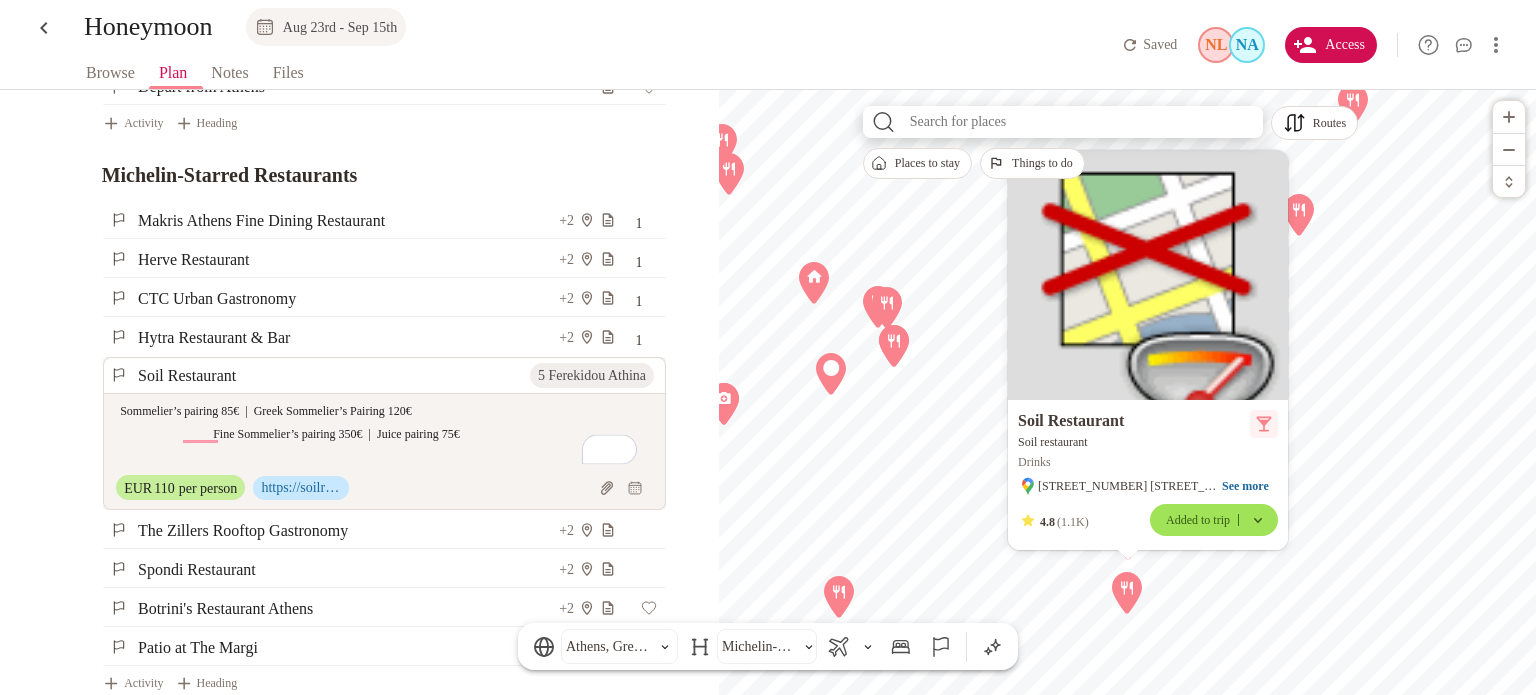 scroll, scrollTop: 5600, scrollLeft: 0, axis: vertical 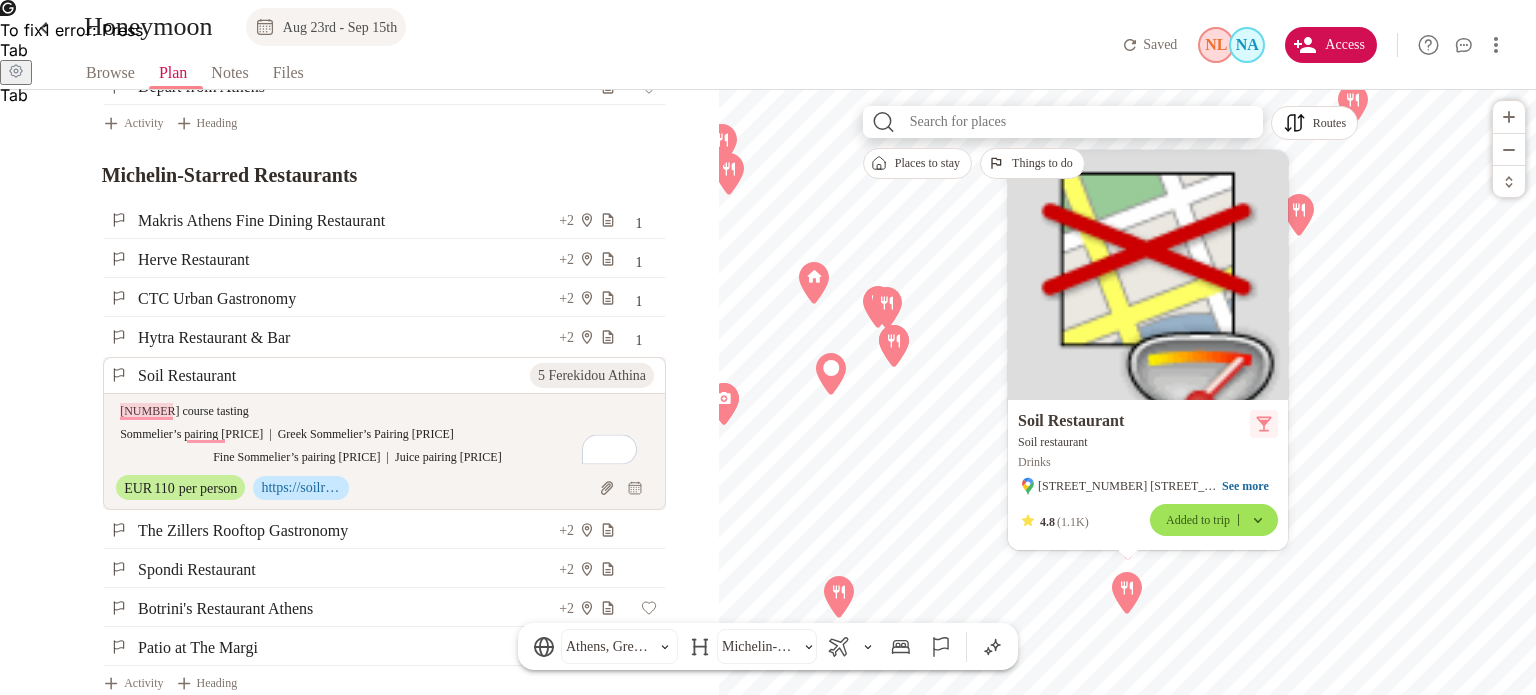 click on "[NUMBER] course tasting
Sommelier’s pairing [PRICE]  |  Greek Sommelier’s Pairing [PRICE]
Fine Sommelier’s pairing [PRICE]  |  Juice pairing [PRICE]" at bounding box center (382, 434) 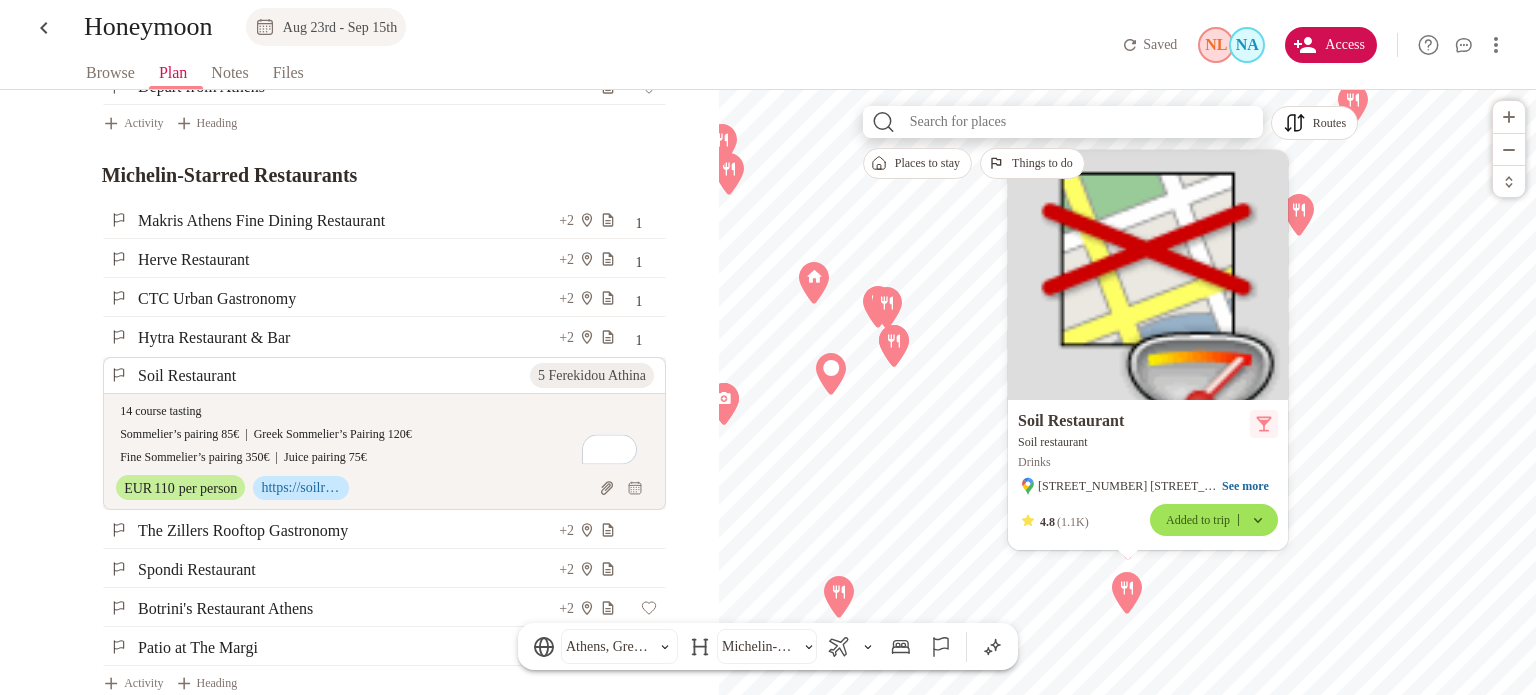 type on "14 course tasting
Sommelier’s pairing 85€  |  Greek Sommelier’s Pairing 120€
Fine Sommelier’s pairing 350€  |  Juice pairing 75€" 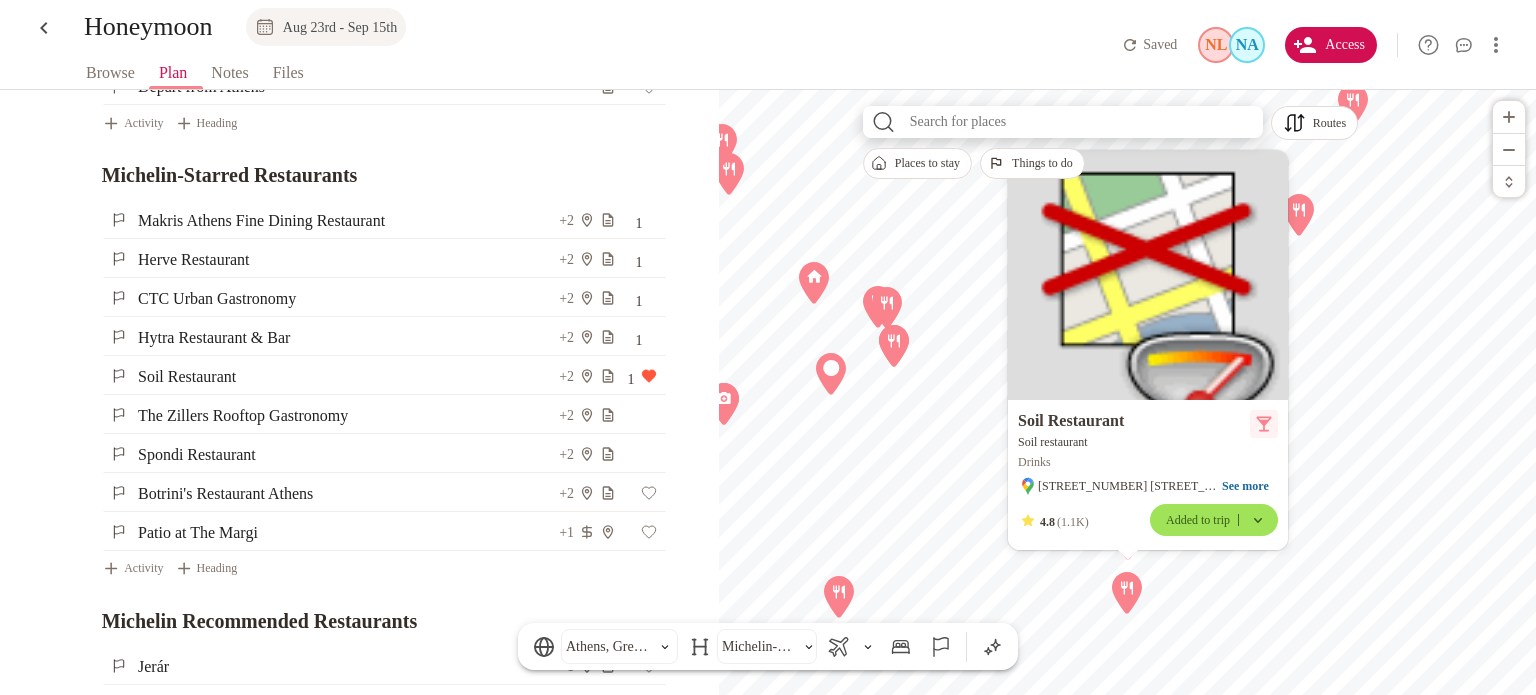 click on "[MONTH] [DAY] [CITY] [TIME] [FLIGHT_NUMBER] [MONTH] [DAY] [CITY] [TIME] [FLIGHT_NUMBER] [MONTH] [DAY] [CITY] [TIME] [FLIGHT_NUMBER] [MONTH] [DAY] [CITY] [TIME] . [AIRPORT_NAME] hi [TRAIN_STATION] . [CITY], [COUNTRY] [MONTH] [DAY] - [MONTH] [DAY] [HOTEL_NAME] [STREET_NUMBER] [STREET_NAME] [CITY], [CITY]
[MONTH] [DAY] - [MONTH] [DAY] [ACCOMMODATION] [DAY] [NUMBER]: [ARRIVAL] and Exploring [HISTORIC_SITE] Drop off our bags at the hotel [LUNCH_VENUE] +[PHONE] [WALK_VENUE] [SEE_VENUE] [VISIT_VENUE] [STROLL_VENUE] [DINNER_VENUE] [ACTIVITY] Heading [DAY] [NUMBER]: [AREA] and [HISTORIC_SITE] [COFFEE_VENUE] ([RECOMMENDATION]) [VISIT_VENUE] [SEE_VENUE] [LUNCH_VENUE] +[PHONE] [VISIT_VENUE] [WALK_VENUE] [DINNER_VENUE] +[PHONE] [ACTIVITY] Heading [MICHELIN_RESTAURANT] - [RESTAURANT_NAME] [RESTAURANT_NAME] +[PHONE] [RESTAURANT_NAME] - [RESTAURANT_NAME] +[PHONE] [RESTAURANT_NAME] - [CITY] +[PHONE] [RESTAURANT_NAME] +[PHONE] [RESTAURANT_NAME] - [AREA] +[PHONE] [RESTAURANT_NAME]" at bounding box center [359, -2058] 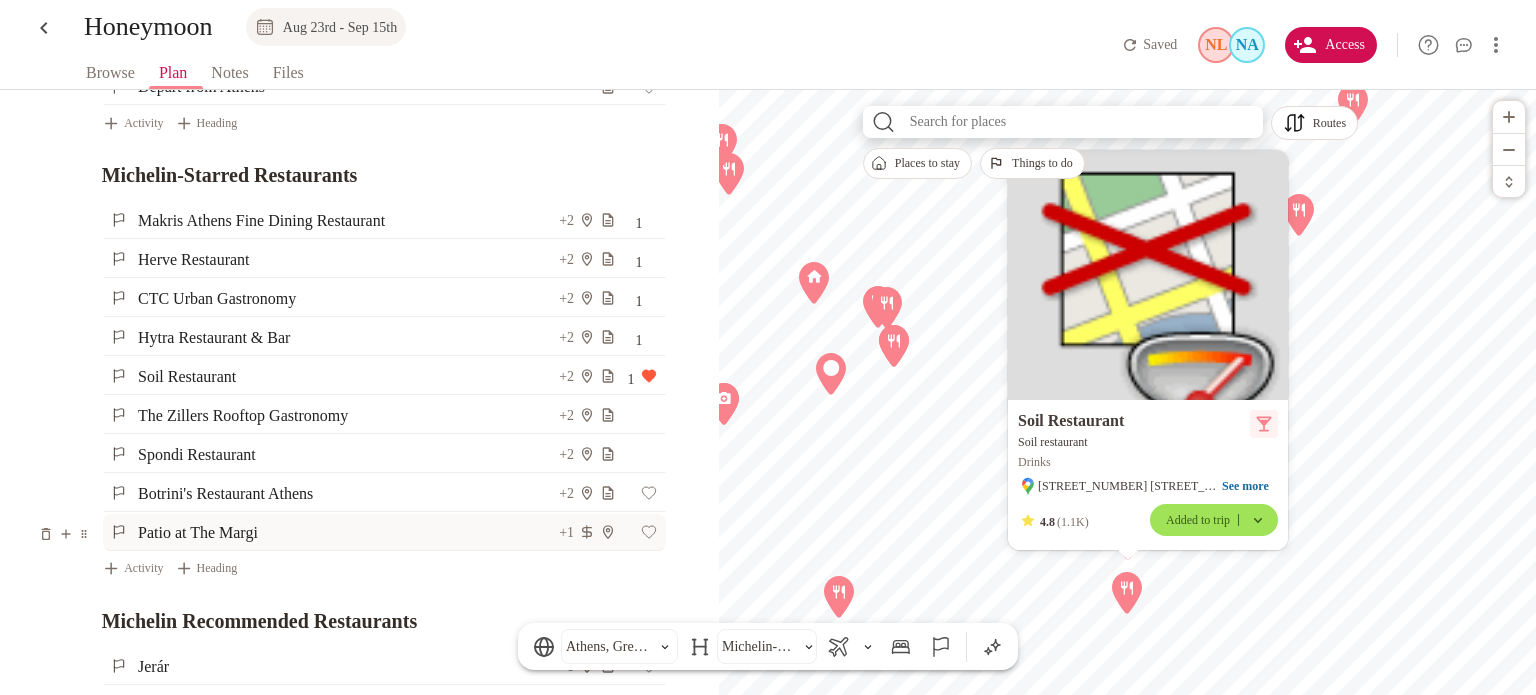 click on "Patio at The Margi" at bounding box center [347, 532] 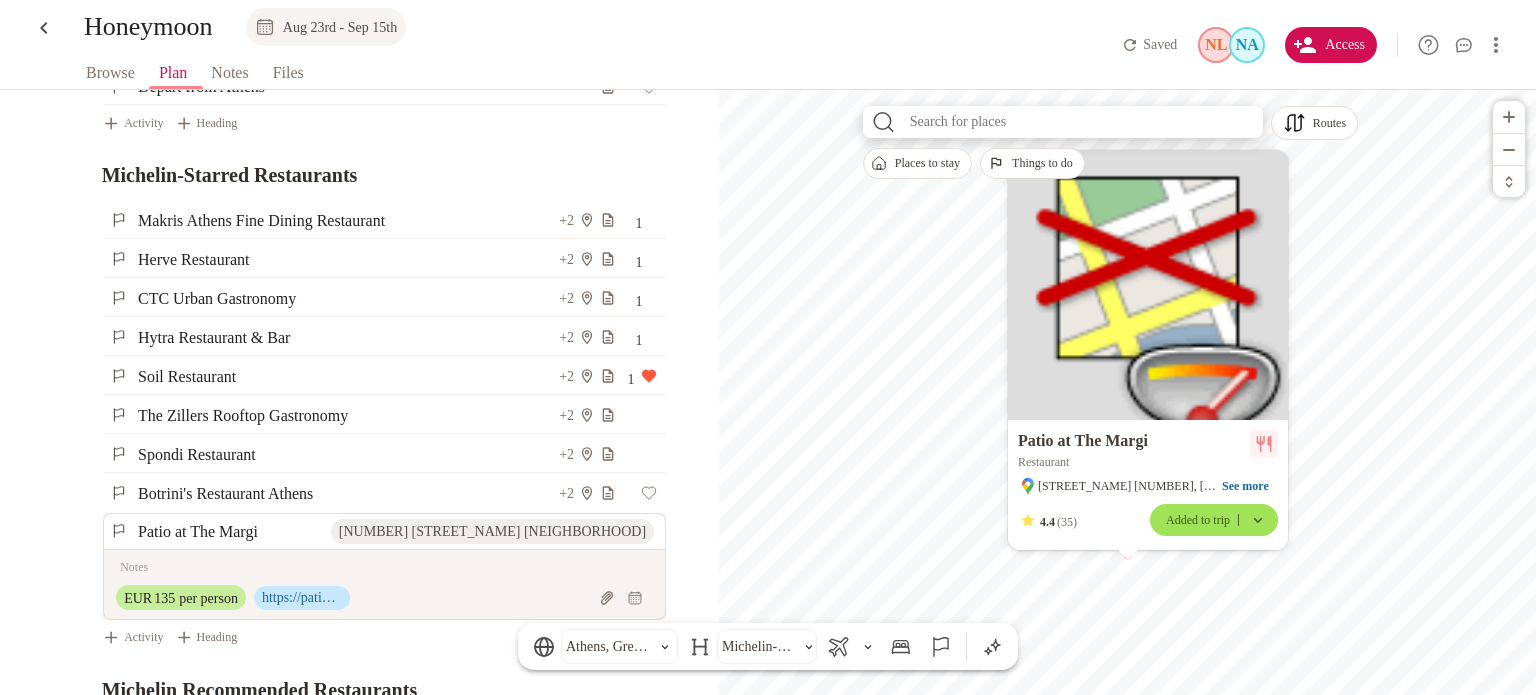 click on "Patio at The Margi" at bounding box center (233, 531) 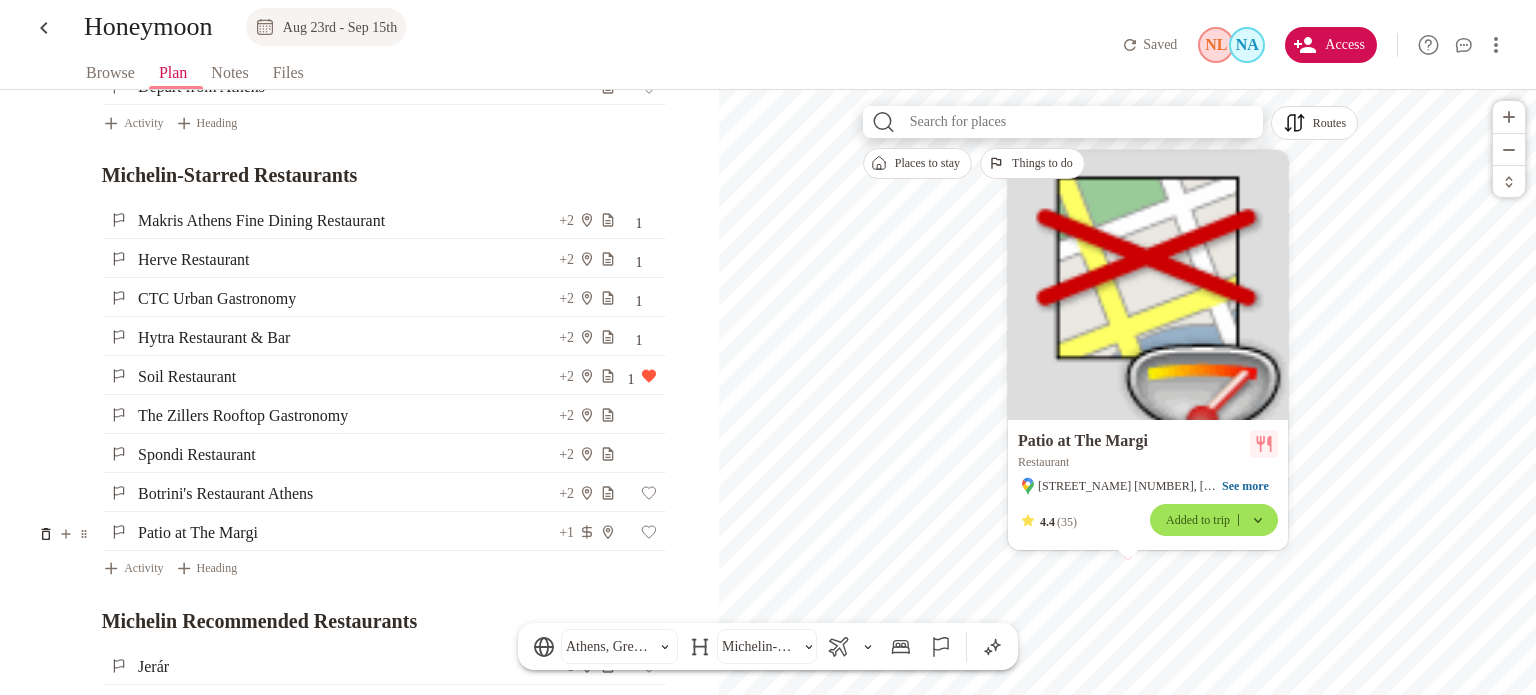 click at bounding box center [46, 534] 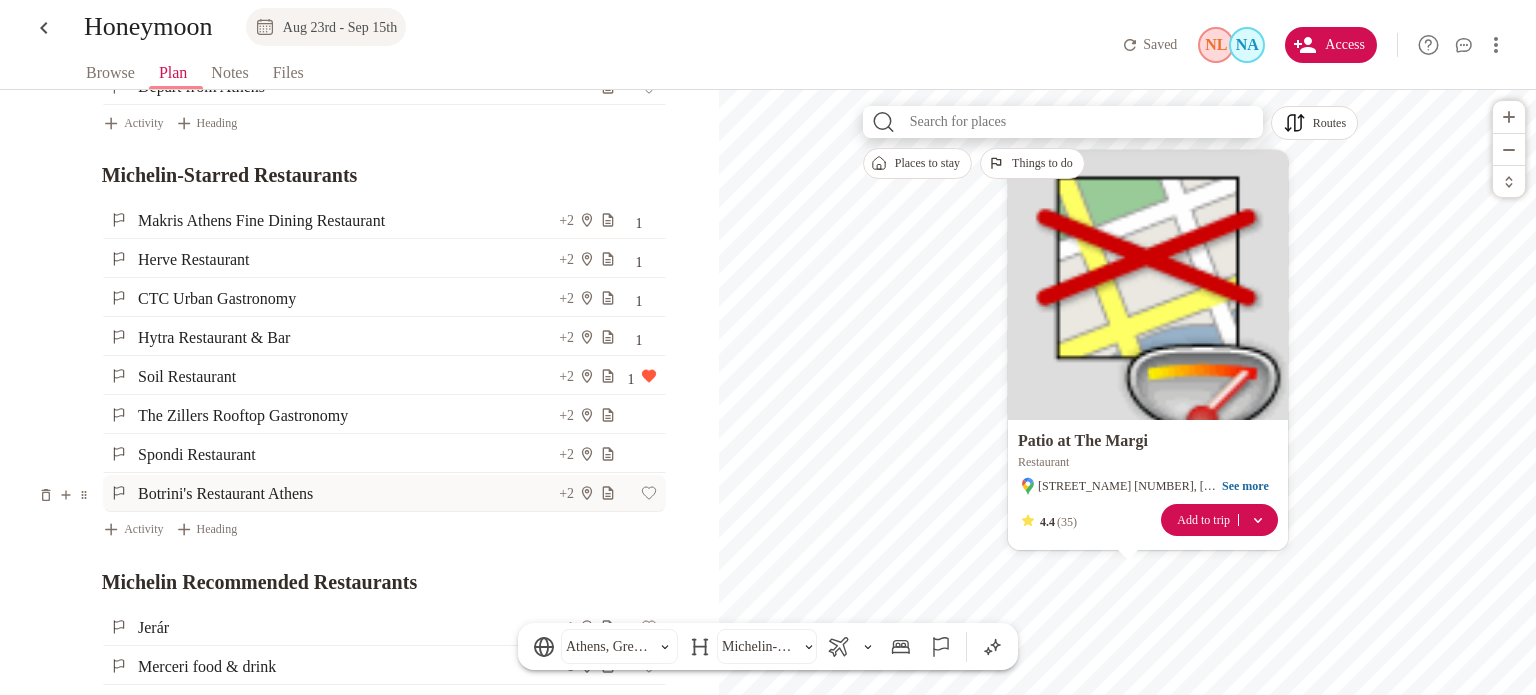 click on "Botrini's Restaurant Athens" at bounding box center [347, 493] 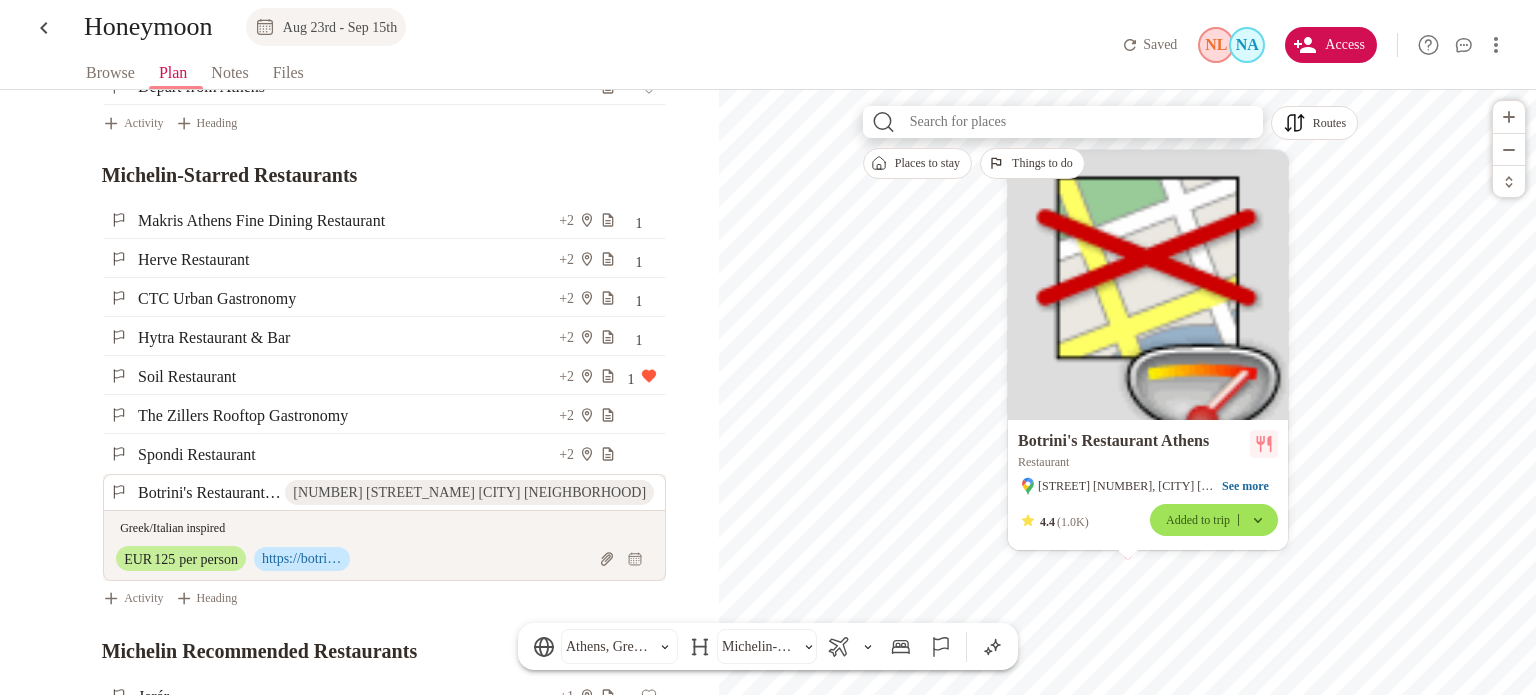 click on "[RESTAURANT_NAME] [CITY] [NUMBER] [STREET_NAME] [NEIGHBORHOOD] [CUISINE]/[CUISINE] inspired x EUR [PRICE] per person [URL]" at bounding box center (342, 527) 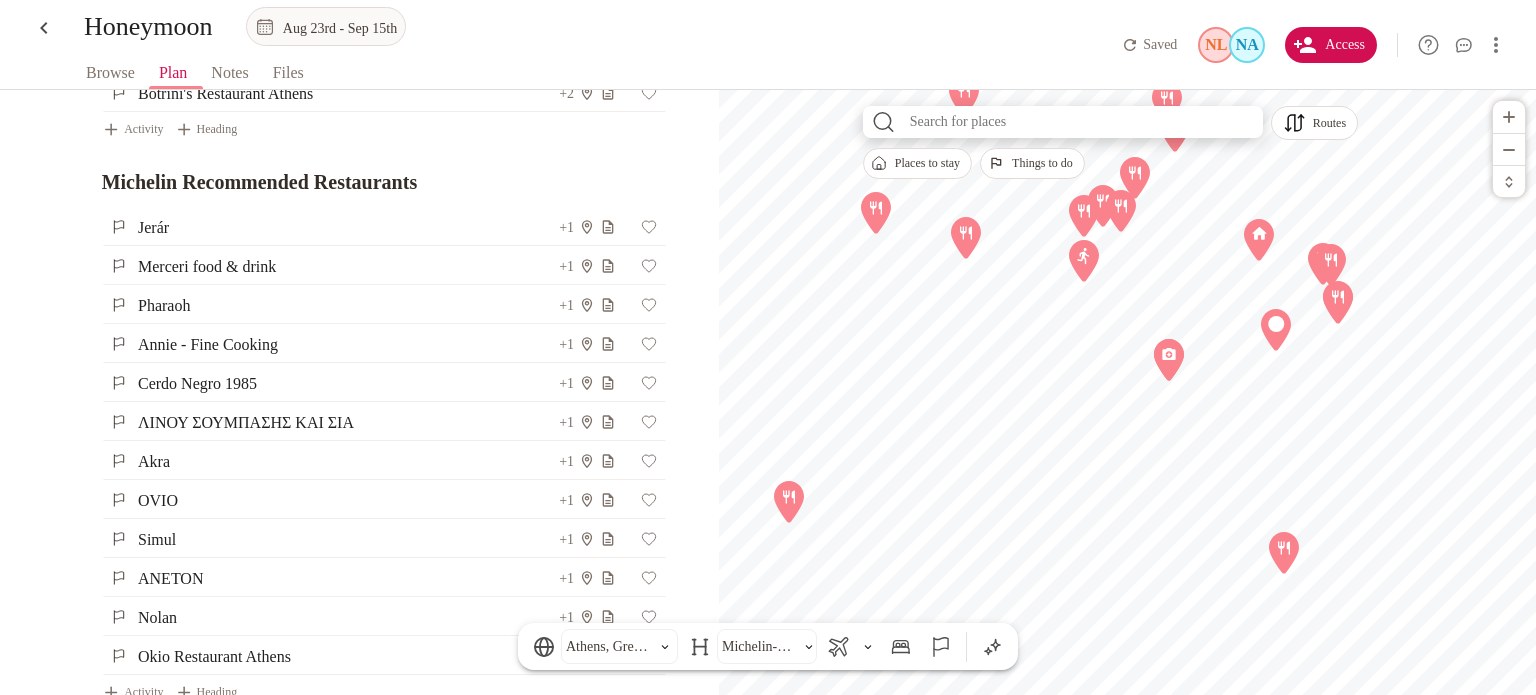 scroll, scrollTop: 5500, scrollLeft: 0, axis: vertical 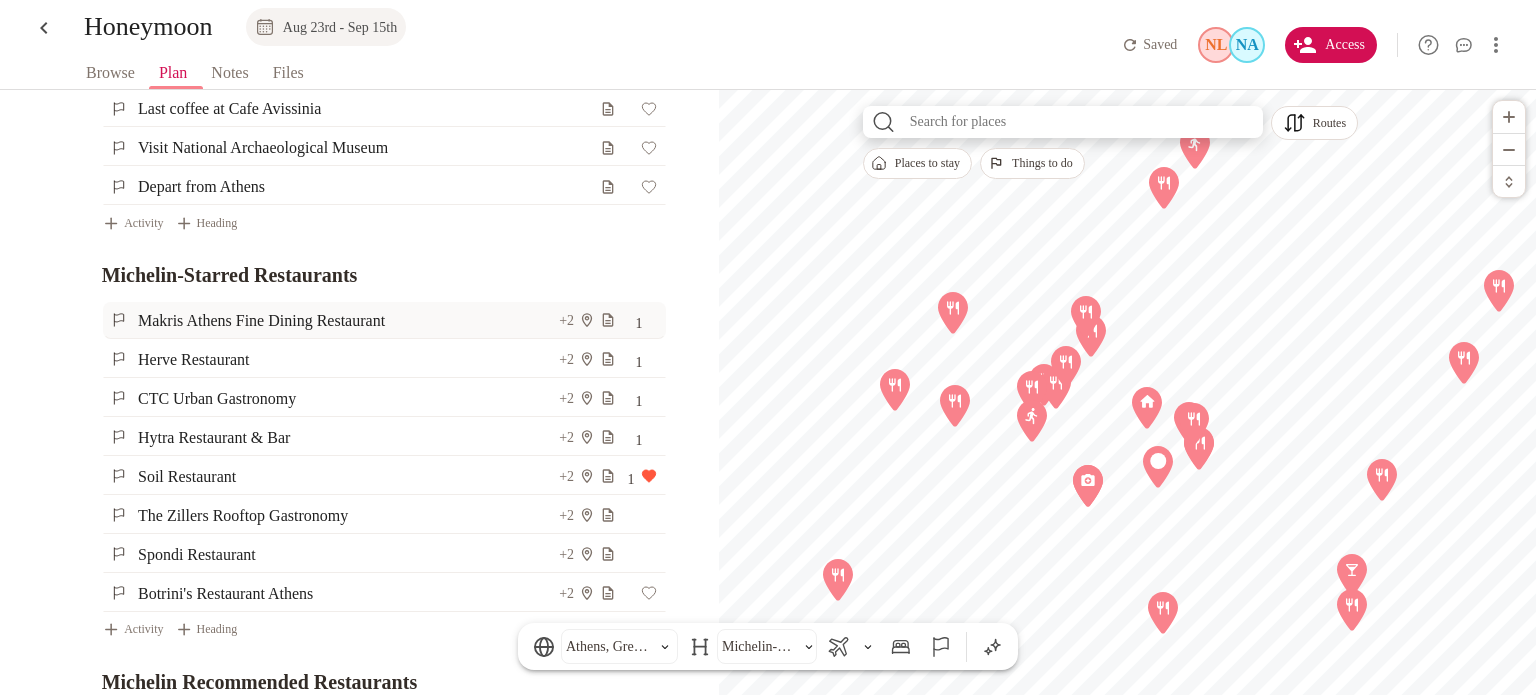 click on "Makris Athens Fine Dining Restaurant" at bounding box center (347, 320) 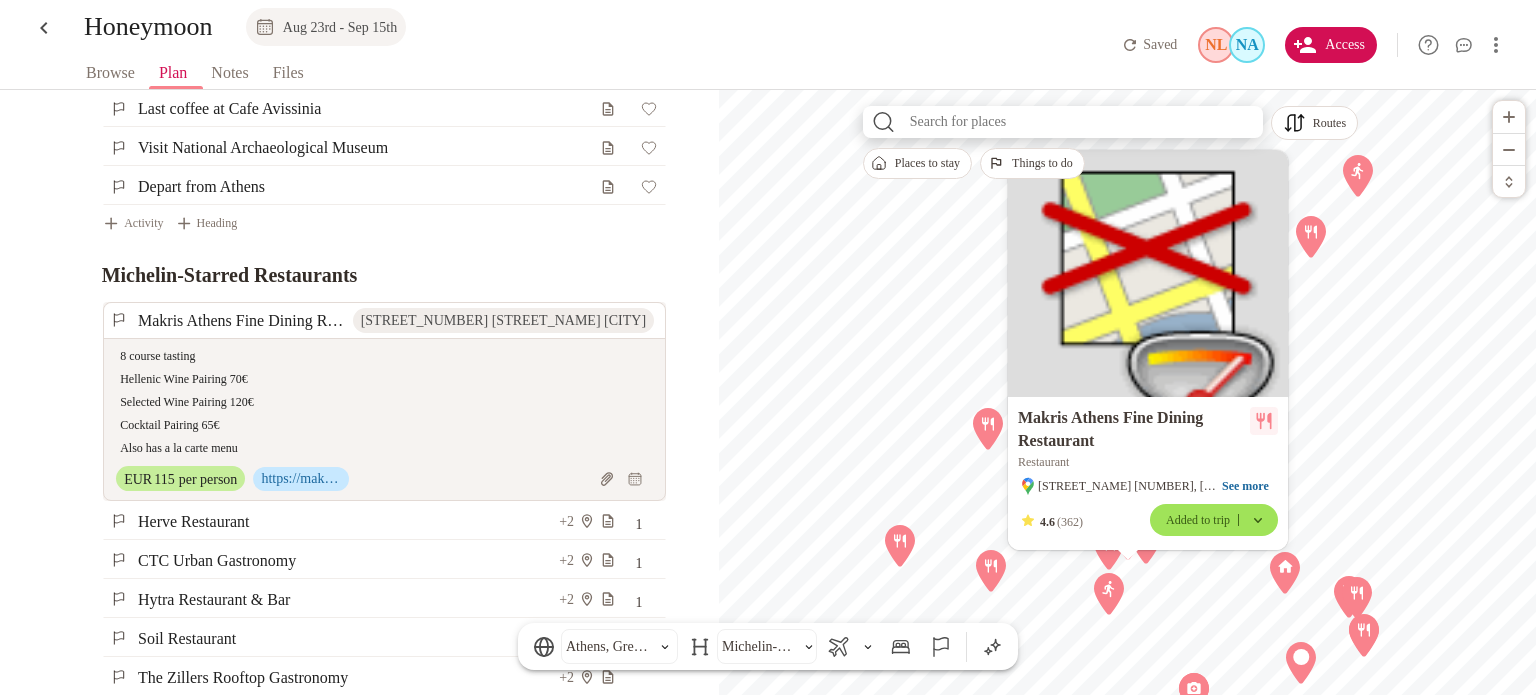 click on "[RESTAURANT_NAME] [STREET_NUMBER] [STREET_NAME] [CITY] [NUMBER] course tasting
[CUISINE] Wine Pairing [PRICE]
[CUISINE] Wine Pairing [PRICE]
[CUISINE] Pairing [PRICE]
Also has a la carte menu x EUR [PRICE] per person [URL]" at bounding box center (342, 401) 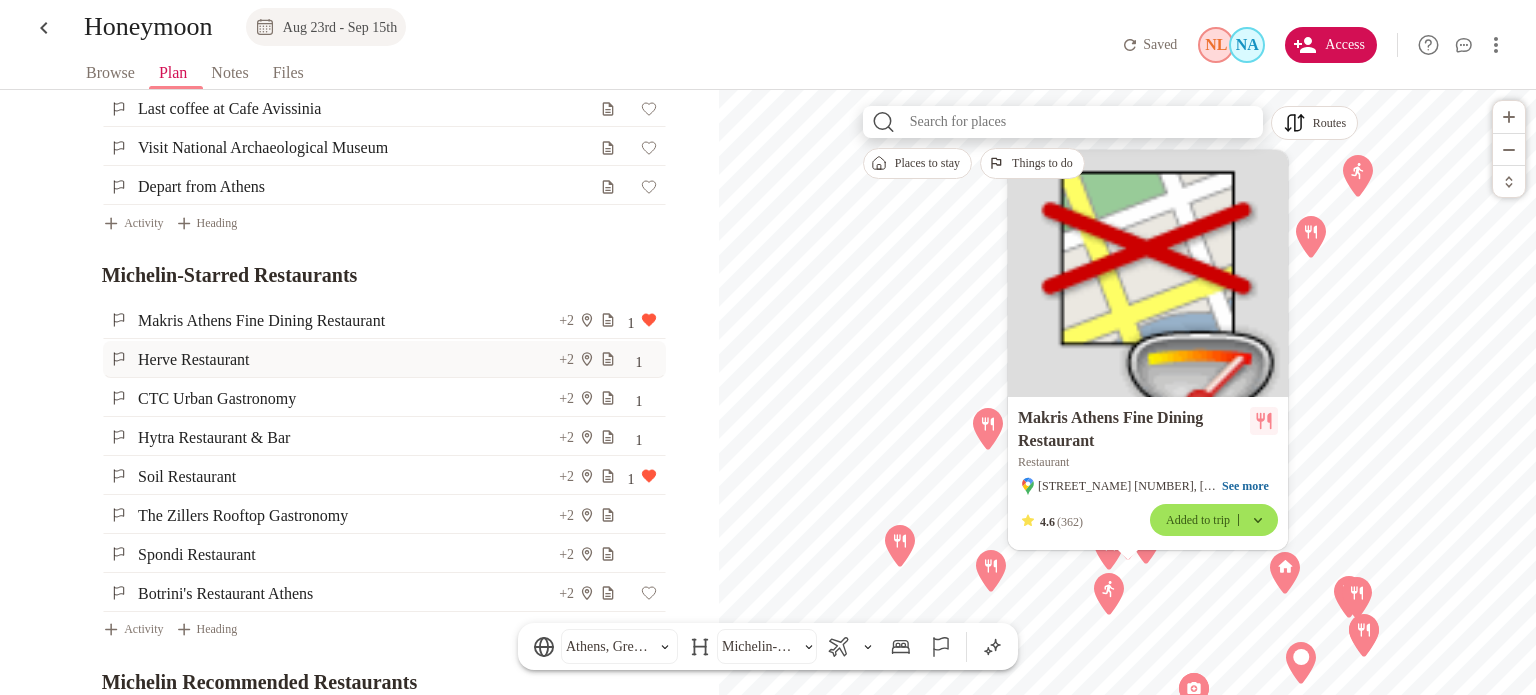click on "Herve Restaurant" at bounding box center (347, 359) 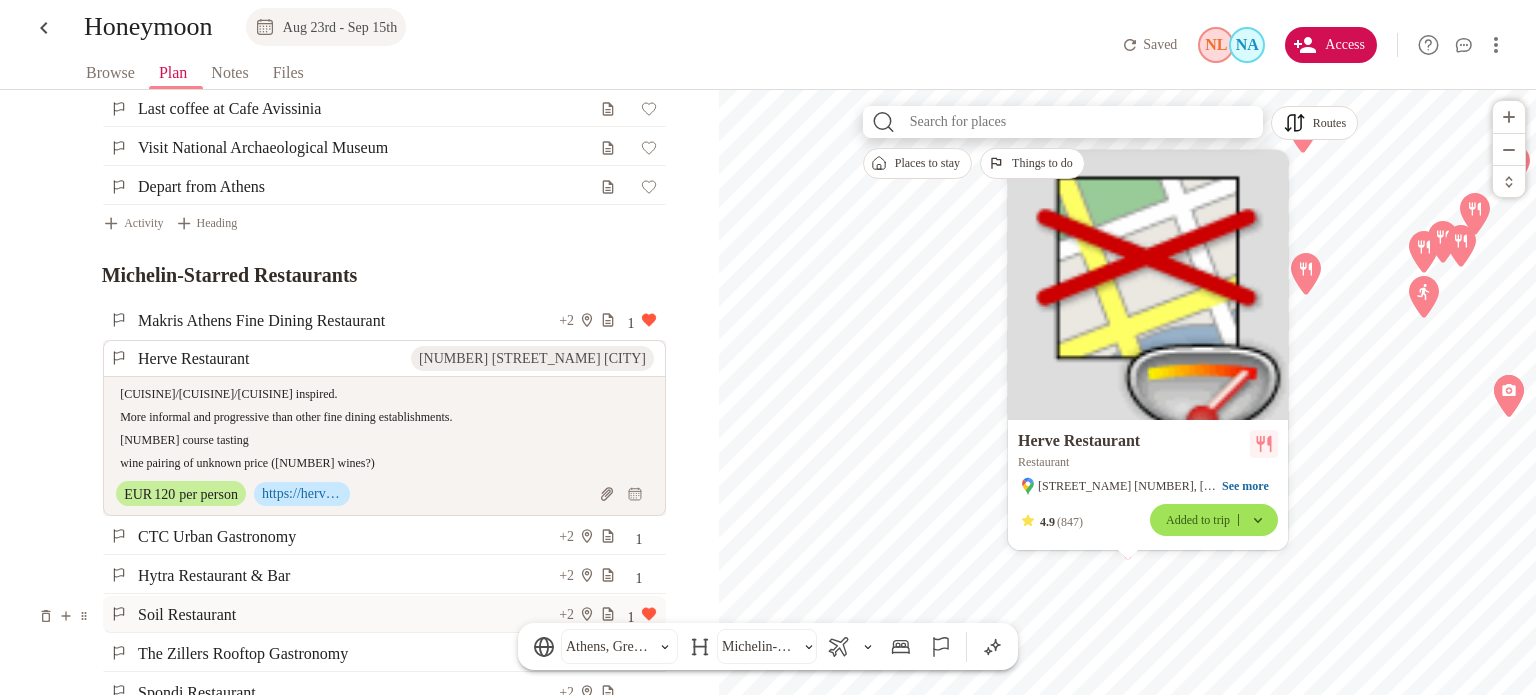click on "Soil Restaurant" at bounding box center [347, 614] 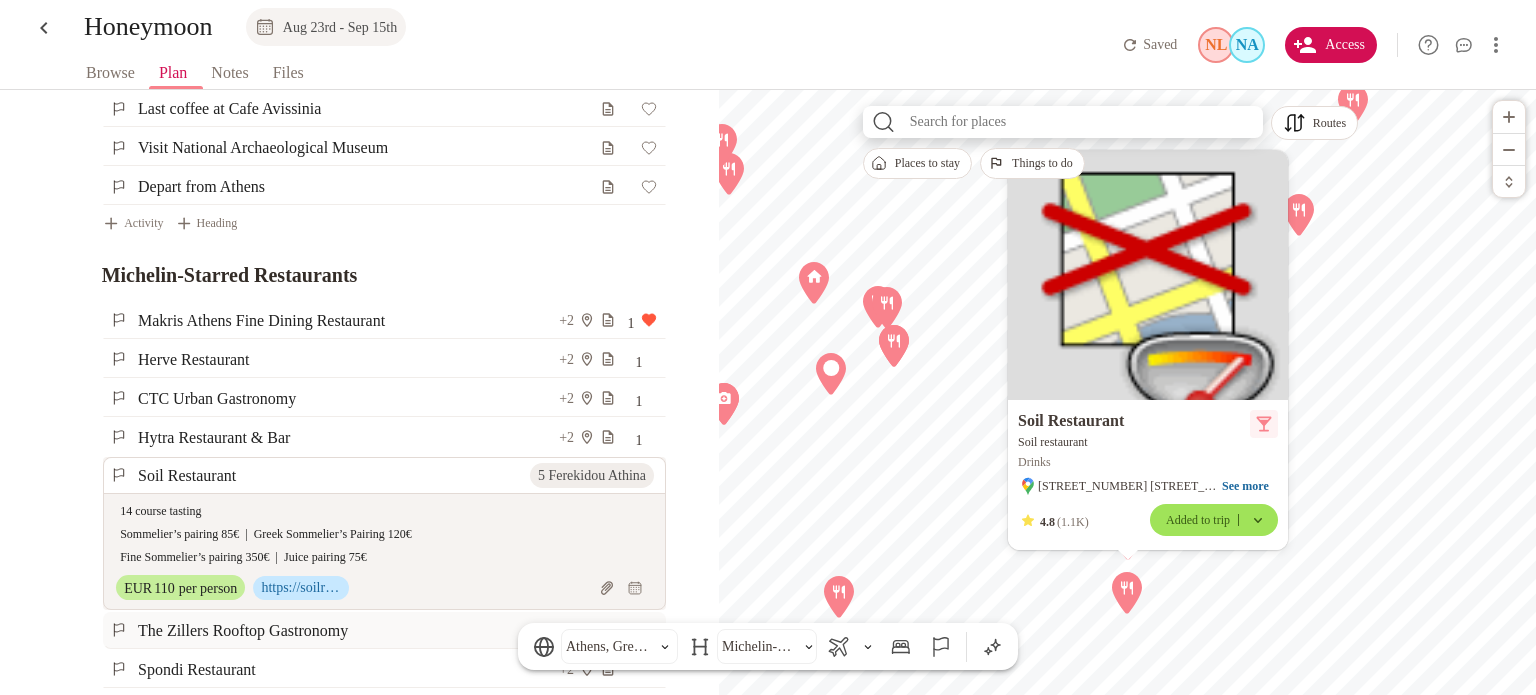 click on "The Zillers Rooftop Gastronomy" at bounding box center [347, 630] 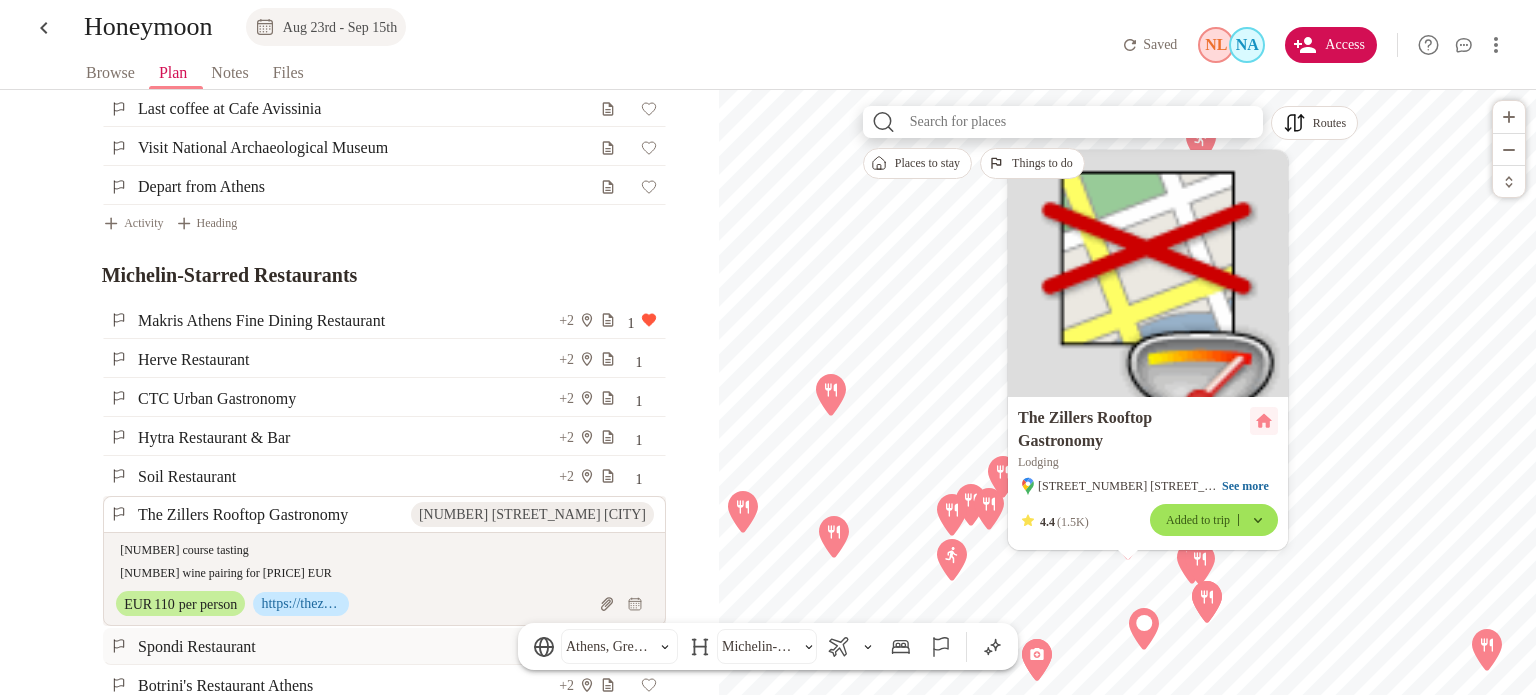 click on "Spondi Restaurant" at bounding box center (347, 646) 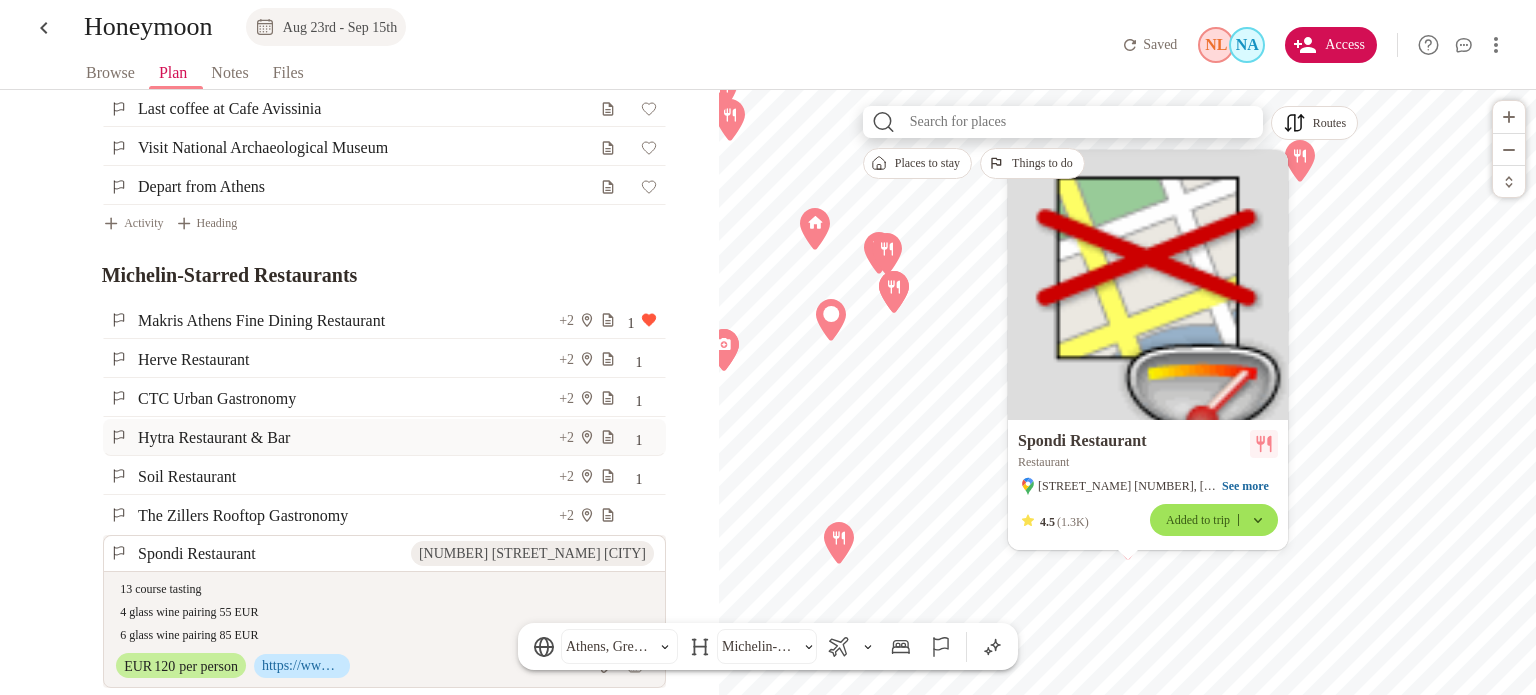 click on "Hytra Restaurant & Bar" at bounding box center (347, 437) 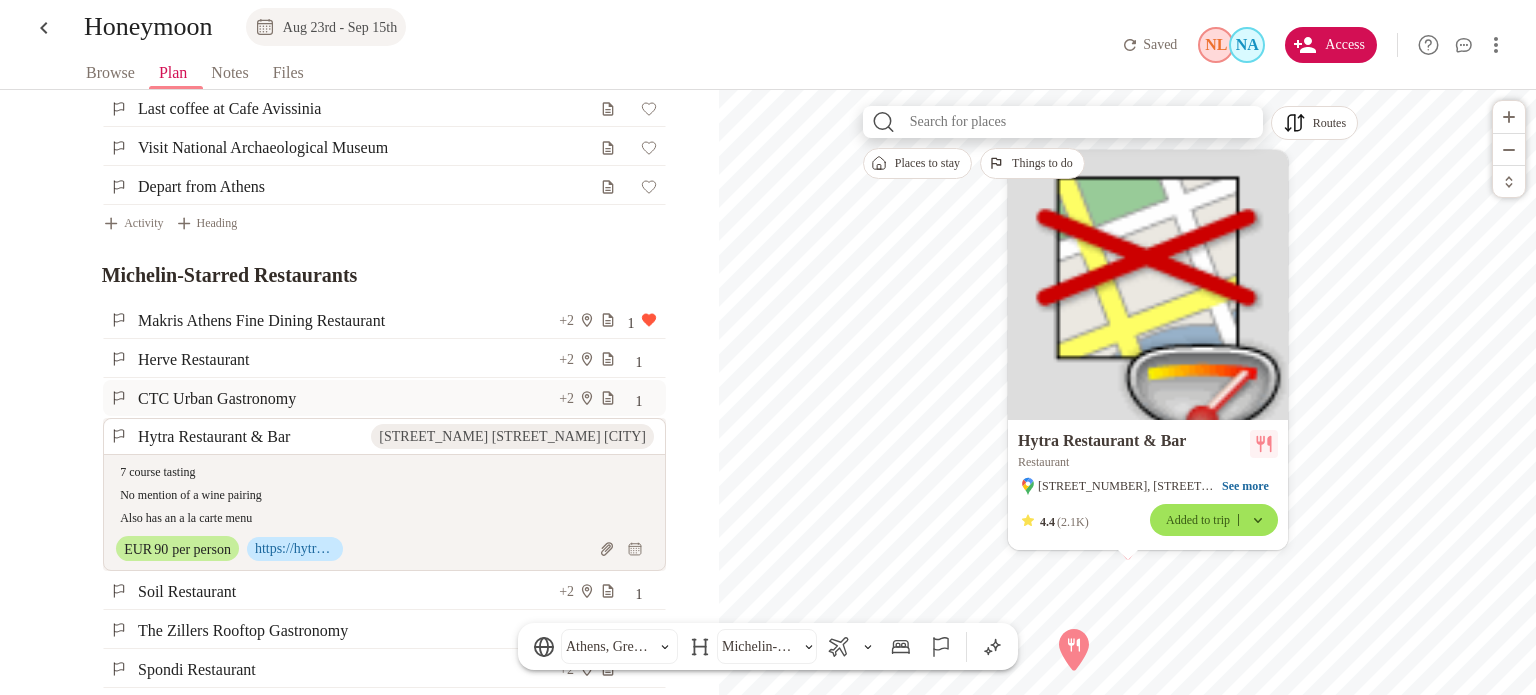 click on "CTC Urban Gastronomy" at bounding box center [347, 398] 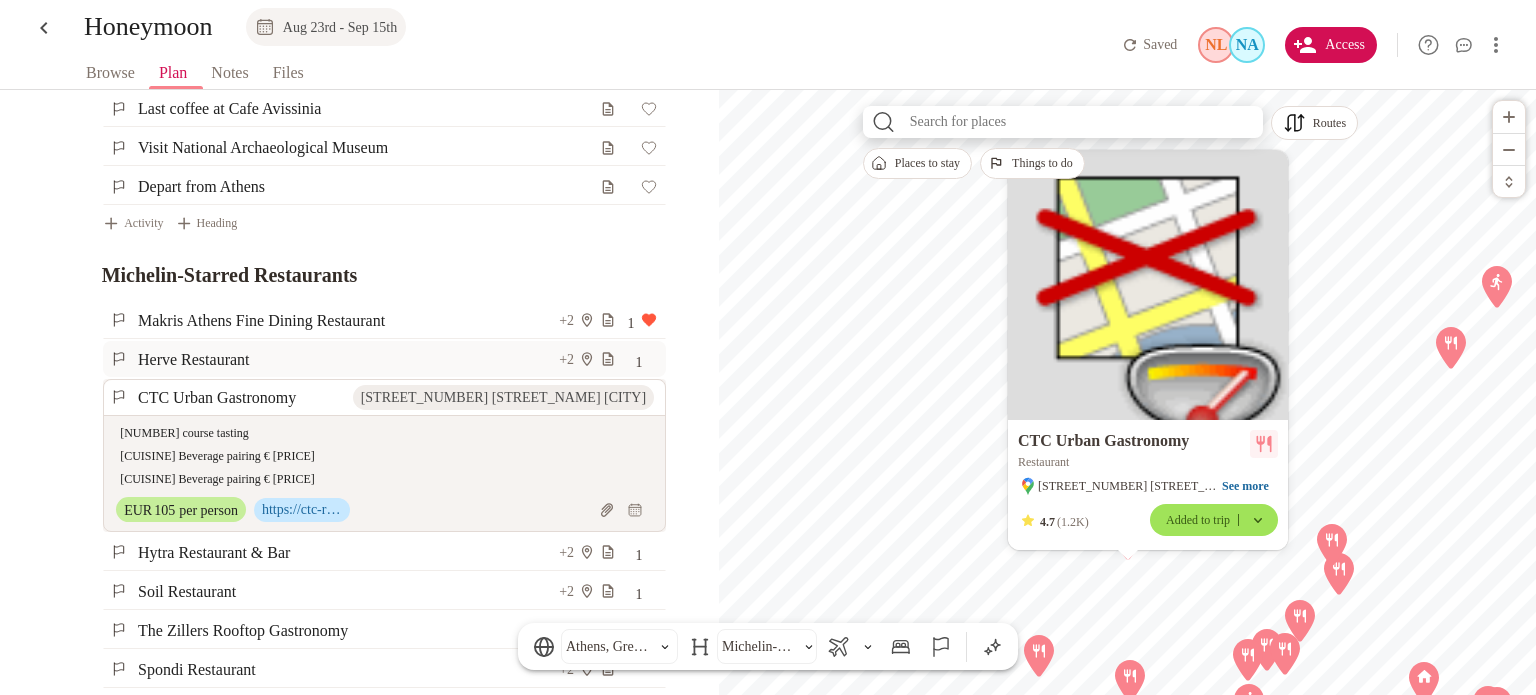 click on "Herve Restaurant" at bounding box center [347, 359] 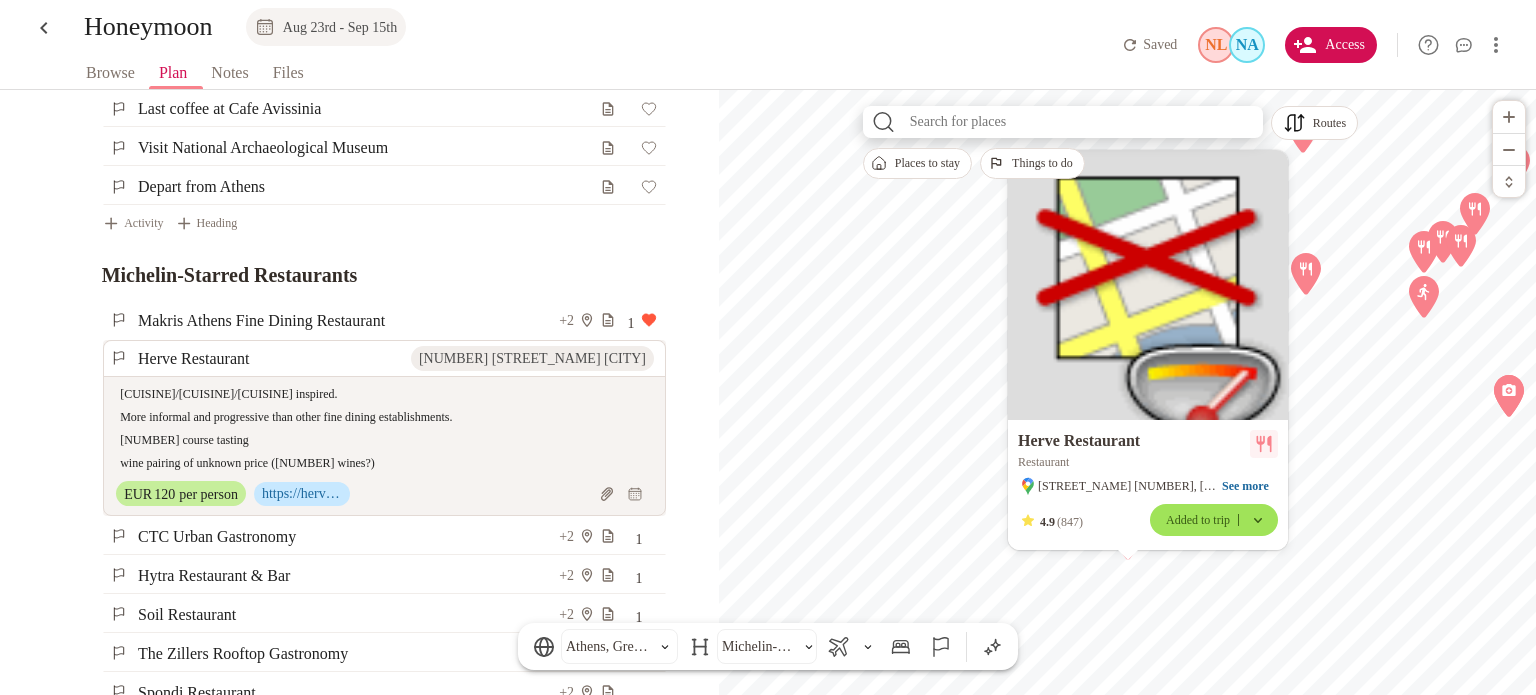 click on "Soil Restaurant" at bounding box center [347, 614] 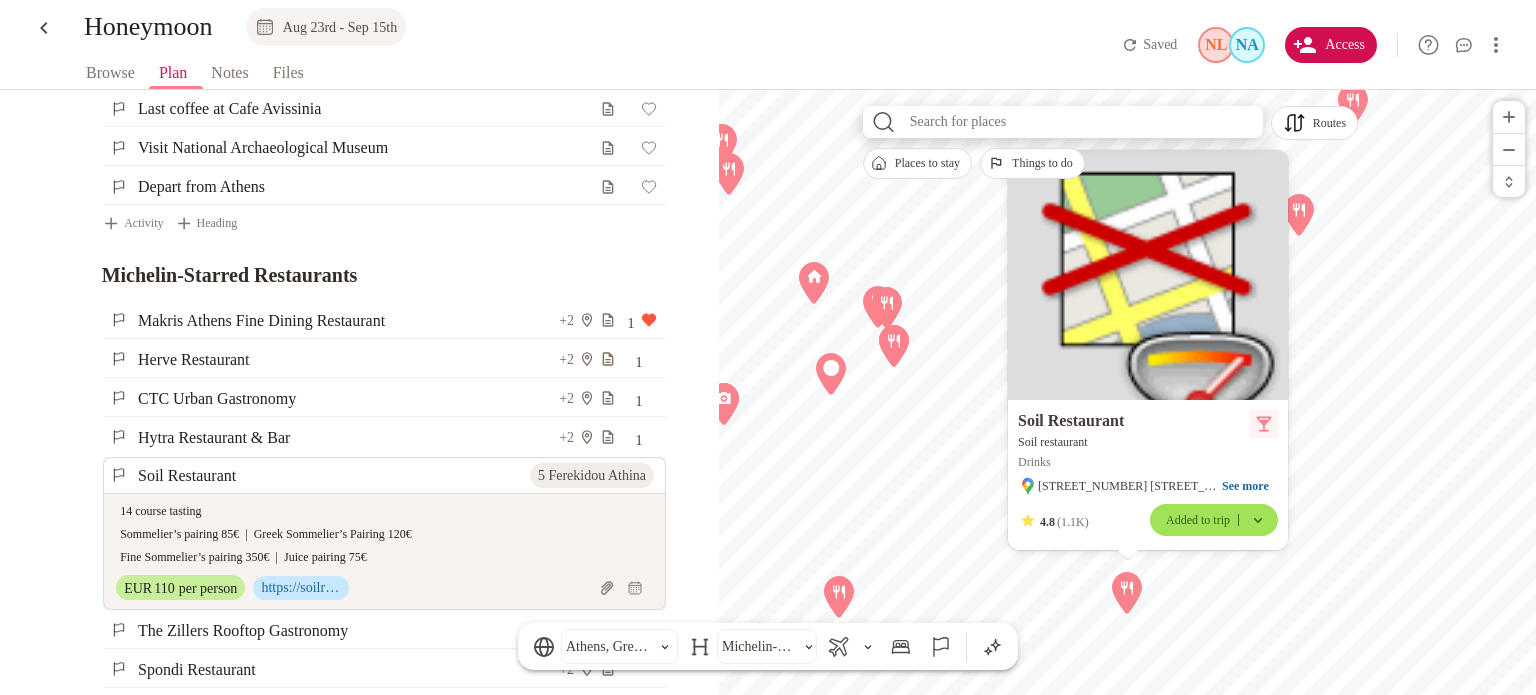 click on "[MONTH] [DAY] [CITY] [TIME] [FLIGHT_NUMBER] [MONTH] [DAY] [CITY] [TIME] [FLIGHT_NUMBER] [MONTH] [DAY] [CITY] [TIME] [FLIGHT_NUMBER] [MONTH] [DAY] [CITY] [TIME] . [AIRPORT_NAME] hi [TRAIN_STATION] . [CITY], [COUNTRY] [MONTH] [DAY] - [MONTH] [DAY] [HOTEL_NAME] [STREET_NUMBER] [STREET_NAME] [CITY], [CITY]
[MONTH] [DAY] - [MONTH] [DAY] [ACCOMMODATION] [DAY] [NUMBER]: [ARRIVAL] and Exploring [HISTORIC_SITE] Drop off our bags at the hotel [LUNCH_VENUE] +[PHONE] [WALK_VENUE] [SEE_VENUE] [VISIT_VENUE] [STROLL_VENUE] [DINNER_VENUE] [ACTIVITY] Heading [DAY] [NUMBER]: [AREA] and [HISTORIC_SITE] [COFFEE_VENUE] ([RECOMMENDATION]) [VISIT_VENUE] [SEE_VENUE] [LUNCH_VENUE] +[PHONE] [VISIT_VENUE] [WALK_VENUE] [DINNER_VENUE] +[PHONE] [ACTIVITY] Heading [MICHELIN_RESTAURANT] - [RESTAURANT_NAME] [RESTAURANT_NAME] +[PHONE] [RESTAURANT_NAME] - [RESTAURANT_NAME] +[PHONE] [RESTAURANT_NAME] - [CITY] +[PHONE] [RESTAURANT_NAME] +[PHONE] [RESTAURANT_NAME] - [AREA] +[PHONE] [RESTAURANT_NAME]" at bounding box center (359, -1920) 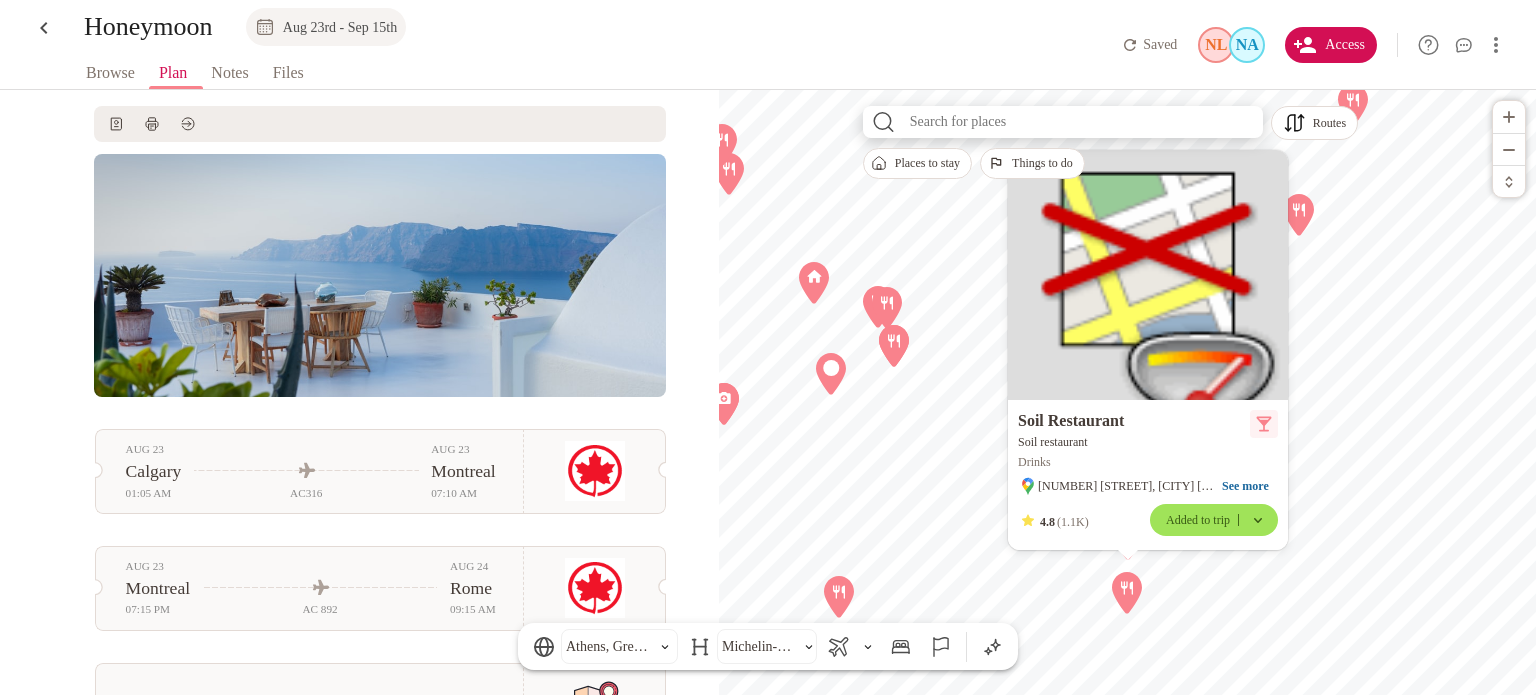 scroll, scrollTop: 0, scrollLeft: 0, axis: both 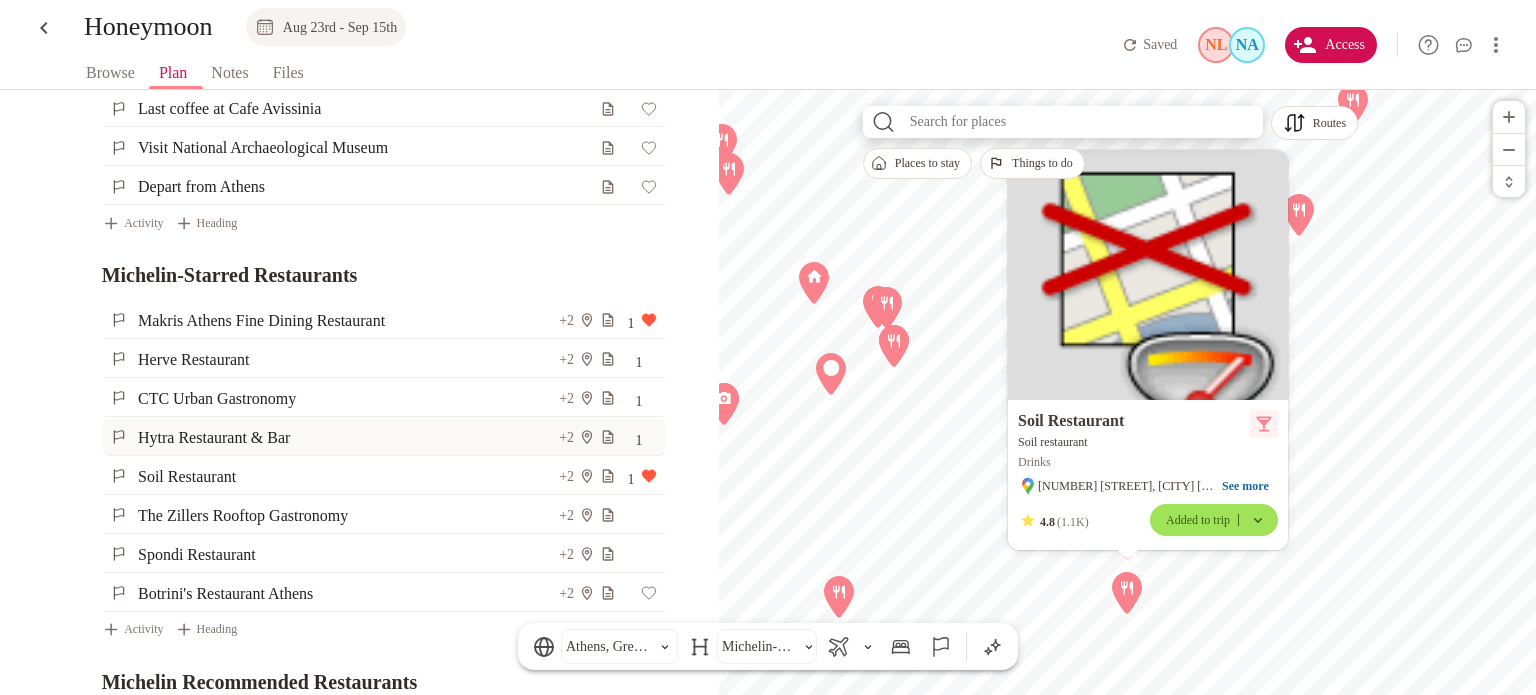 click on "Hytra Restaurant & Bar" at bounding box center (347, 437) 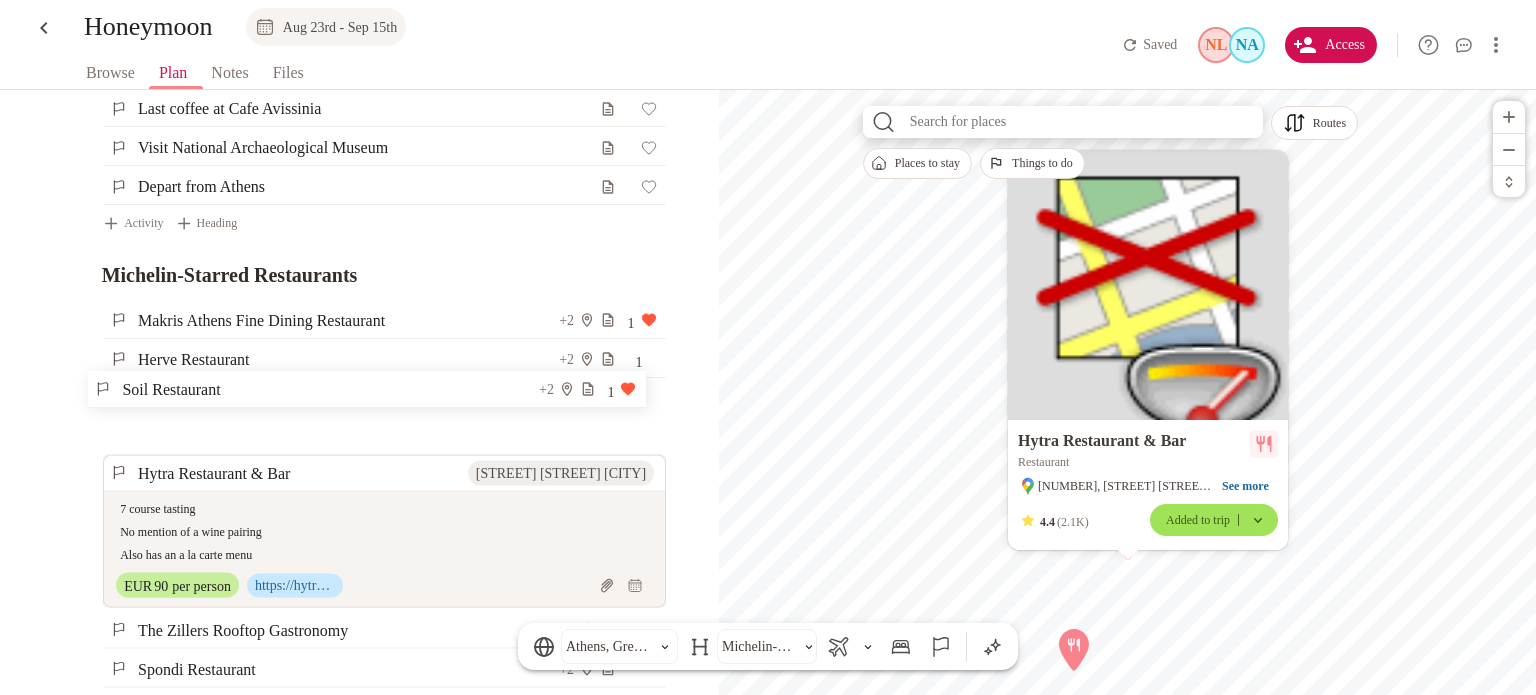 drag, startPoint x: 87, startPoint y: 541, endPoint x: 72, endPoint y: 381, distance: 160.70158 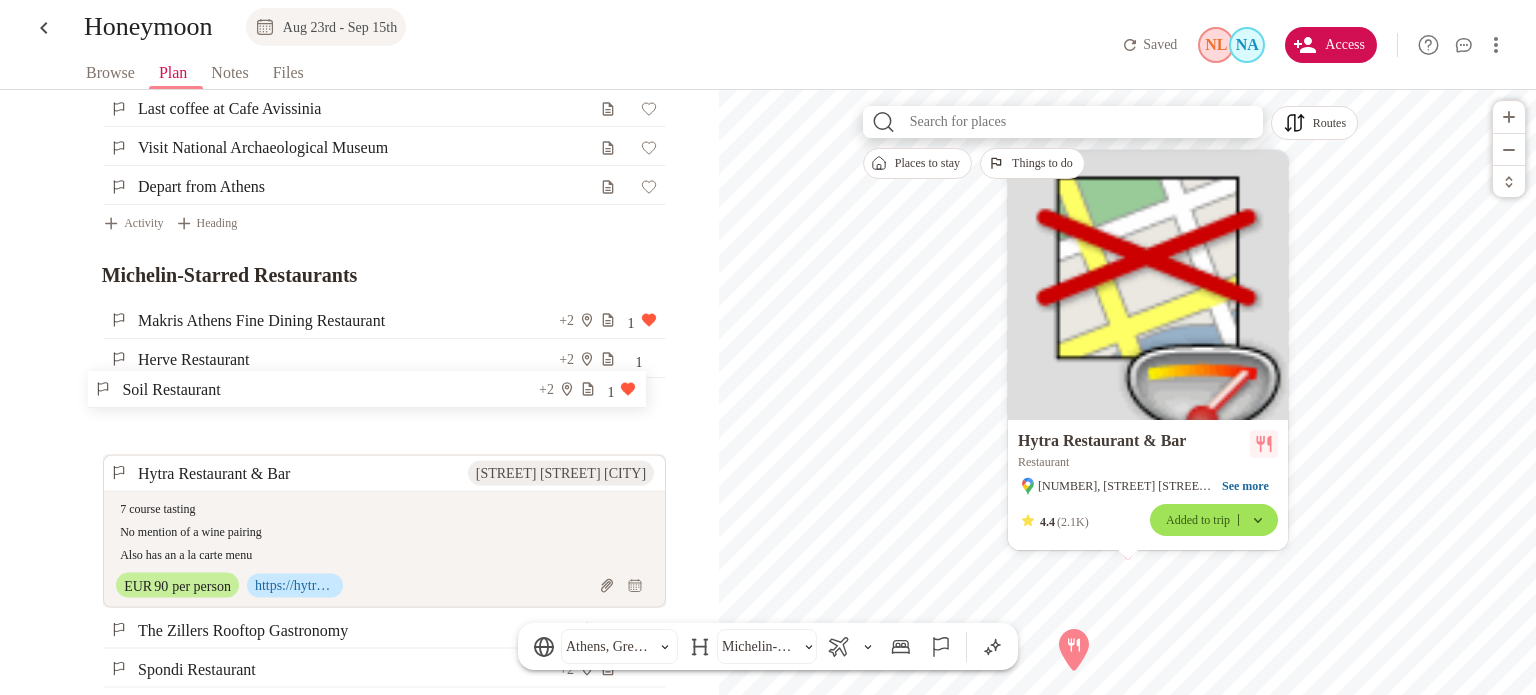 click on "[RESTAURANT_NAME] [RESTAURANT_NAME] [STREET] [STREET] [CITY] [COURSE_TYPE]
[WINE_PAIRING_MENTION]
[MENU_TYPE] [PRICE] [CURRENCY] [PERSON] [WEBSITE]" at bounding box center (342, 320) 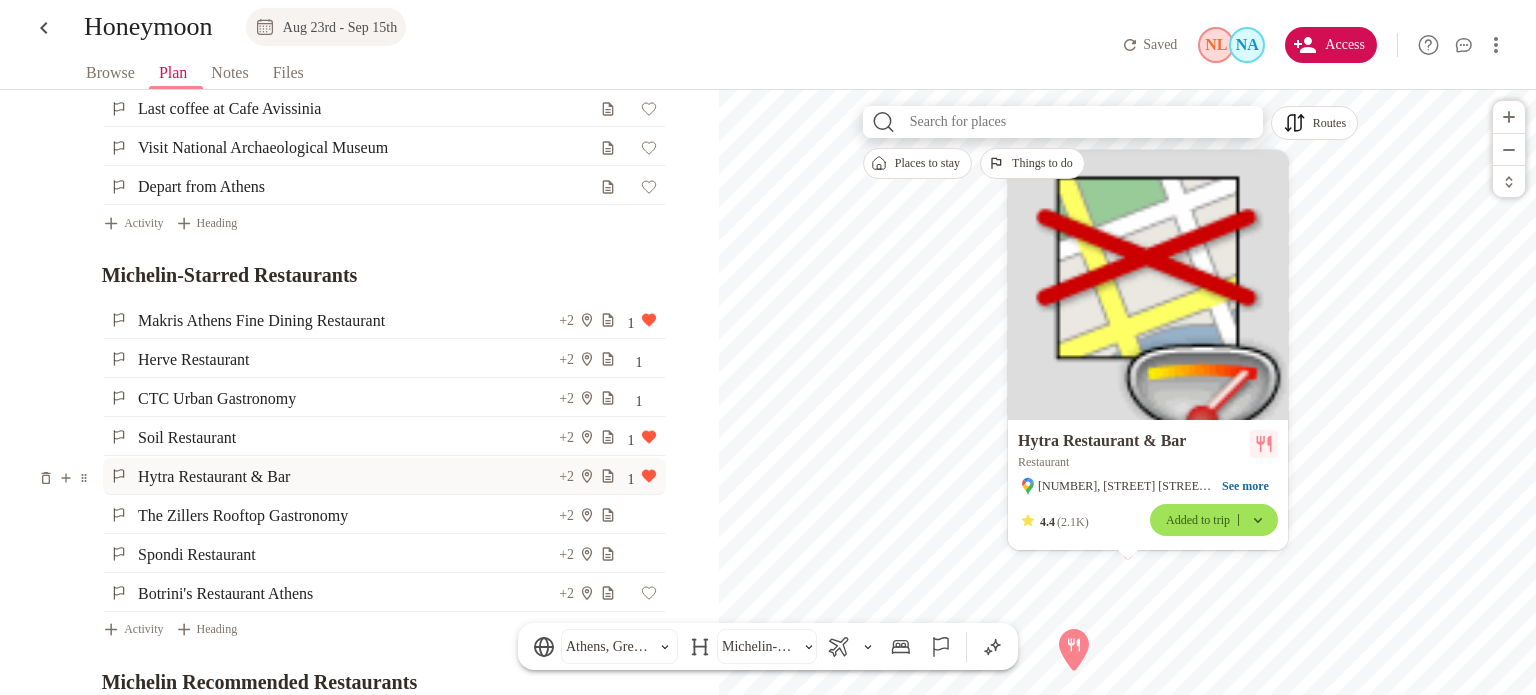 click on "Hytra Restaurant & Bar" at bounding box center (347, 476) 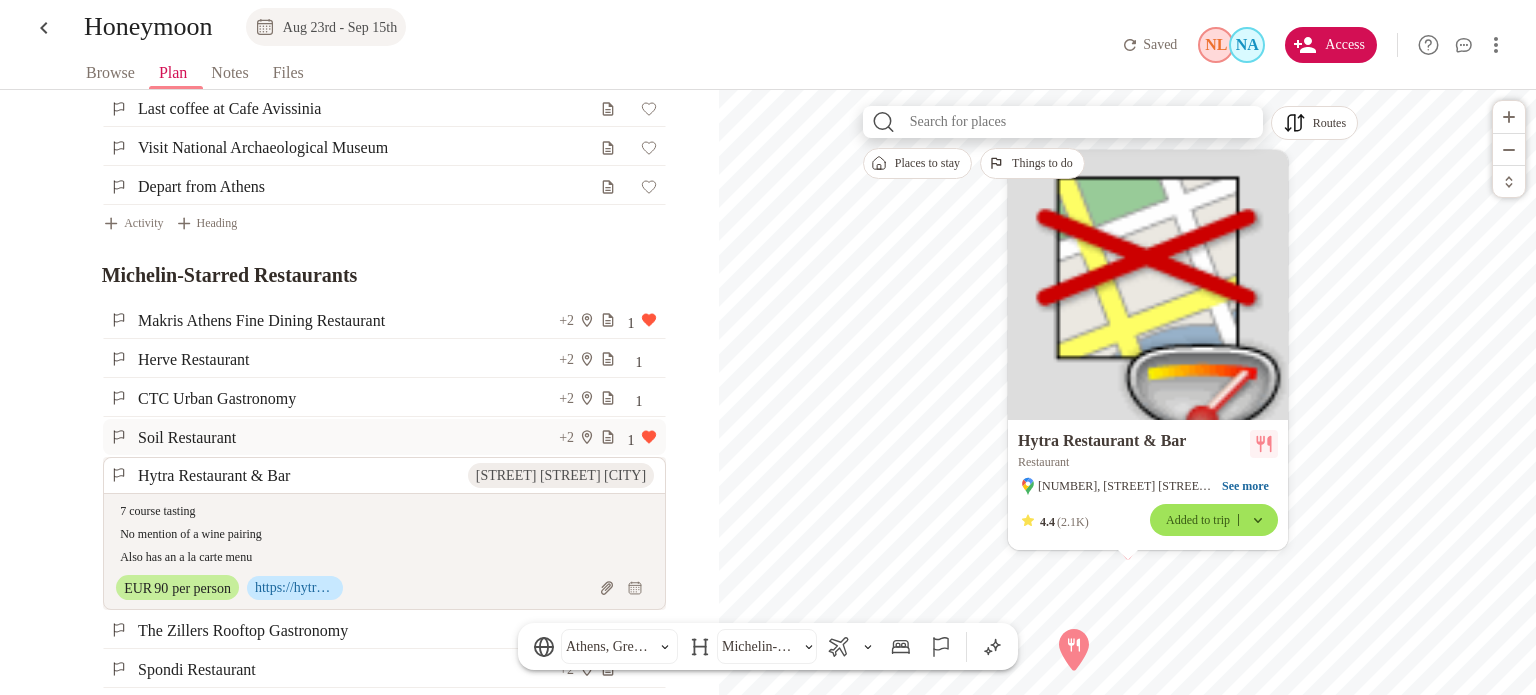 click on "Soil Restaurant" at bounding box center [347, 437] 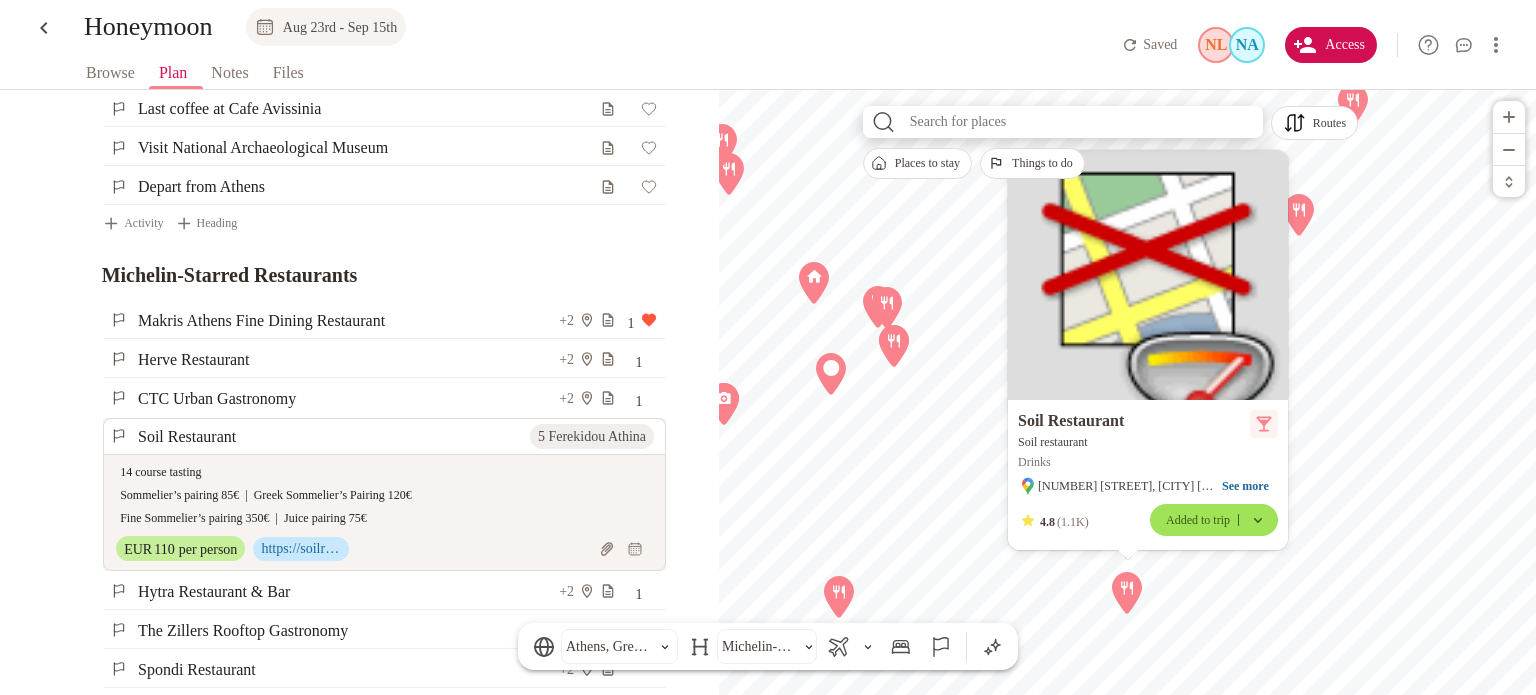 click on "[MONTH] [DAY] [CITY] [TIME] [AIRLINE] [FLIGHT_NUMBER] [MONTH] [DAY] [CITY] [TIME] [AIRLINE] [FLIGHT_NUMBER] [CITY] [TIME] [AIRLINE] [FLIGHT_NUMBER] [MONTH] [DAY] [CITY] [TIME] . [AIRPORT_NAME] [AIRPORT_NAME] [STATION_NAME] . [CITY], [COUNTRY] [MONTH] [DAY]th - [MONTH] [DAY]th [HOTEL_NAME] [NUMBER] [STREET] [CITY], [CITY]
[MONTH] [DAY]th - [MONTH] [DAY]th [ACCOMMODATION_TYPE] [DAY]: [ACTIVITY] [ANCIENT_SITE] [LUNCH_PLACE] [PHONE] [LANDMARK] [LANDMARK] [LANDMARK] [LANDMARK] [DINNER_PLACE] [ACTIVITY] [DAY]: [ACTIVITY] [COFFEE_PLACE] ([RECOMMENDATION]) [VISIT_PLACE] [LUNCH_PLACE] [VISIT_PLACE] [WALK_PLACE] [DINNER_PLACE] [ACTIVITY] [RESTAURANT_TYPE] [RESTAURANT_NAME] [RESTAURANT_NAME] [RESTAURANT_NAME] [RESTAURANT_NAME] [RESTAURANT_NAME] [RESTAURANT_NAME]" at bounding box center [359, -1920] 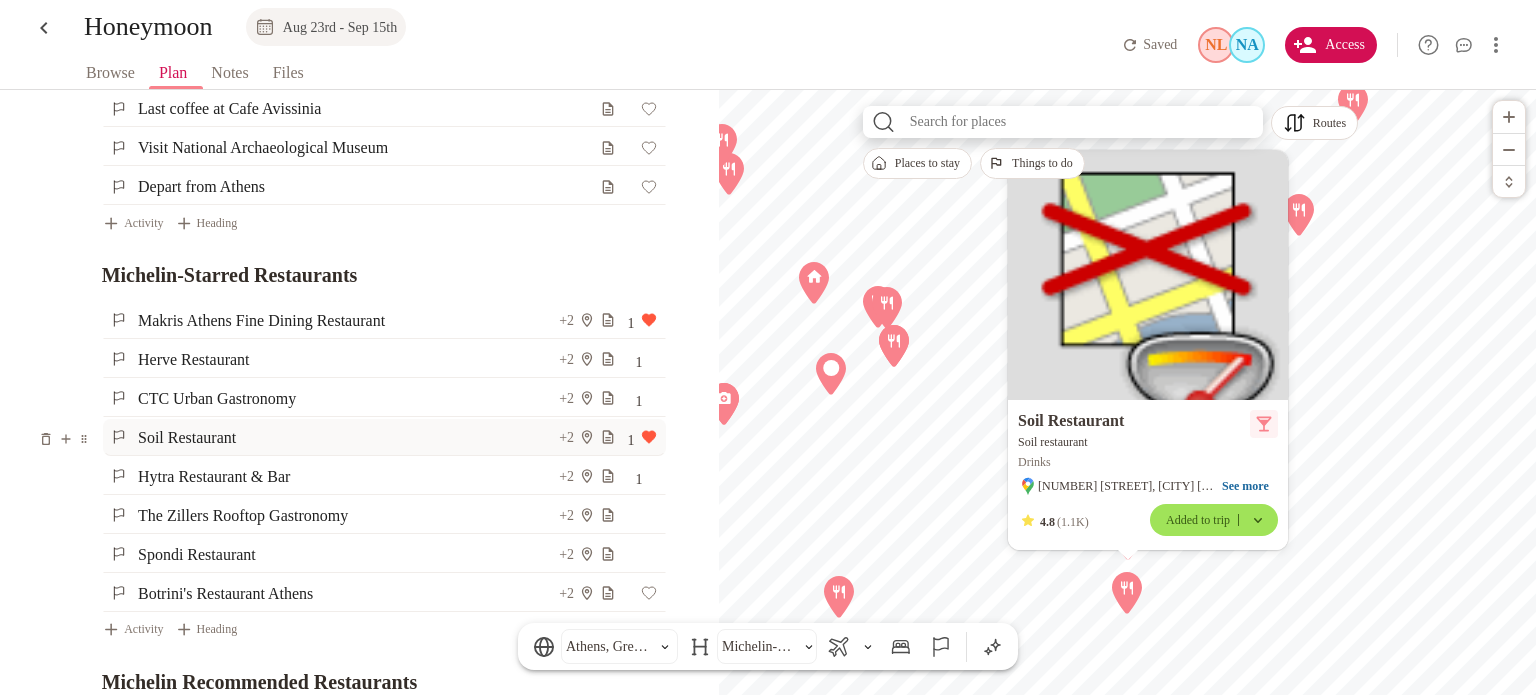 click on "Soil Restaurant" at bounding box center [347, 437] 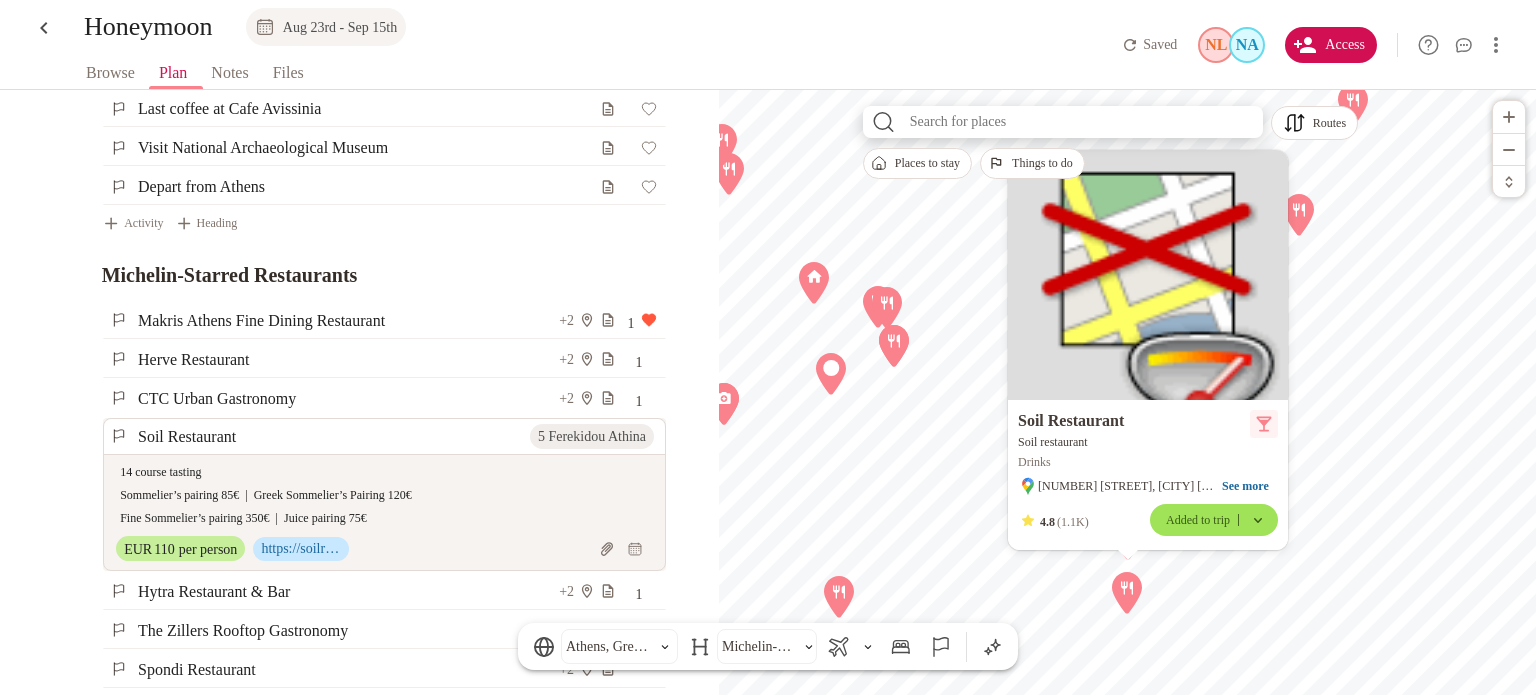 click on "[RESTAURANT_NAME] [STREET_NUMBER] [STREET_NAME] [CITY] [NUMBER] course tasting
Sommelier’s pairing [PRICE]  |  Greek Sommelier’s Pairing [PRICE]
Fine Sommelier’s pairing [PRICE]  |  Juice pairing [PRICE] x EUR [PRICE] per person [URL]" at bounding box center (342, 494) 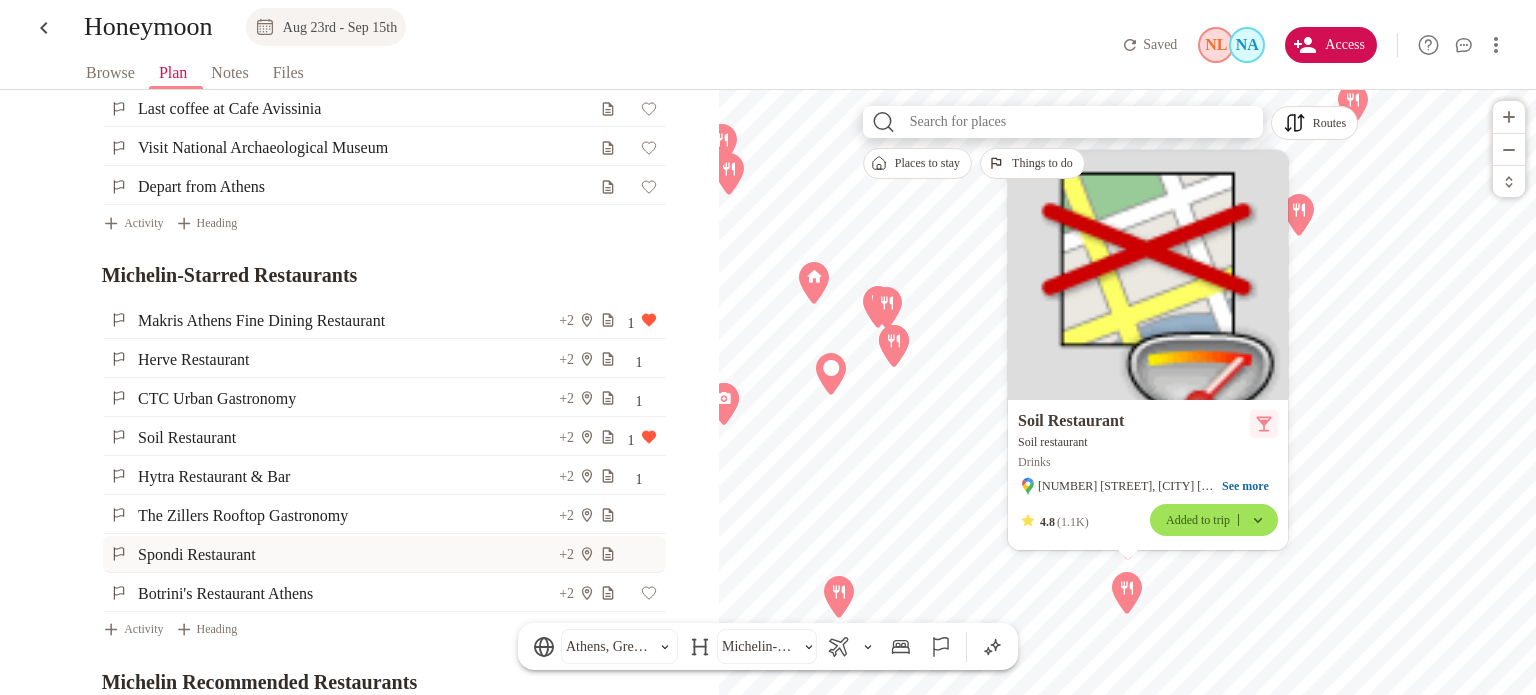 click on "Spondi Restaurant" at bounding box center (347, 554) 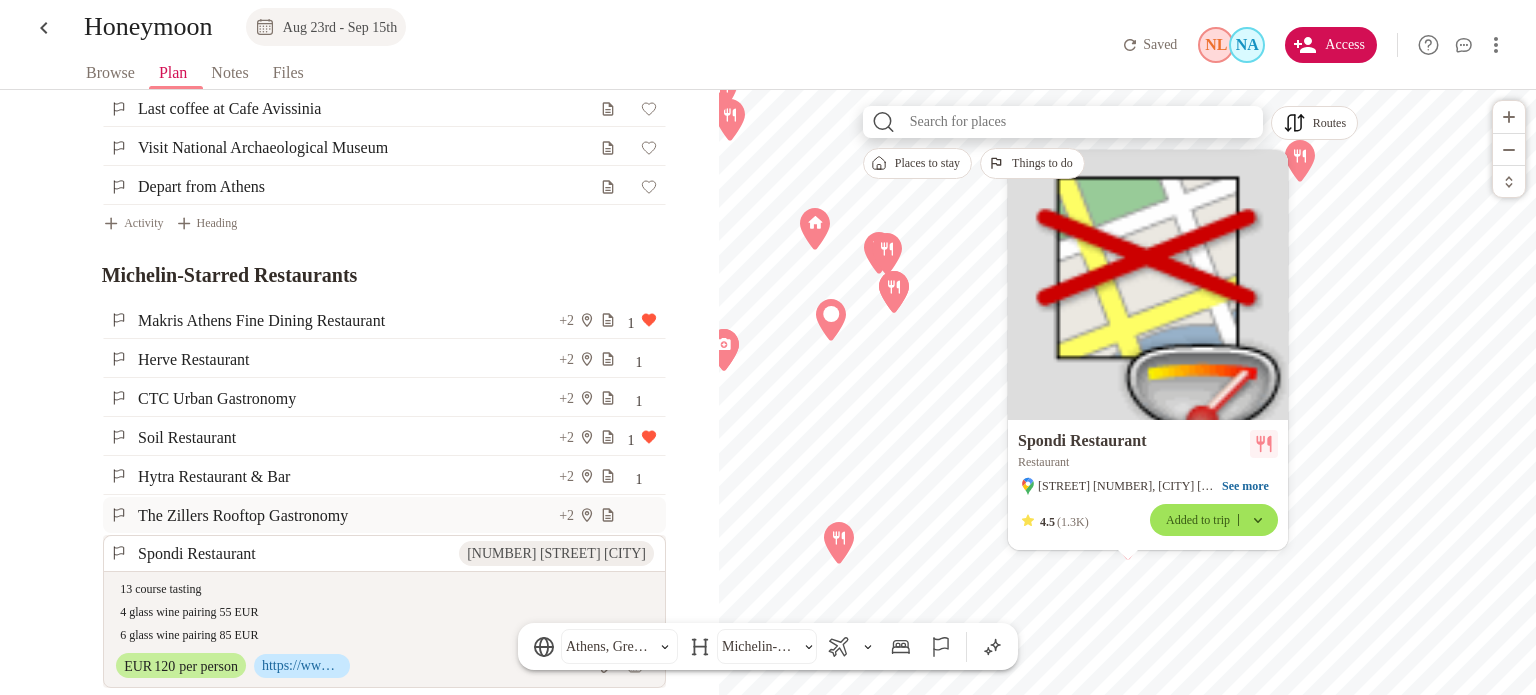 click on "The Zillers Rooftop Gastronomy" at bounding box center [347, 515] 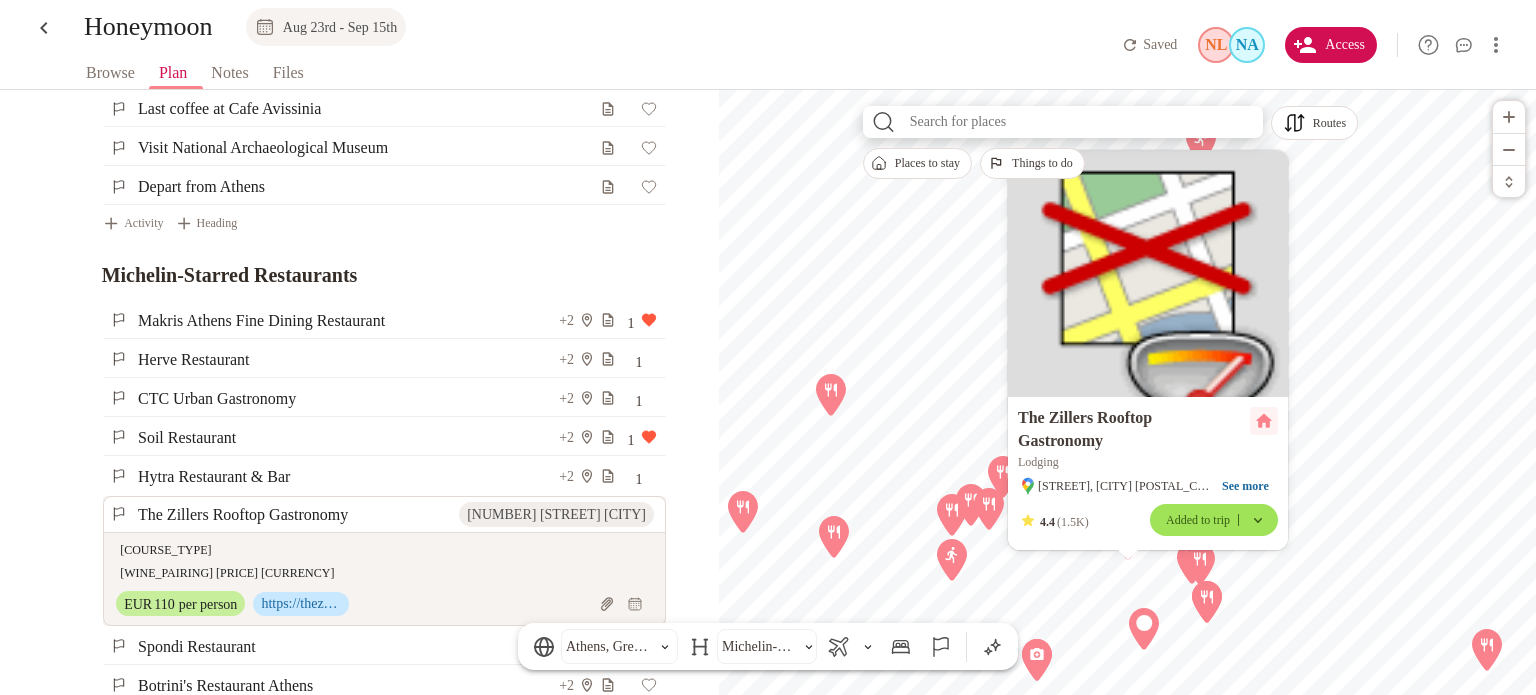 click on "The Zillers Rooftop Gastronomy 54 Mitropoleos Athina 10 course tasting
5 wine pairing for 65 EUR  x EUR 110 per person https://thezillersathens.com/rooftop-gastronomy/" at bounding box center [342, 561] 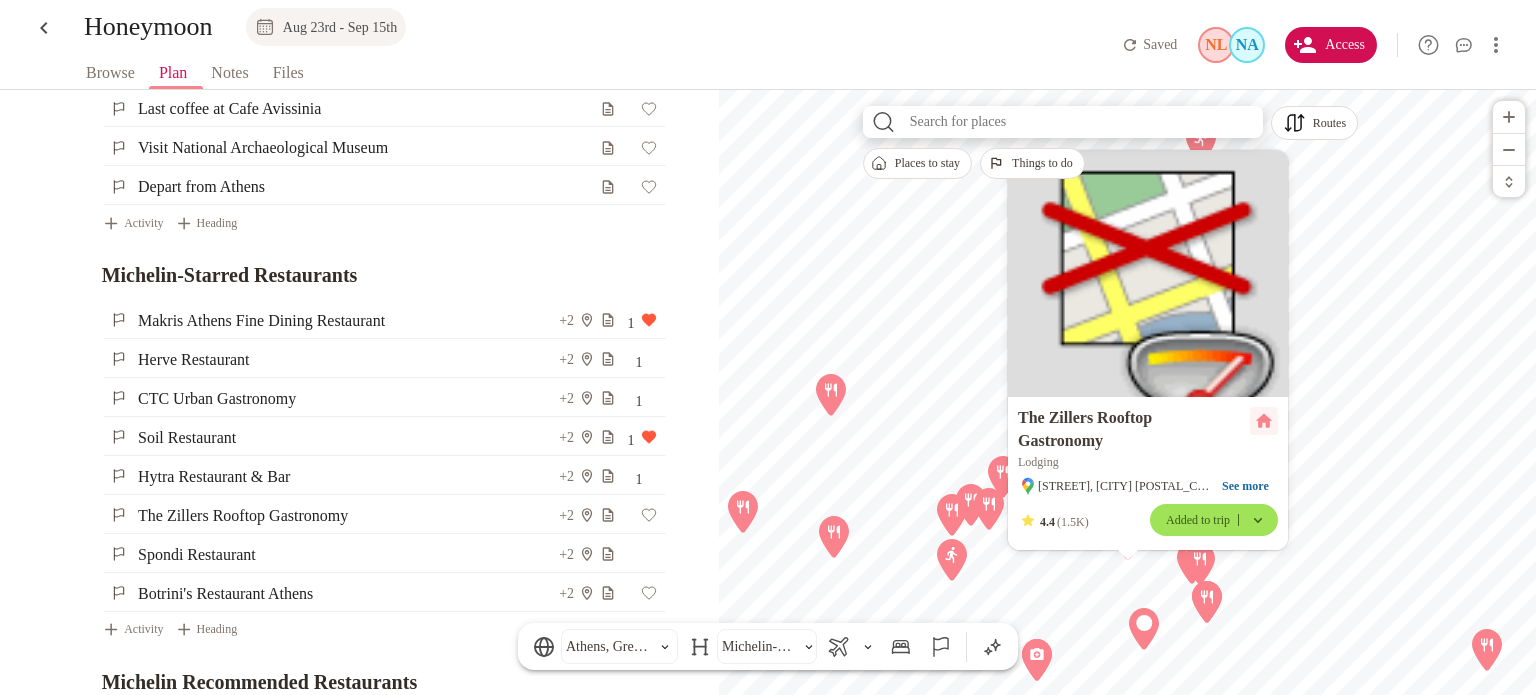 scroll, scrollTop: 5400, scrollLeft: 0, axis: vertical 